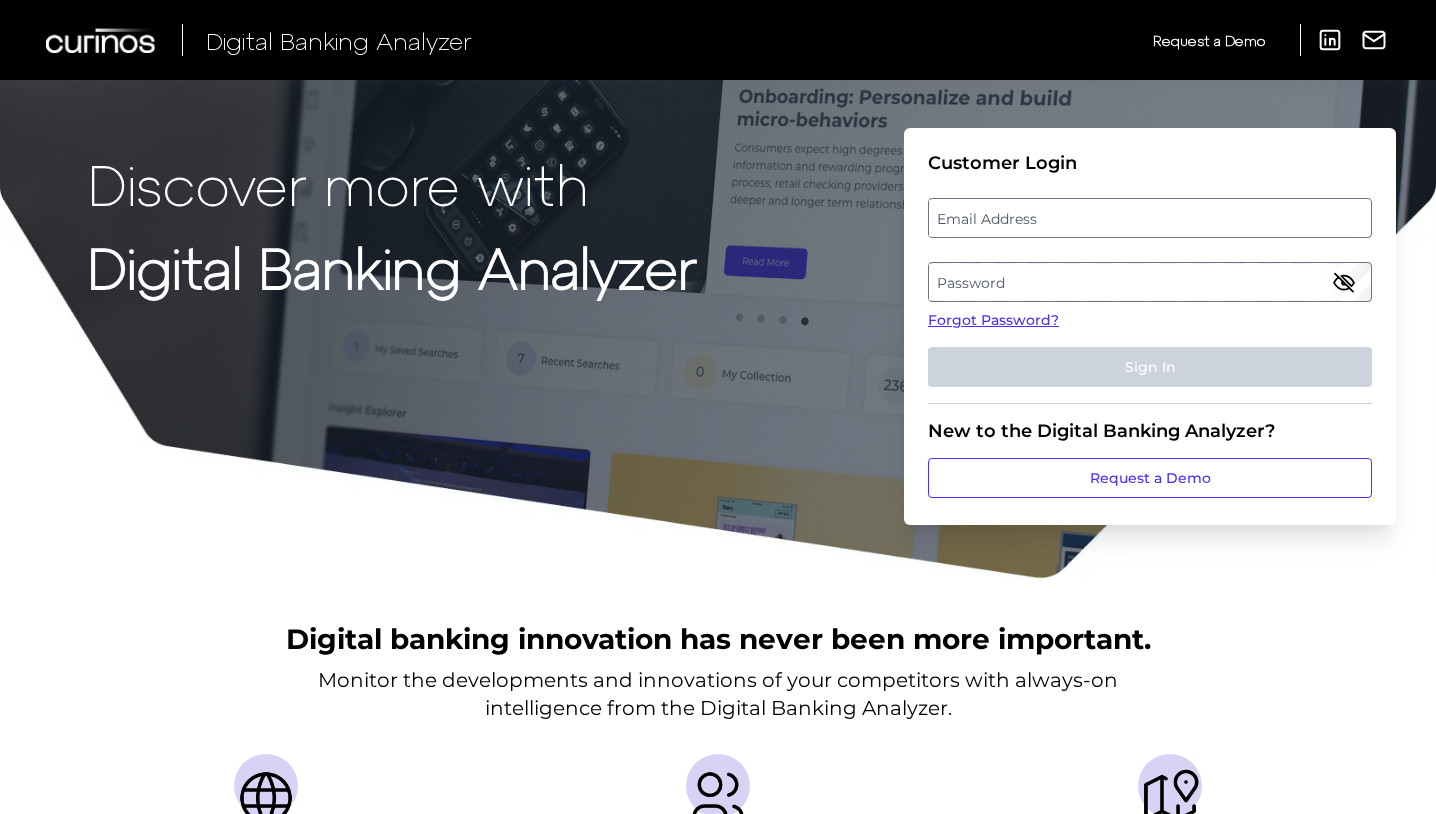 scroll, scrollTop: 0, scrollLeft: 0, axis: both 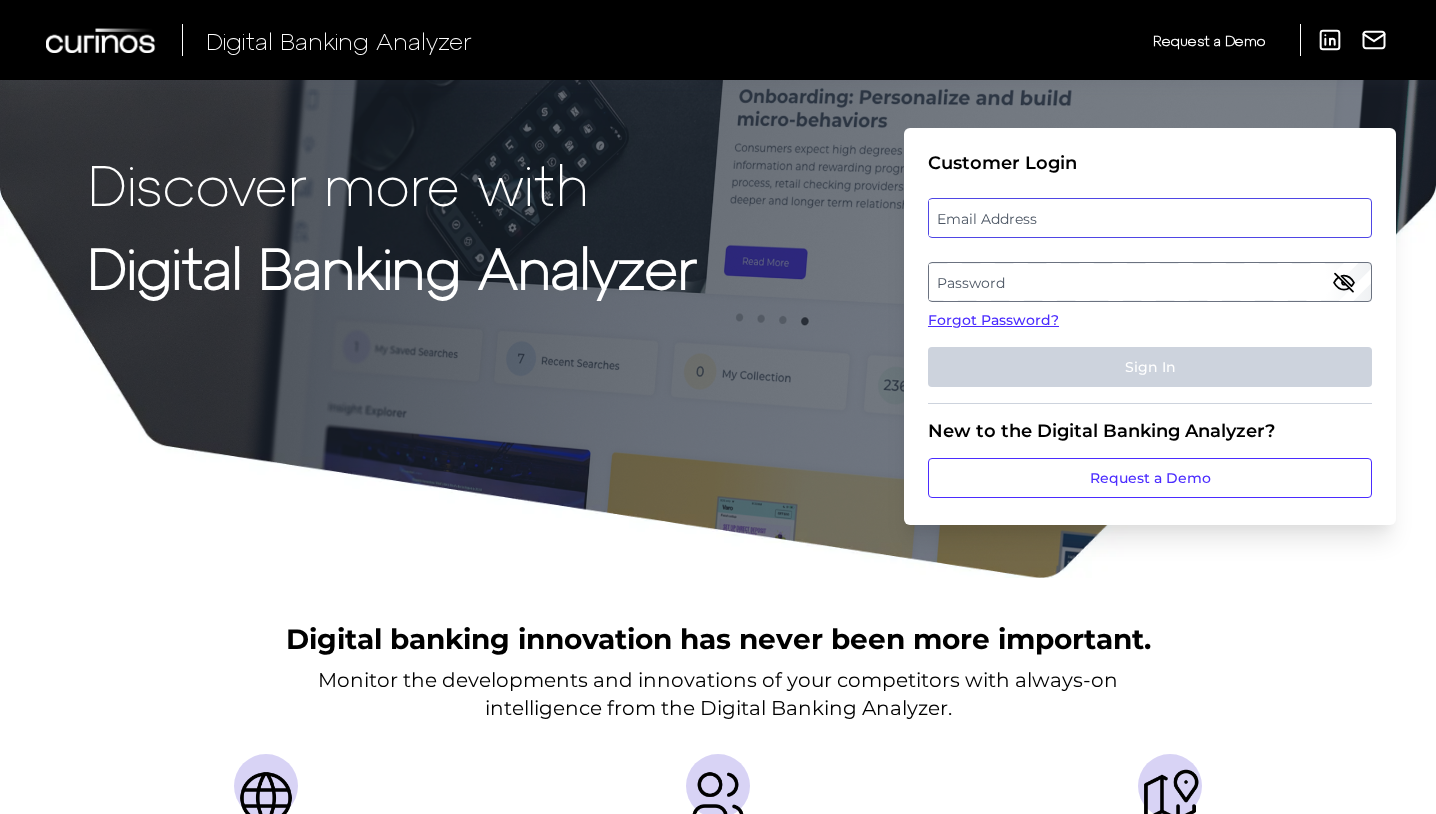 click at bounding box center [1150, 218] 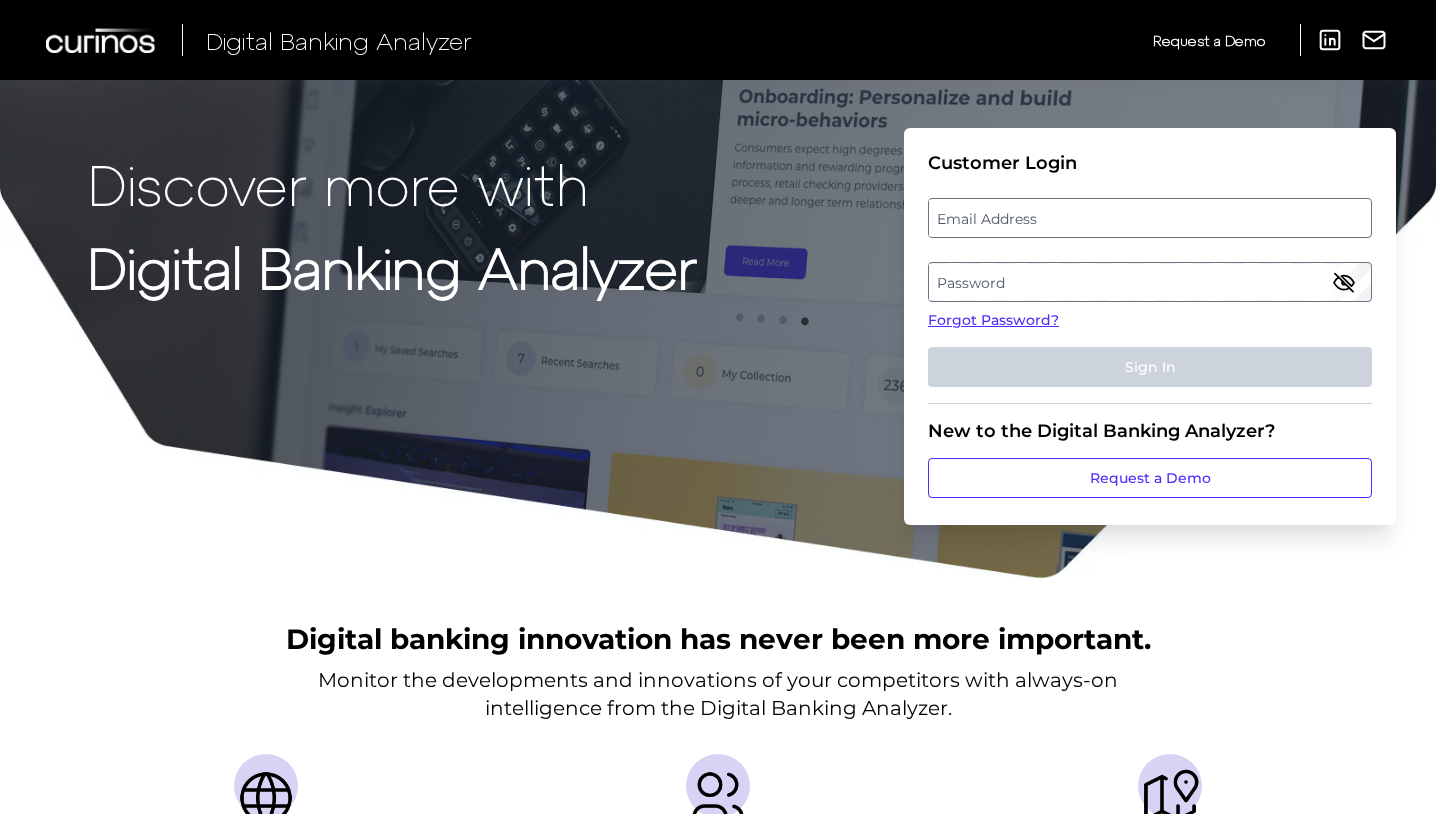 click on "Email Address" at bounding box center [1149, 218] 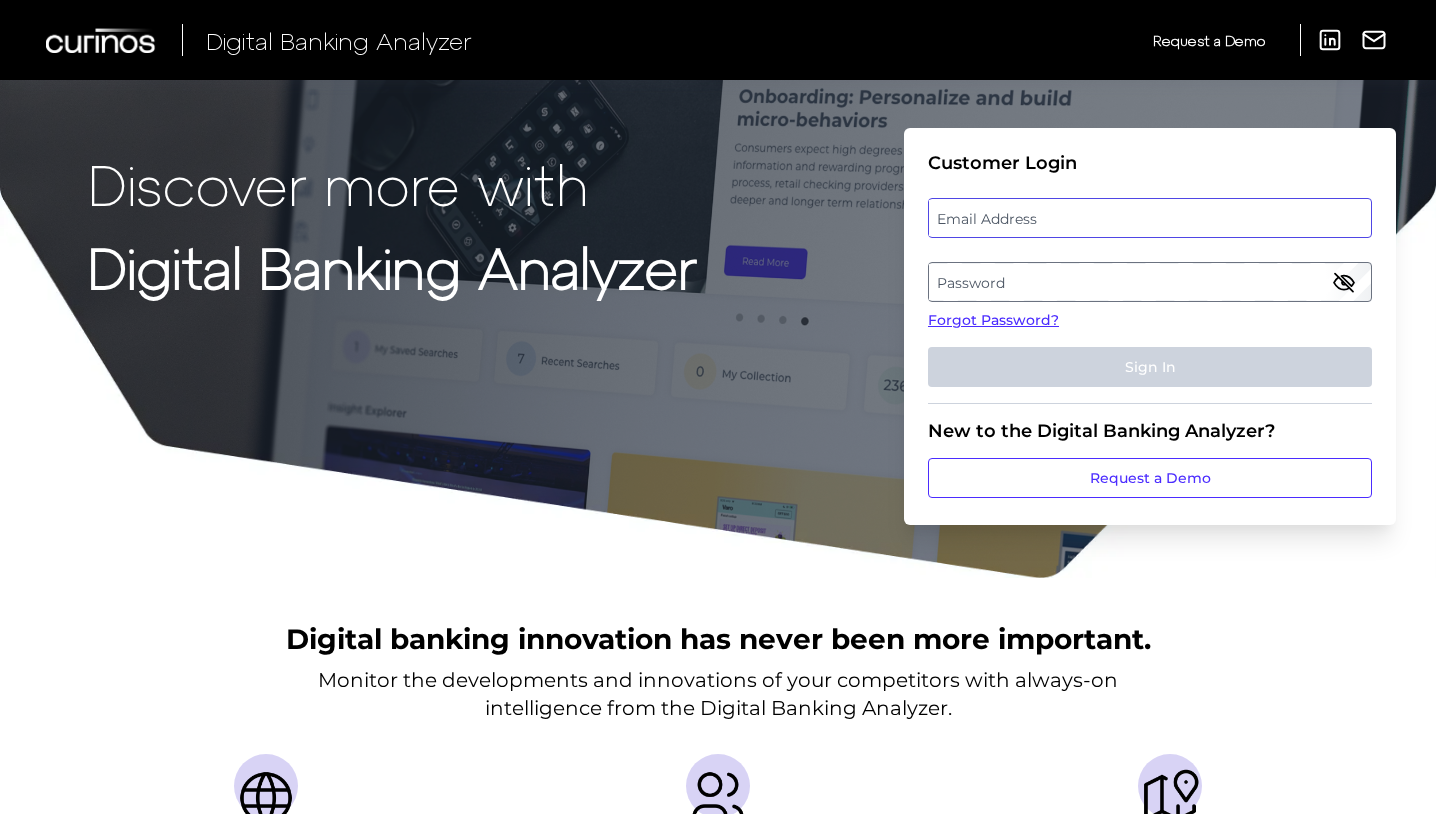 click at bounding box center (1150, 218) 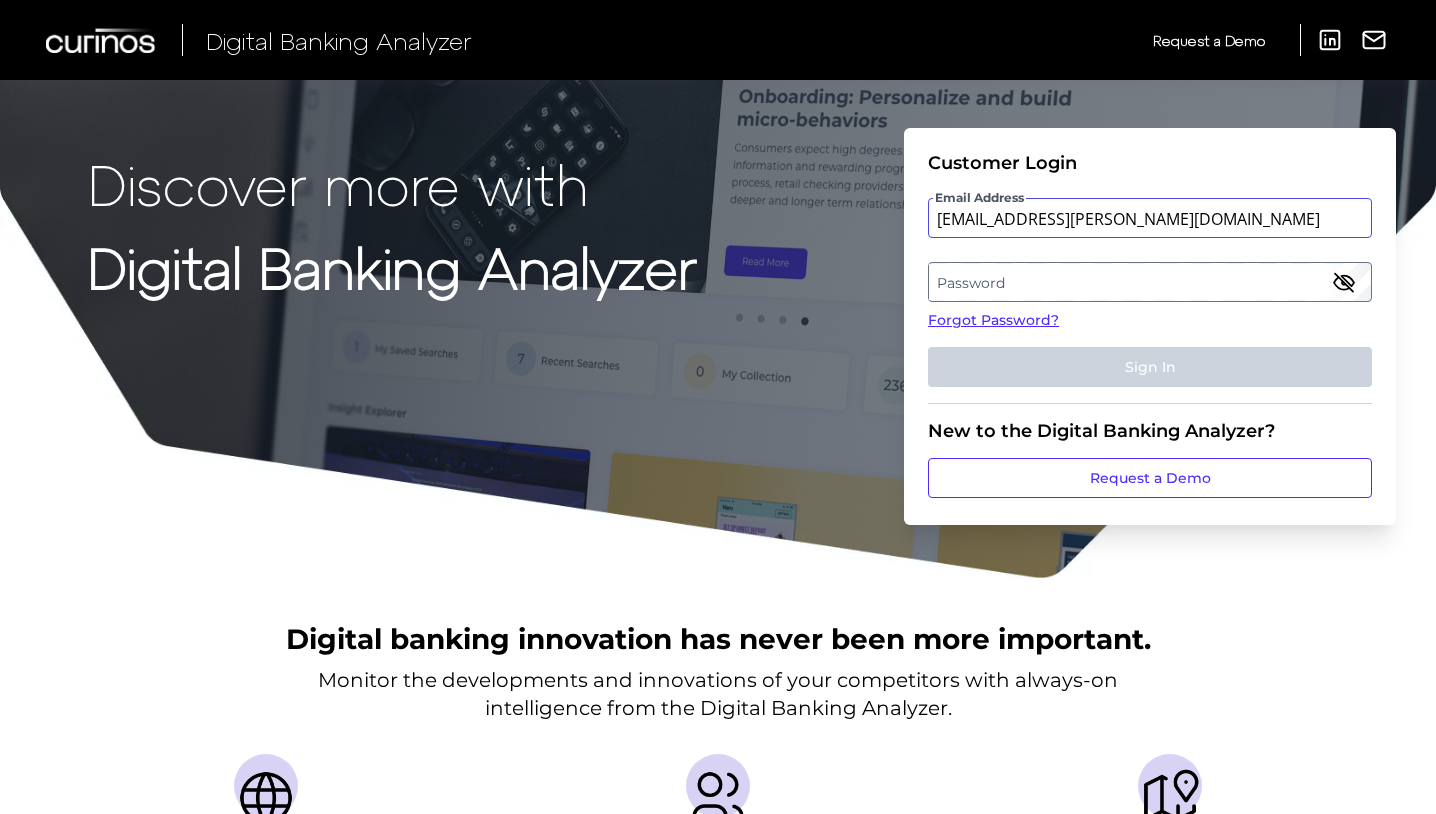 type on "bill.mesplay@deltacommunitycu.com" 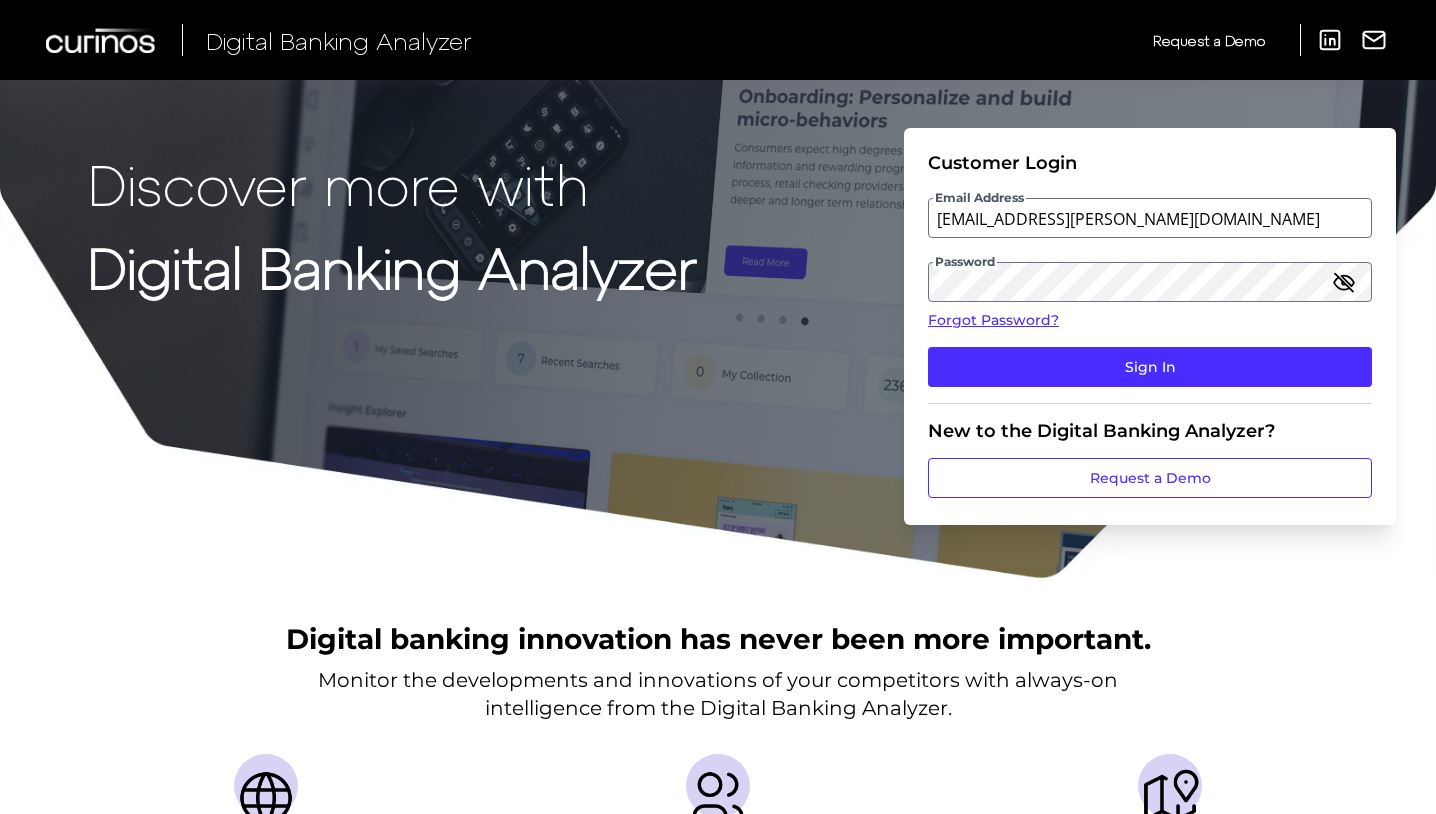 click 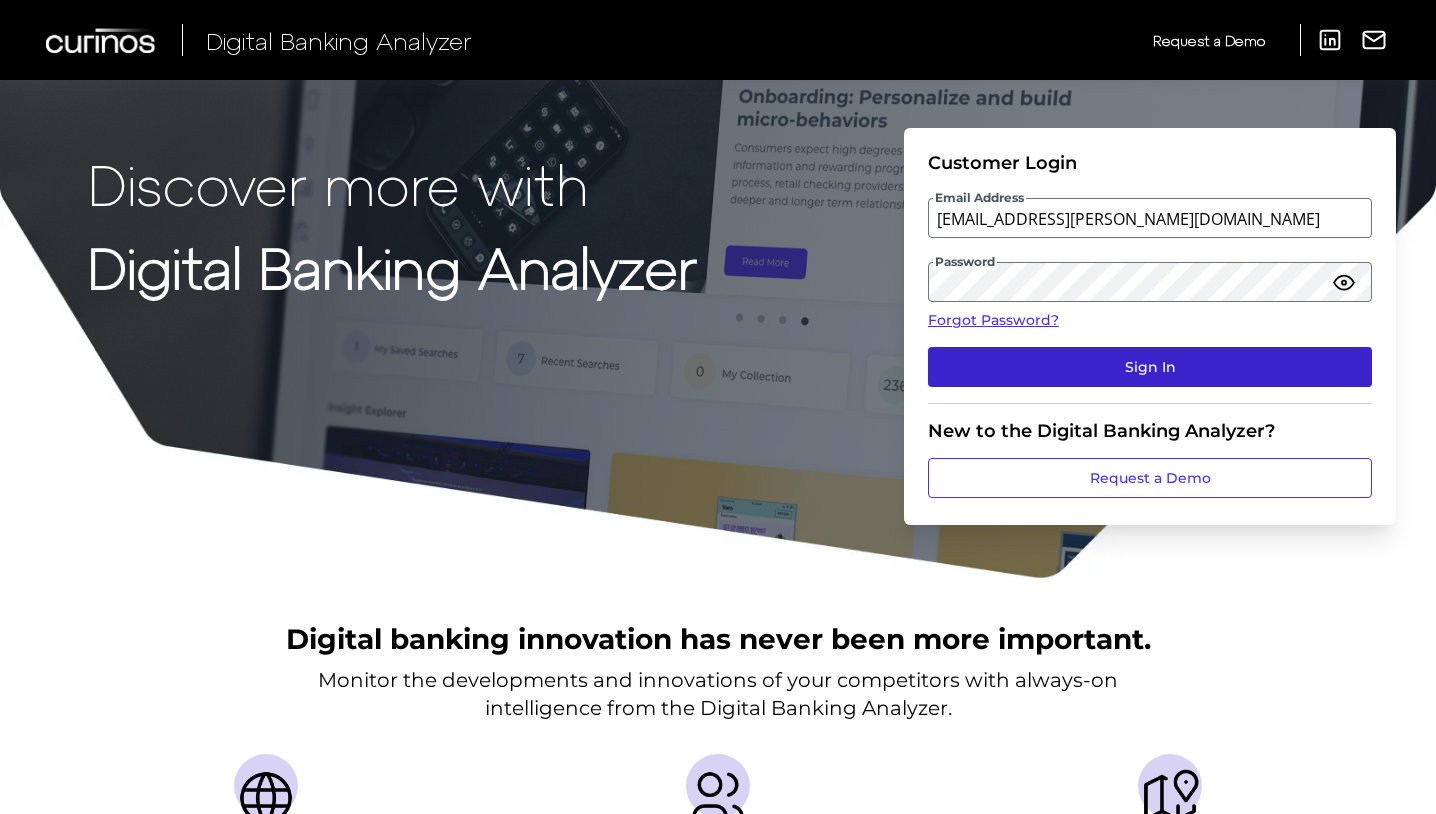 click on "Sign In" at bounding box center [1150, 367] 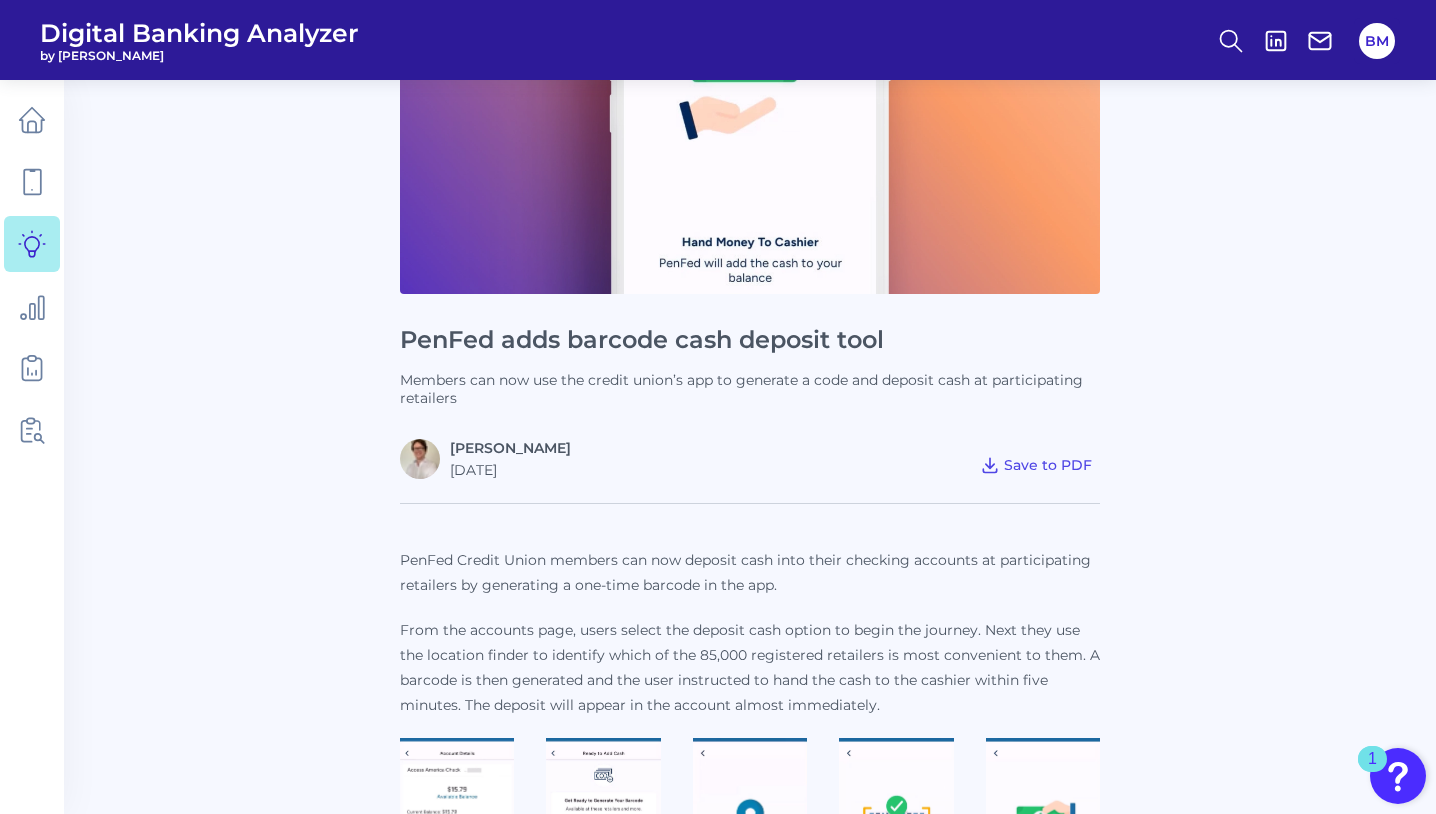 scroll, scrollTop: 200, scrollLeft: 0, axis: vertical 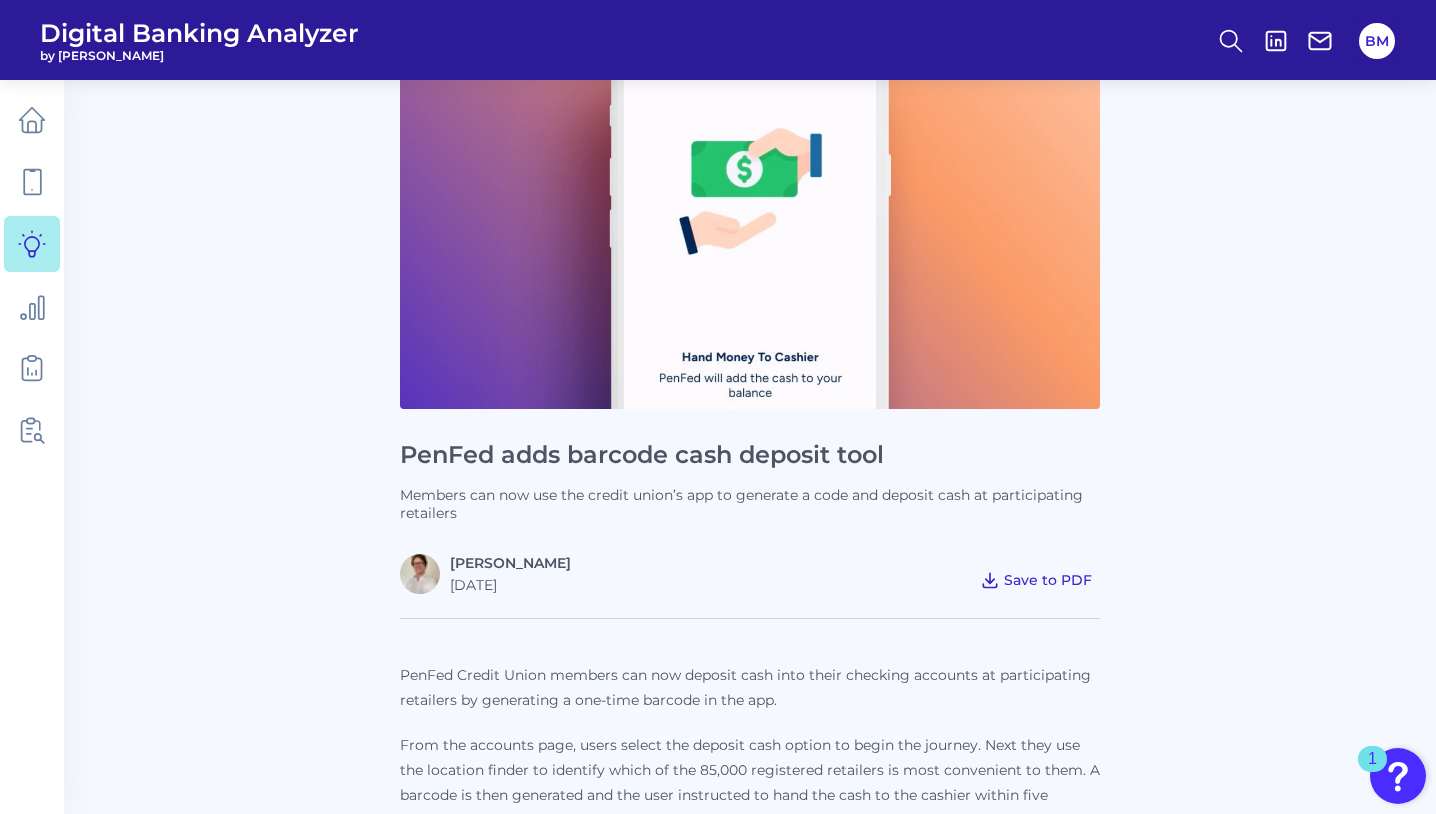 click on "Save to PDF" at bounding box center [1048, 580] 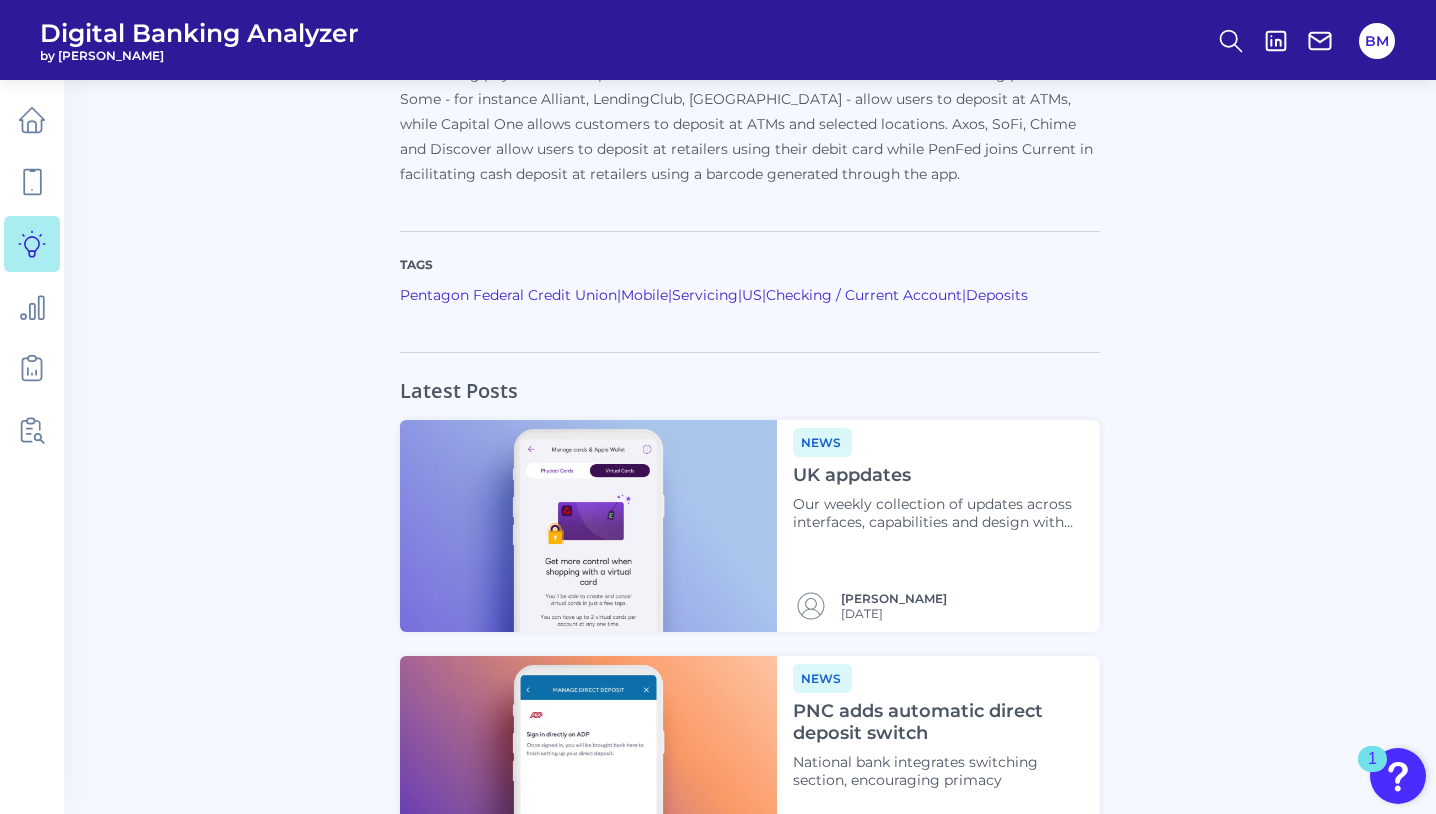 scroll, scrollTop: 1550, scrollLeft: 0, axis: vertical 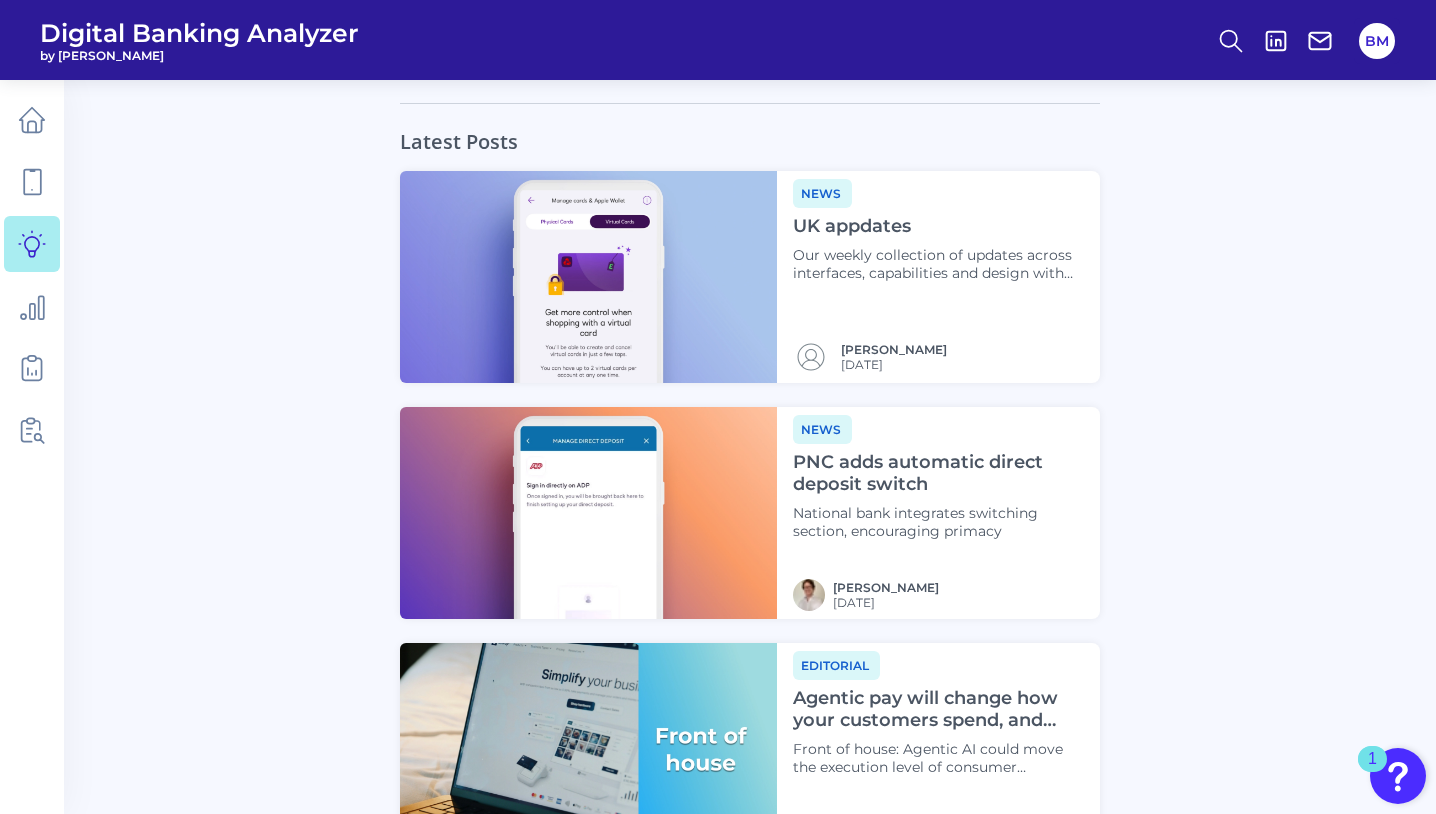 click on "National bank integrates switching section, encouraging primacy" at bounding box center [938, 522] 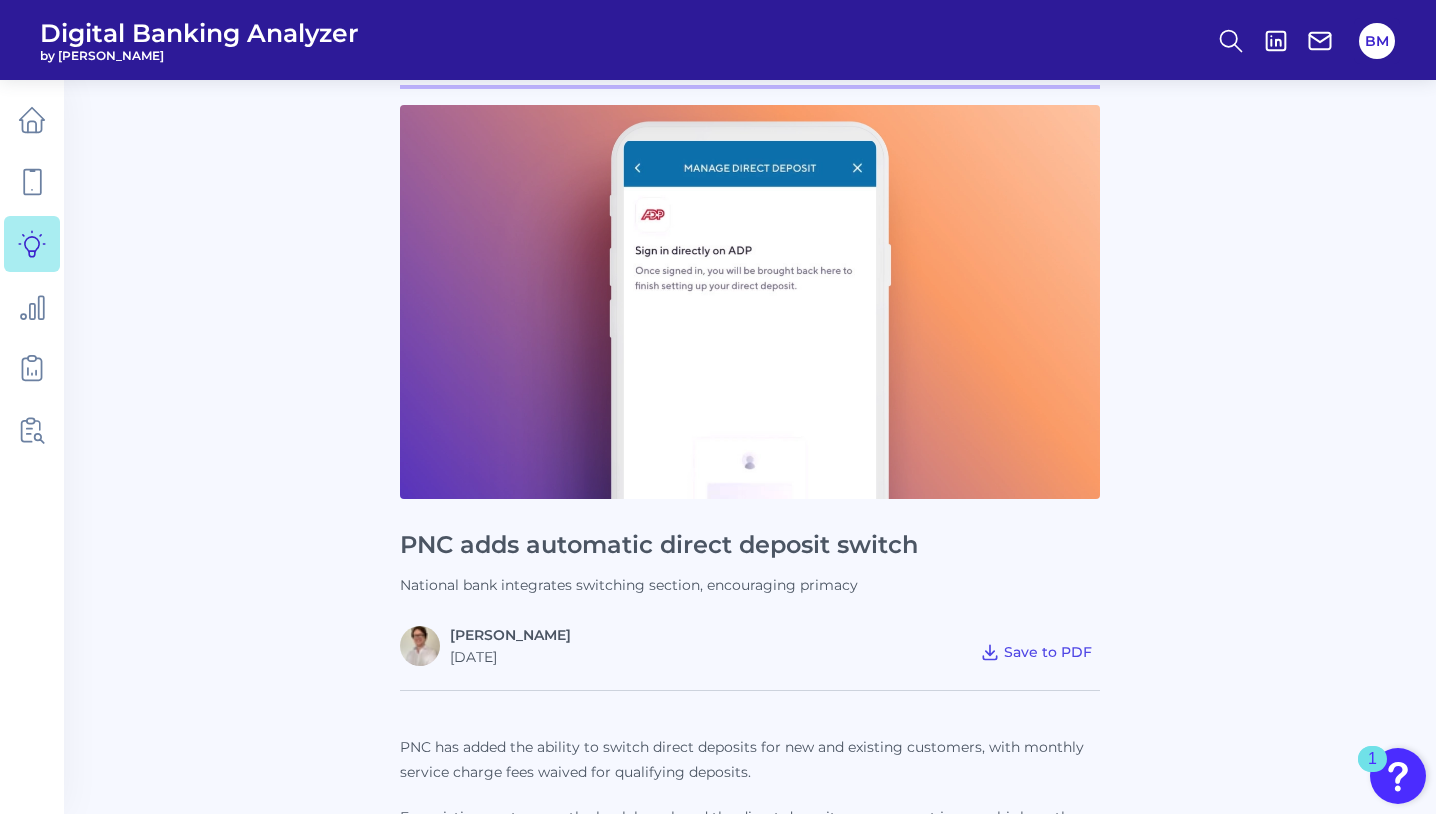 scroll, scrollTop: 0, scrollLeft: 0, axis: both 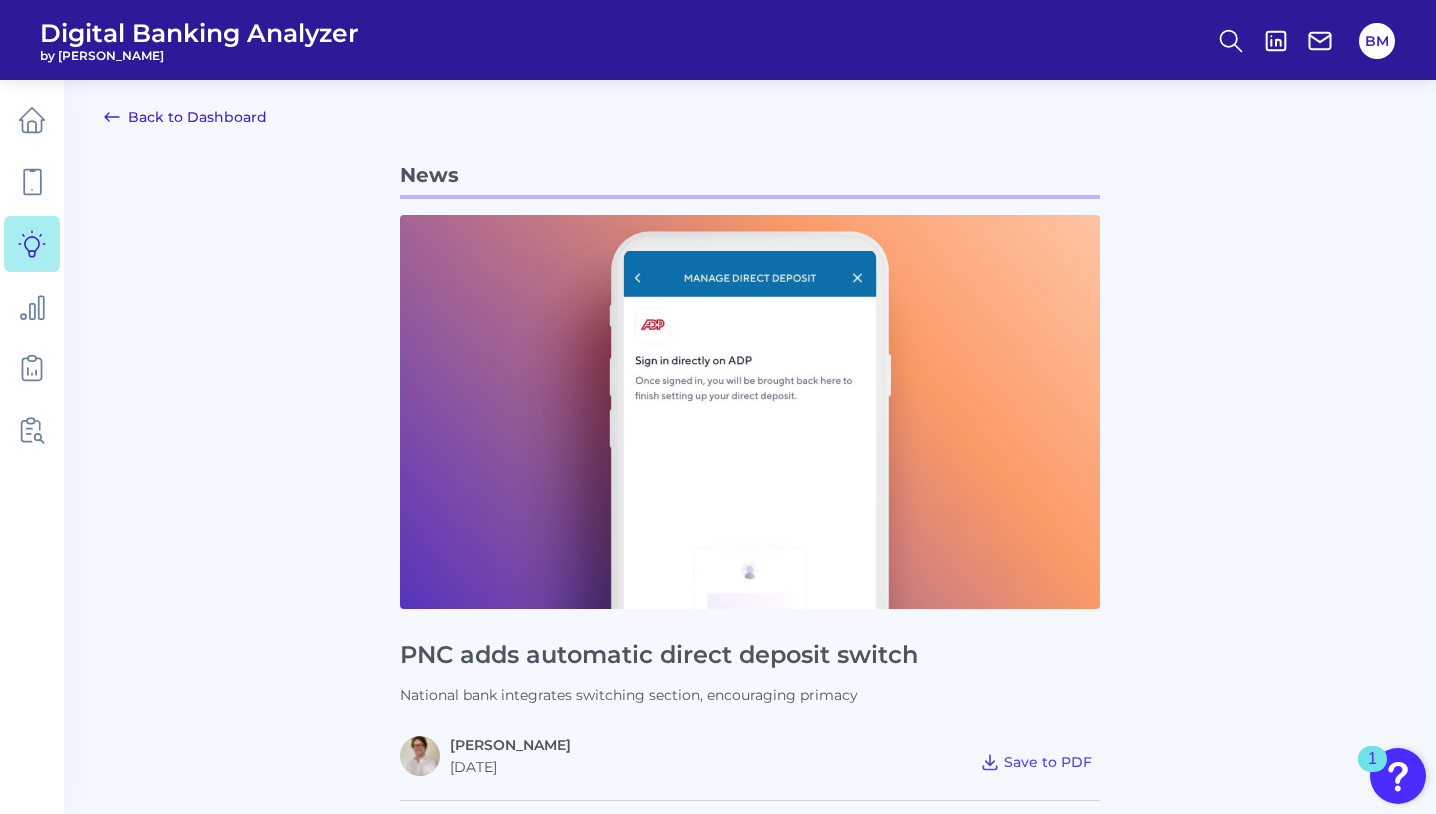 click on "Back to Dashboard" at bounding box center [185, 117] 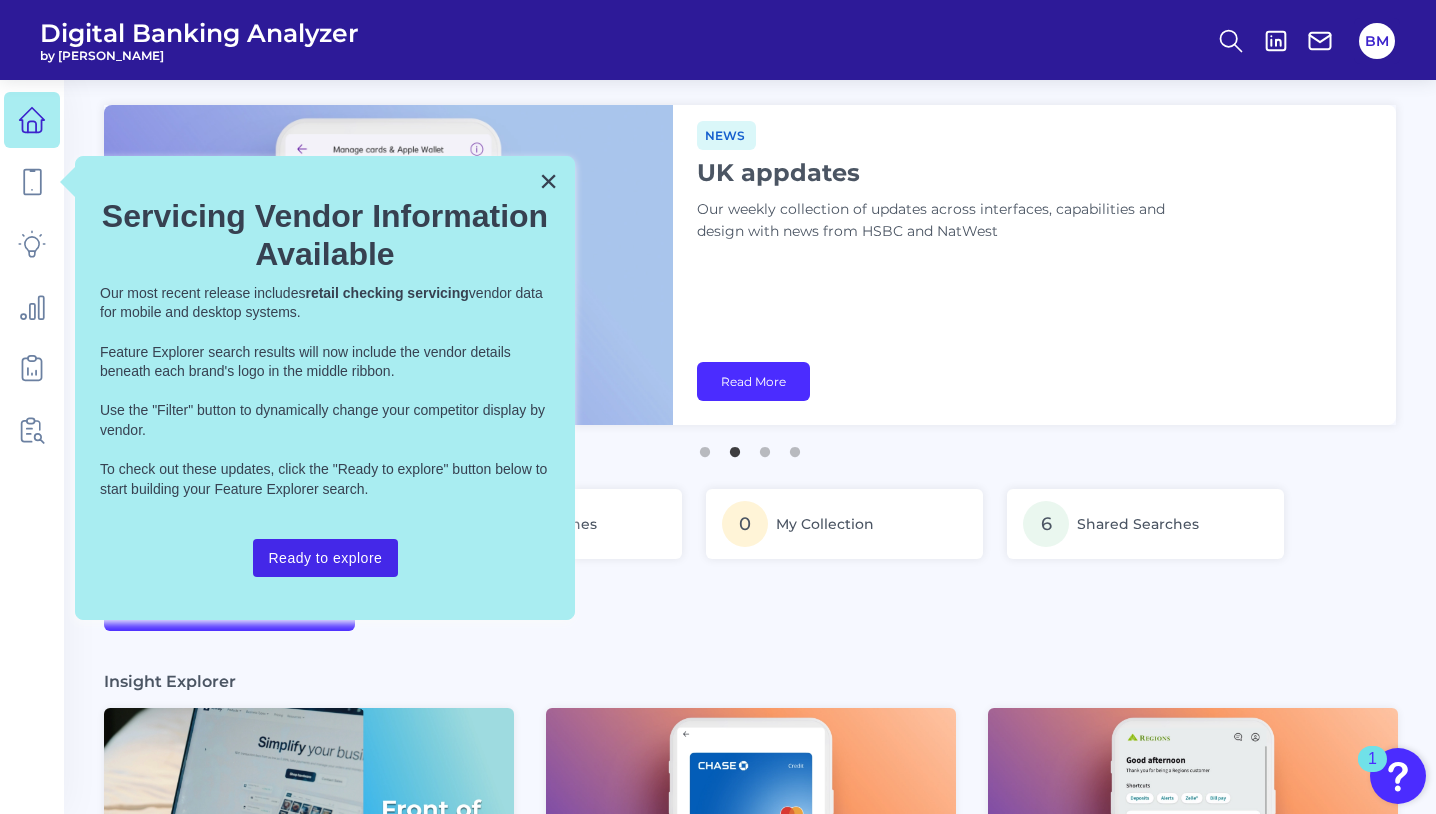 click on "Ready to explore" at bounding box center [326, 558] 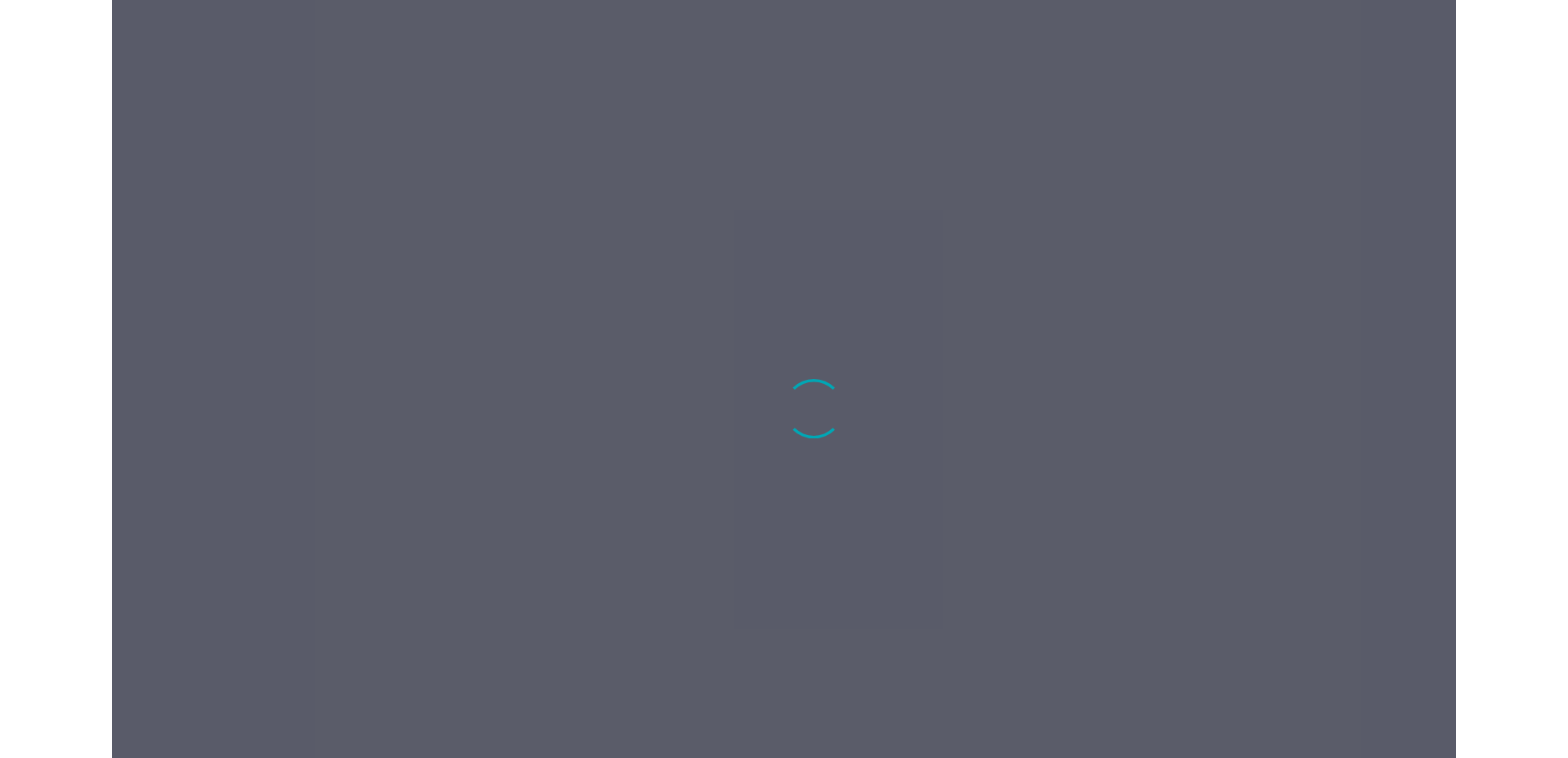 scroll, scrollTop: 0, scrollLeft: 0, axis: both 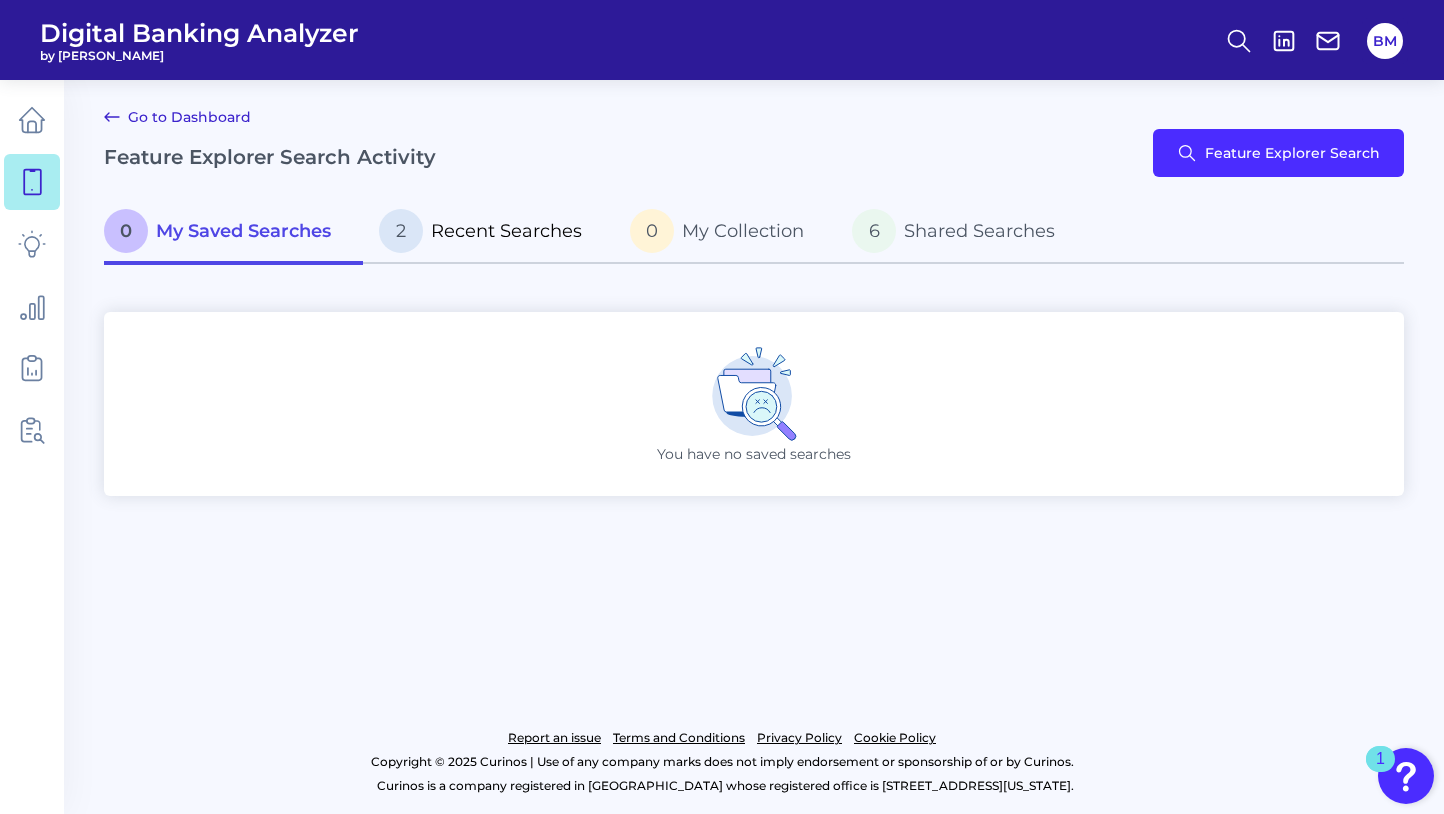 click on "Recent Searches" at bounding box center [506, 231] 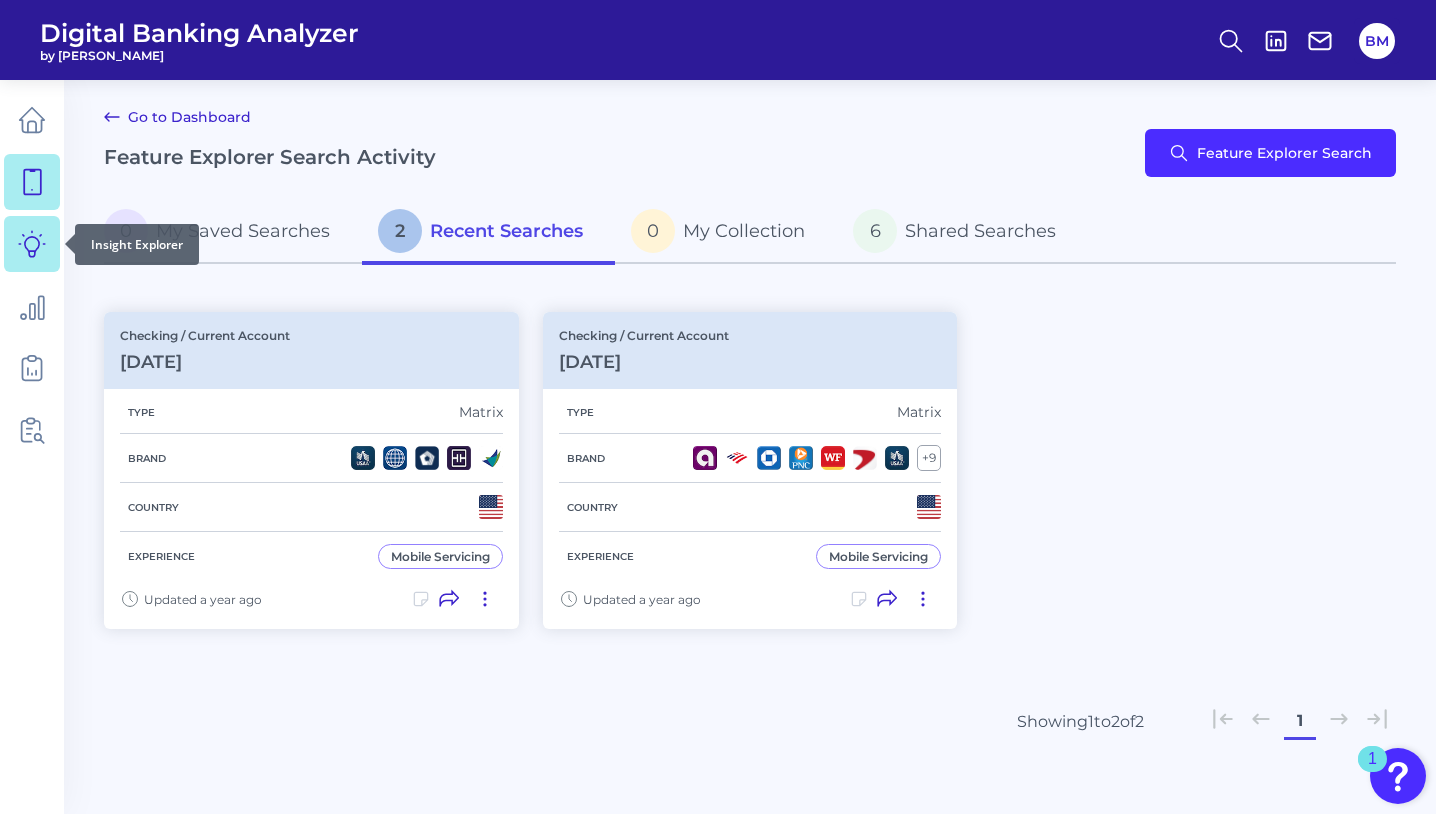 click 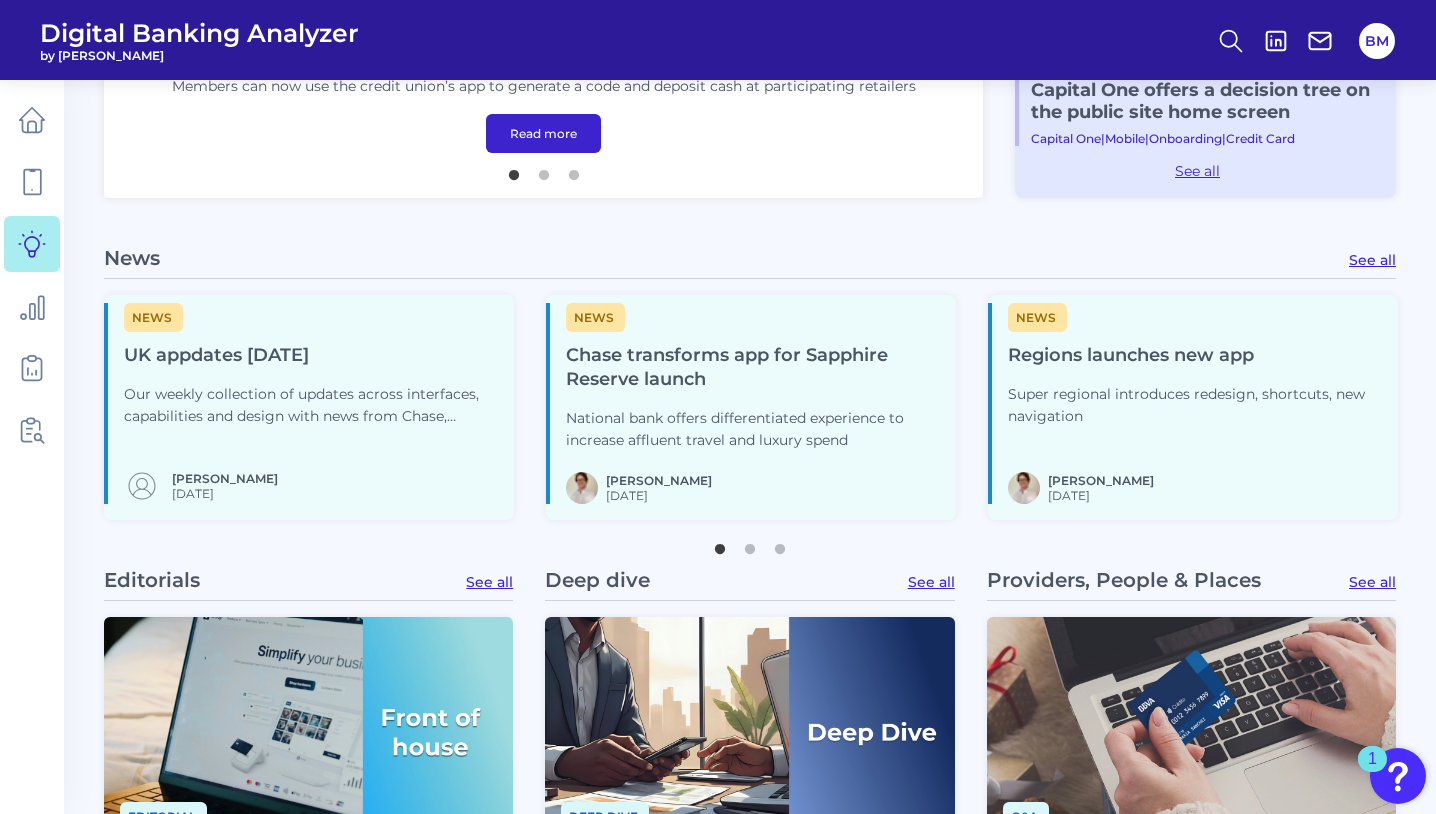 scroll, scrollTop: 700, scrollLeft: 0, axis: vertical 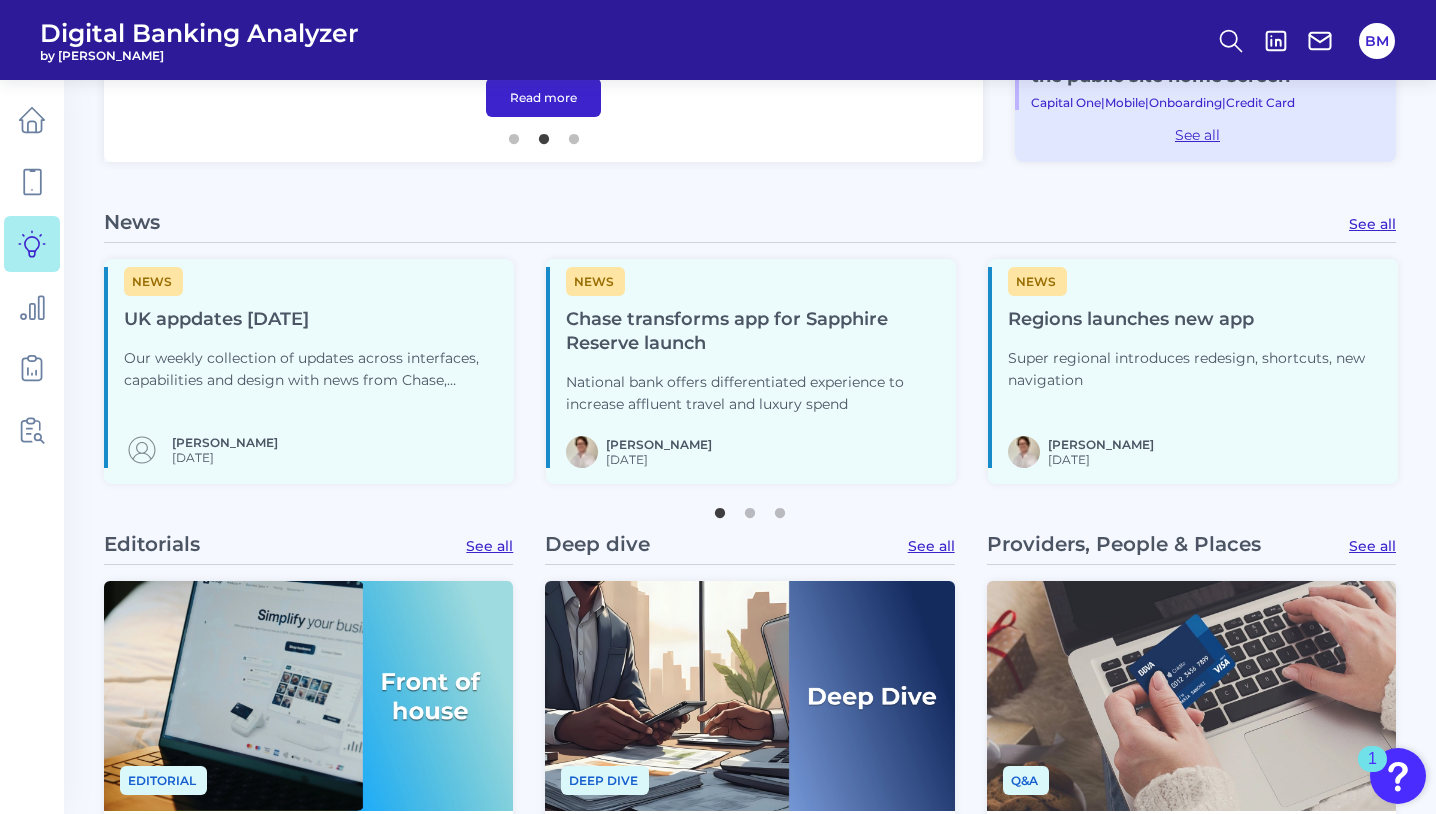 click on "Super regional introduces redesign, shortcuts, new navigation" at bounding box center [1195, 370] 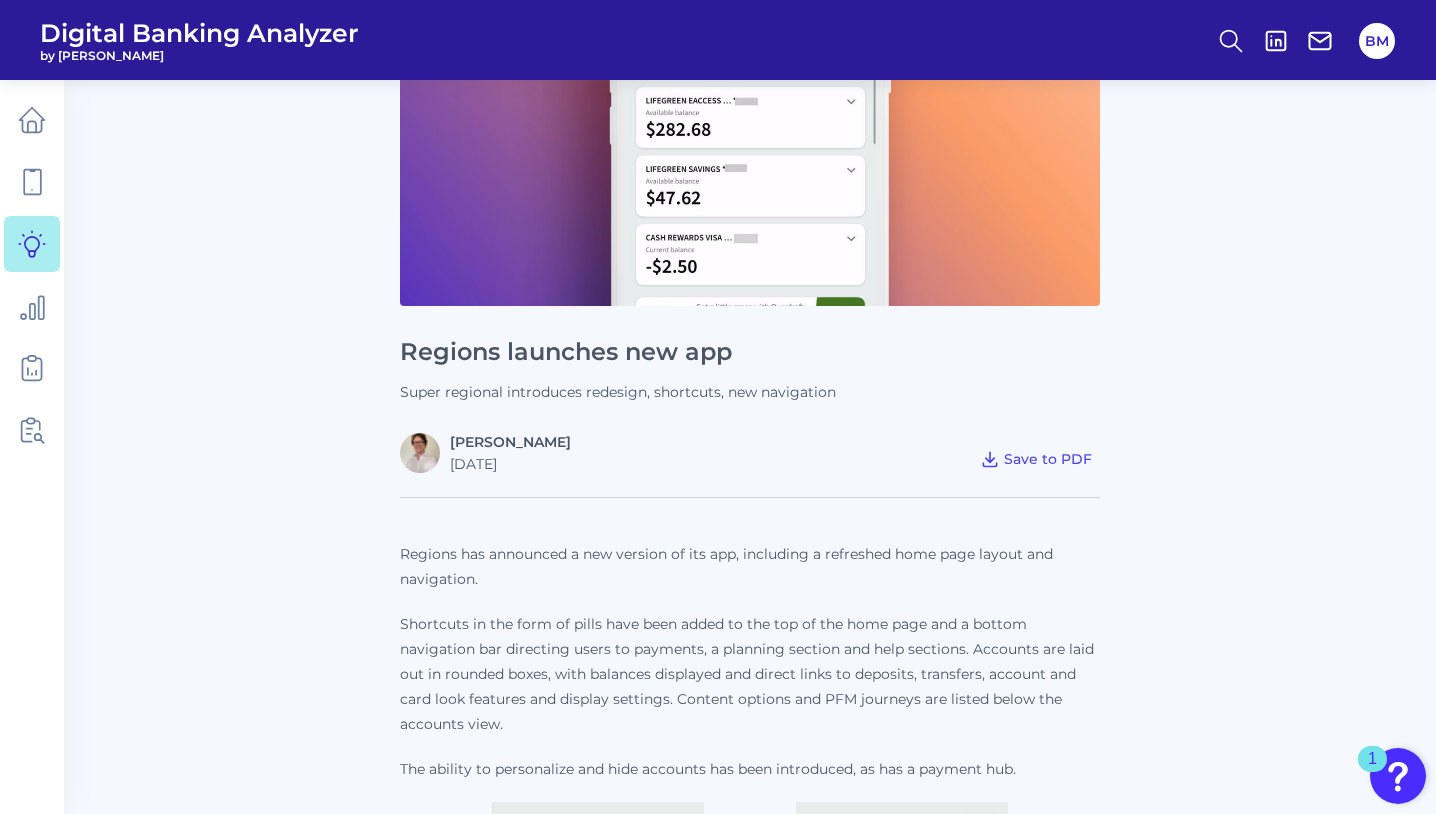 scroll, scrollTop: 200, scrollLeft: 0, axis: vertical 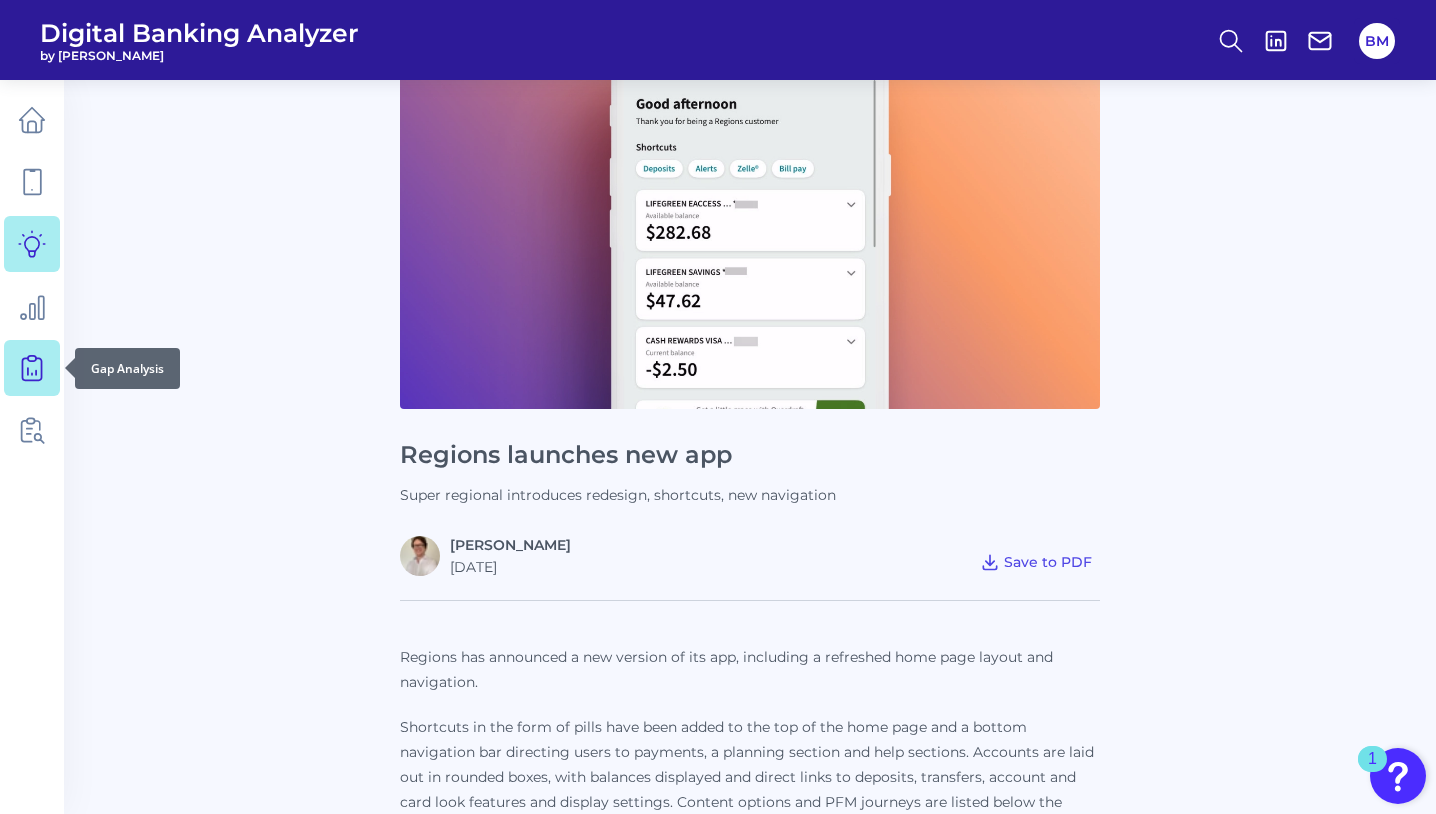 click 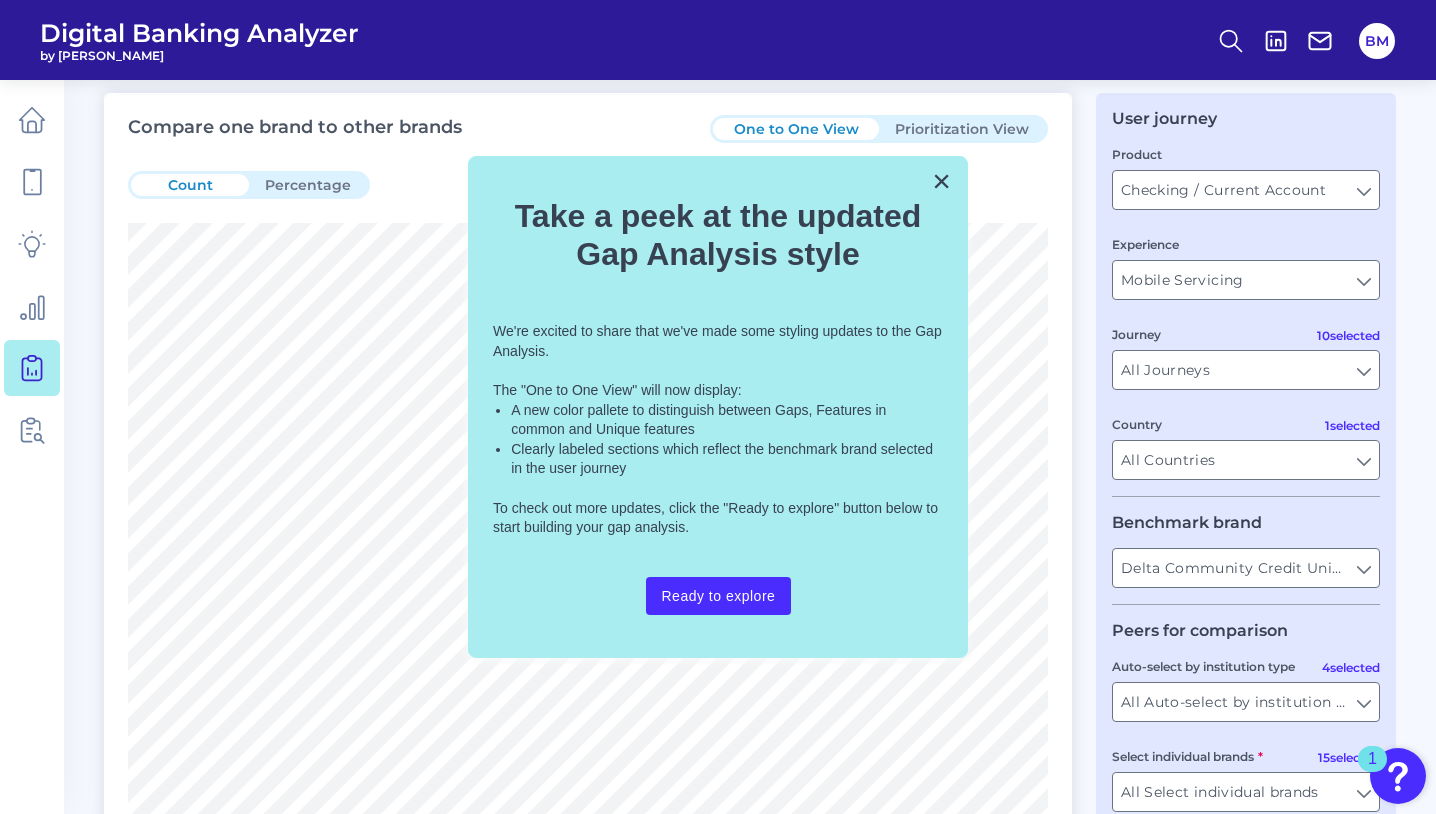scroll, scrollTop: 100, scrollLeft: 0, axis: vertical 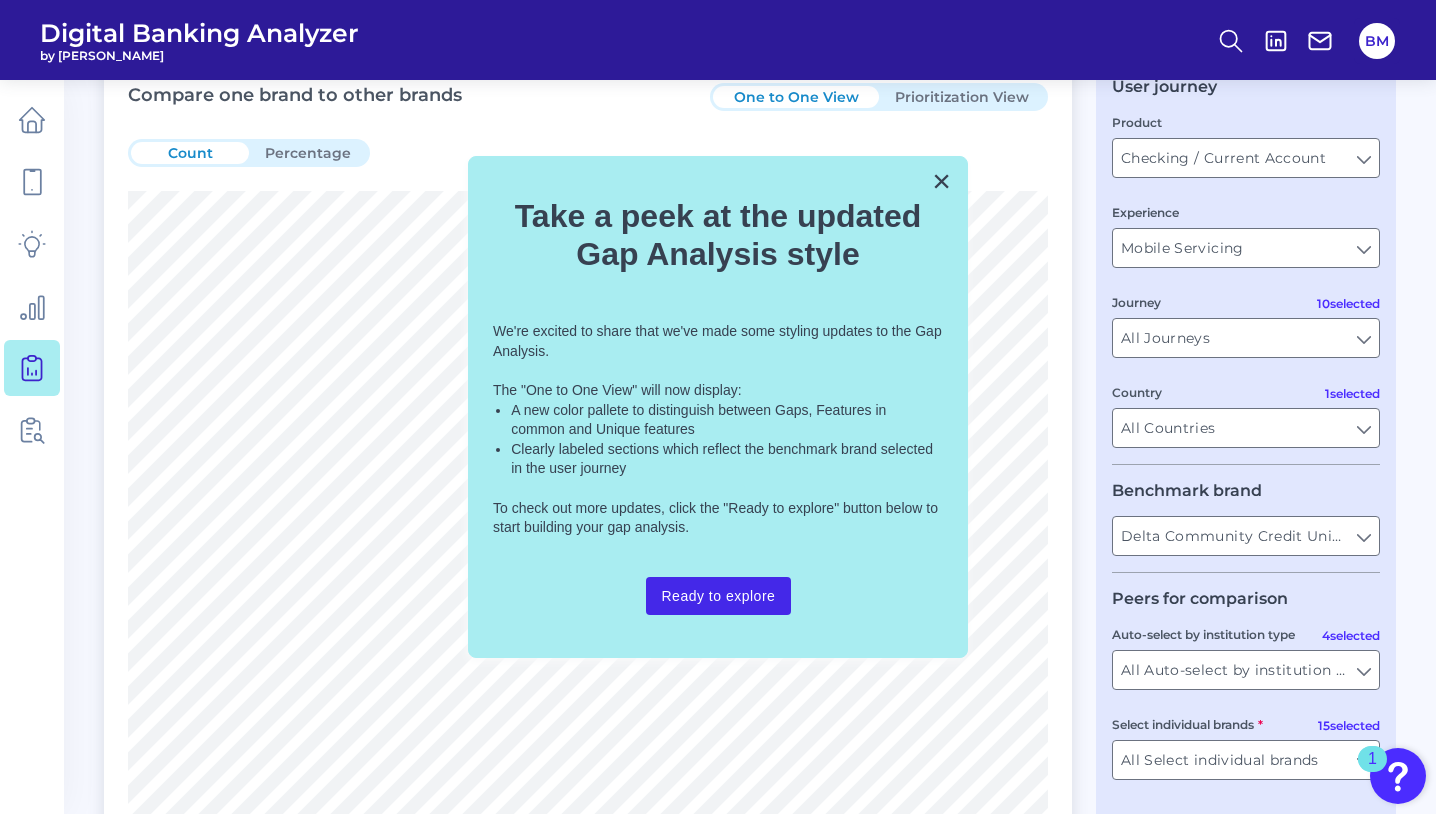 click on "Ready to explore" at bounding box center [719, 596] 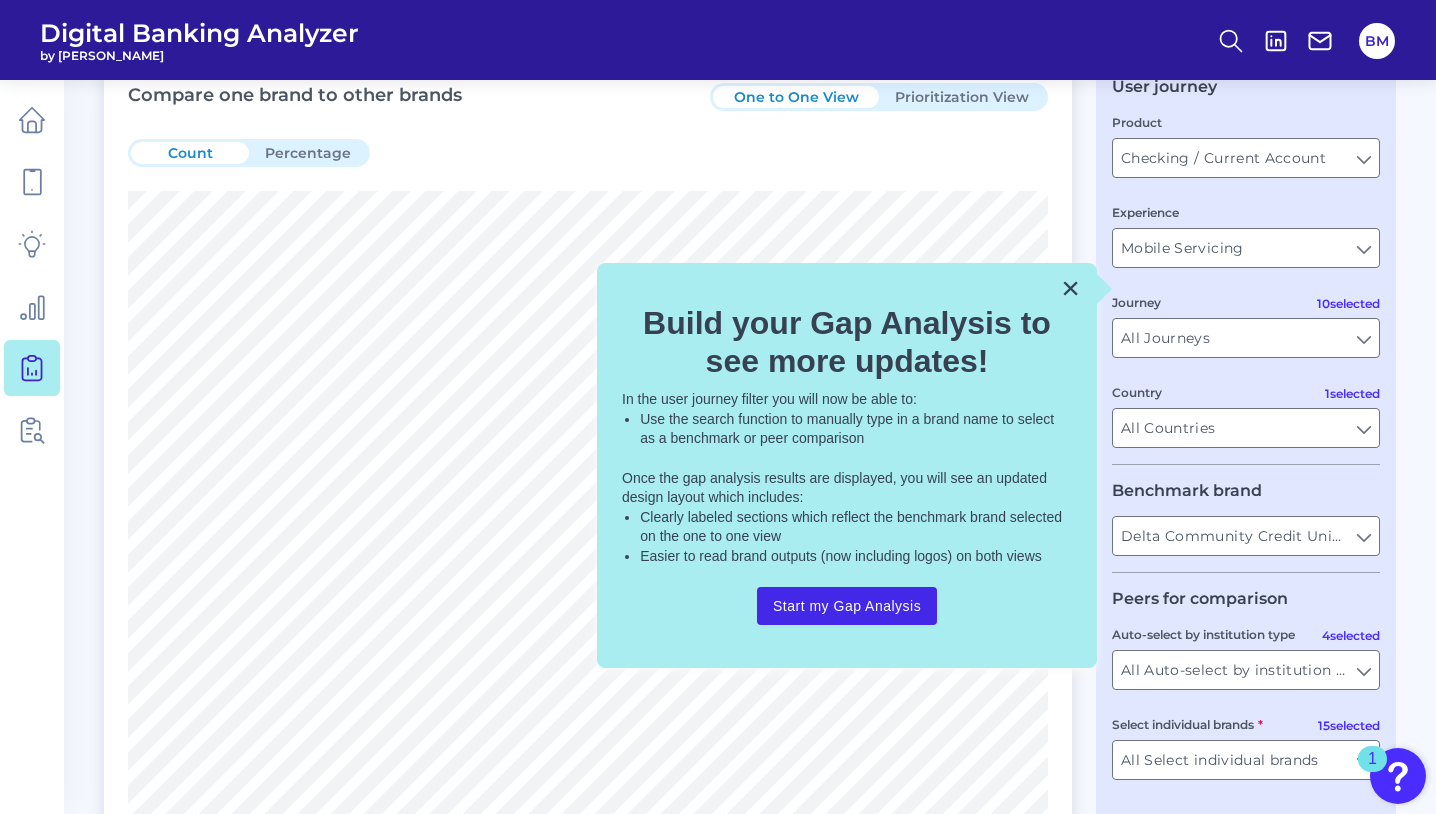 click on "Start my Gap Analysis" at bounding box center (847, 606) 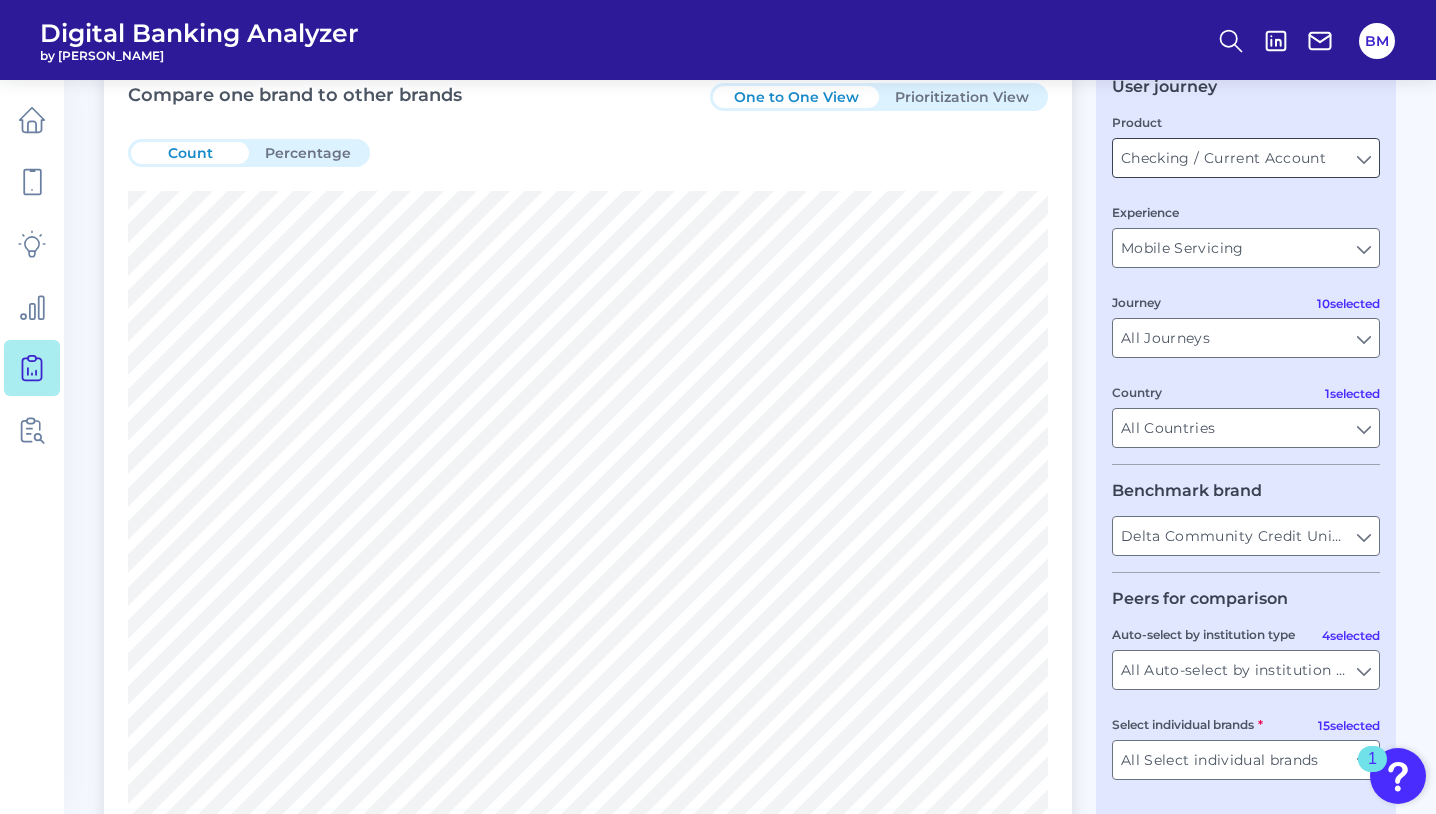 click on "Checking / Current Account" at bounding box center (1246, 158) 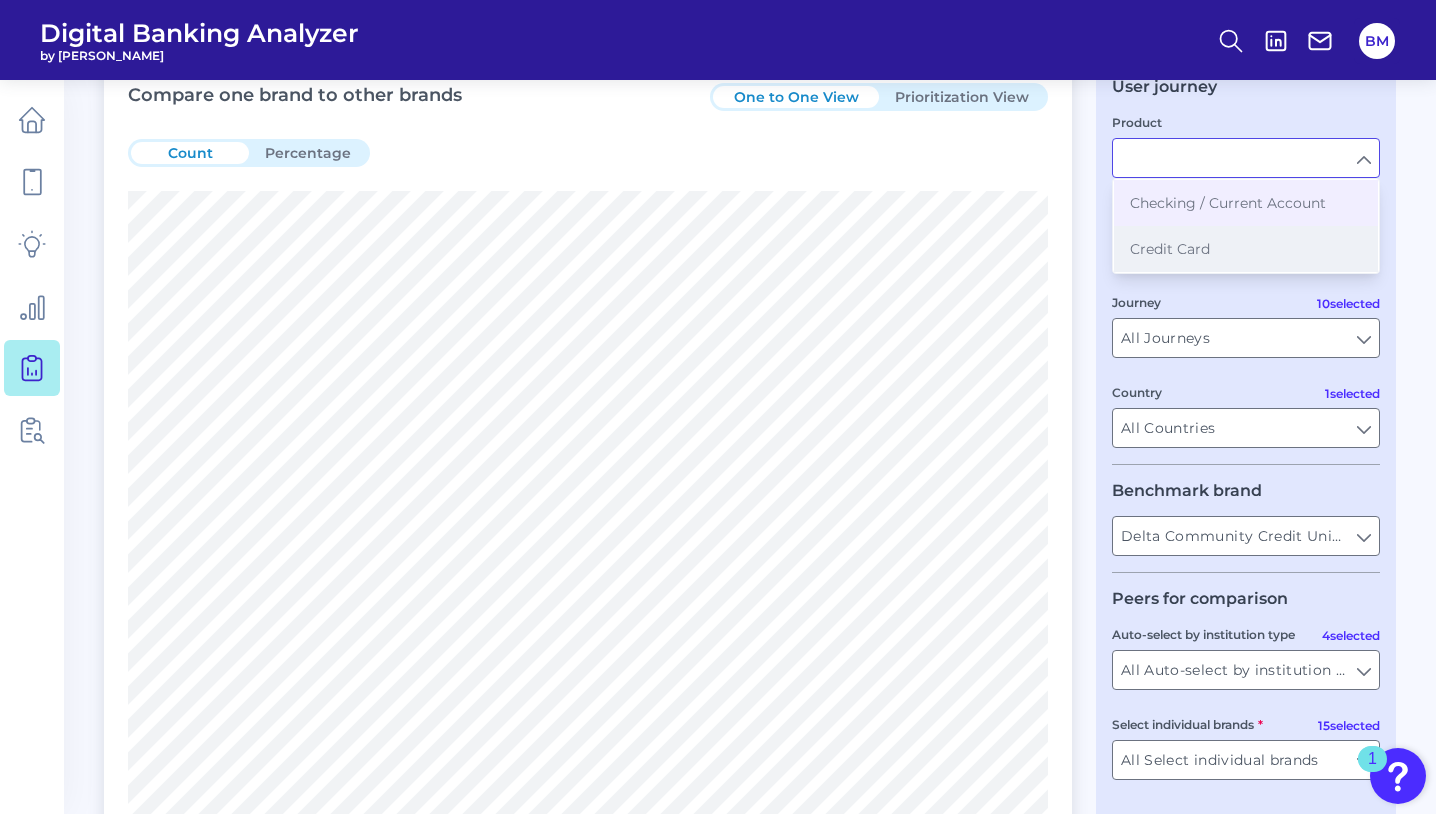 click on "Credit Card" at bounding box center (1170, 249) 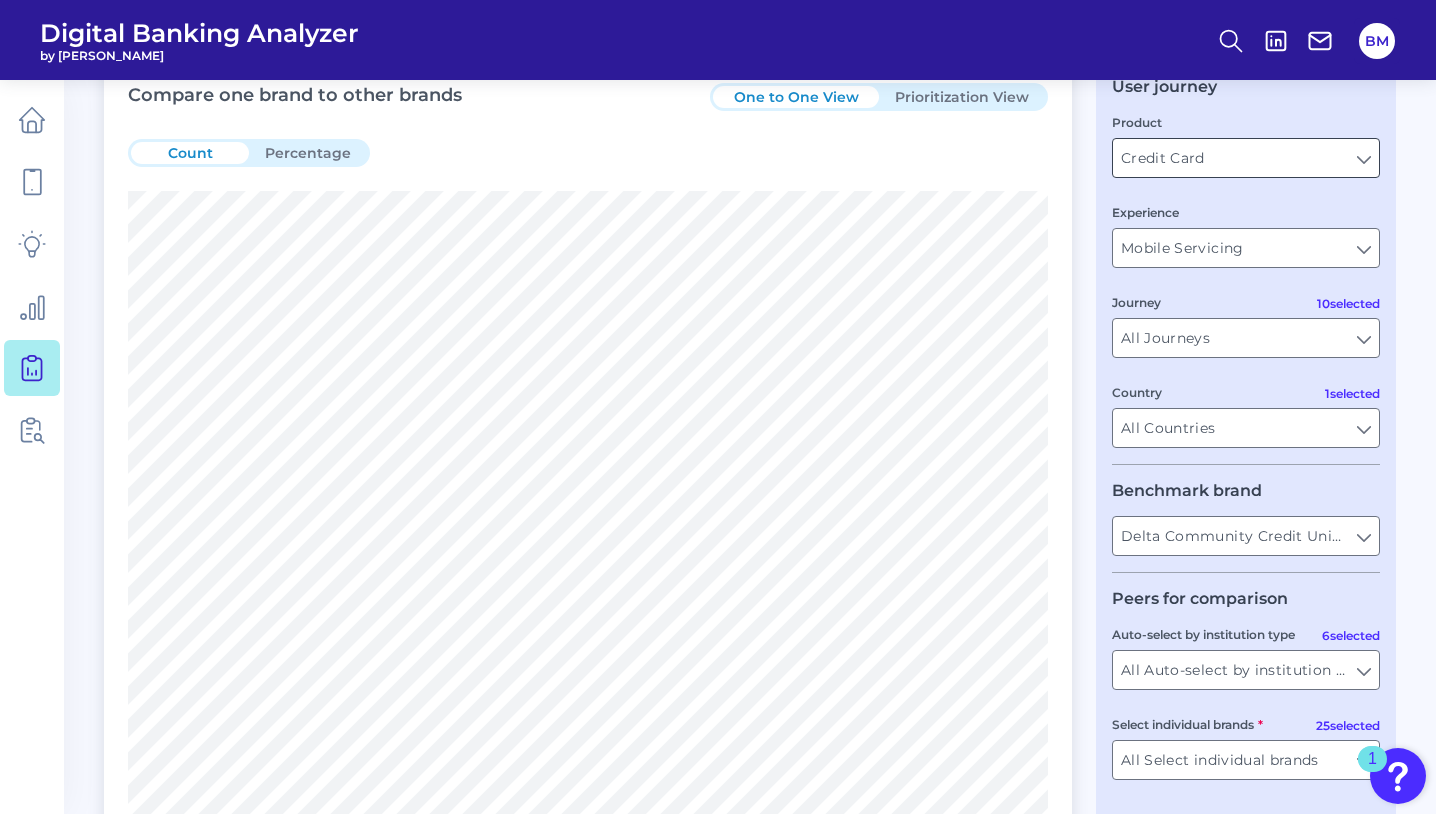 click on "Credit Card" at bounding box center [1246, 158] 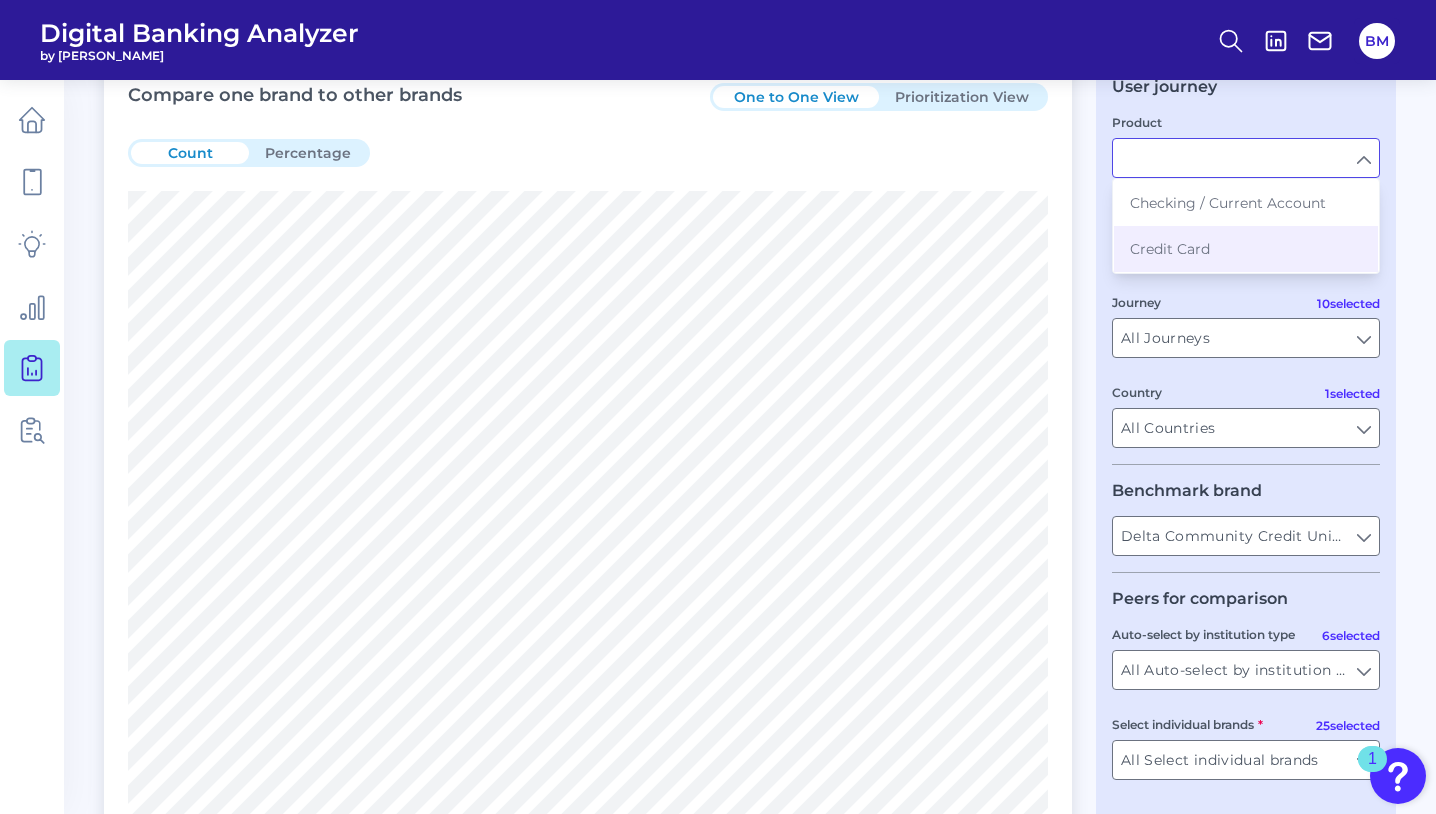 click on "Checking / Current Account" at bounding box center (1246, 203) 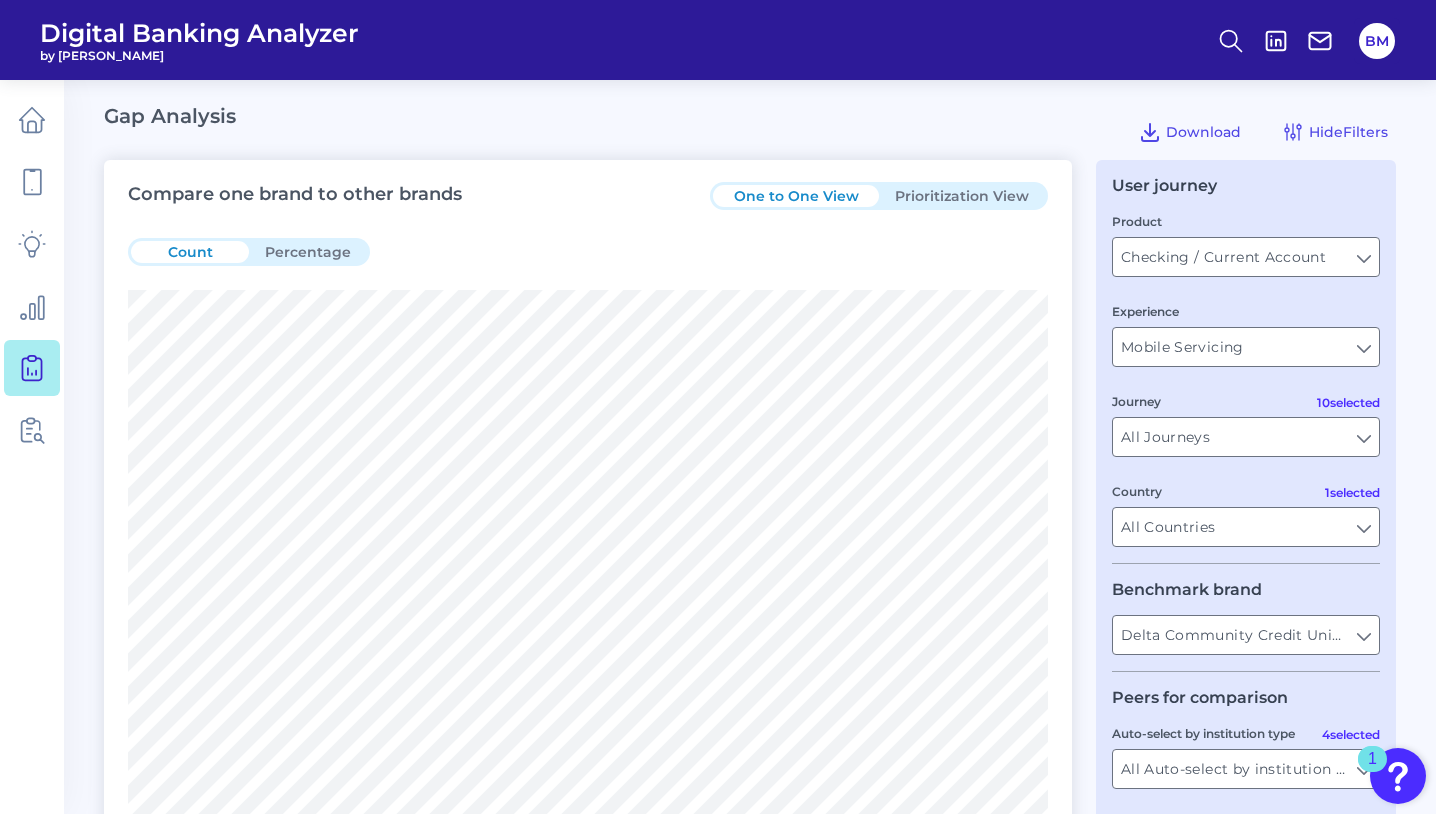 scroll, scrollTop: 0, scrollLeft: 0, axis: both 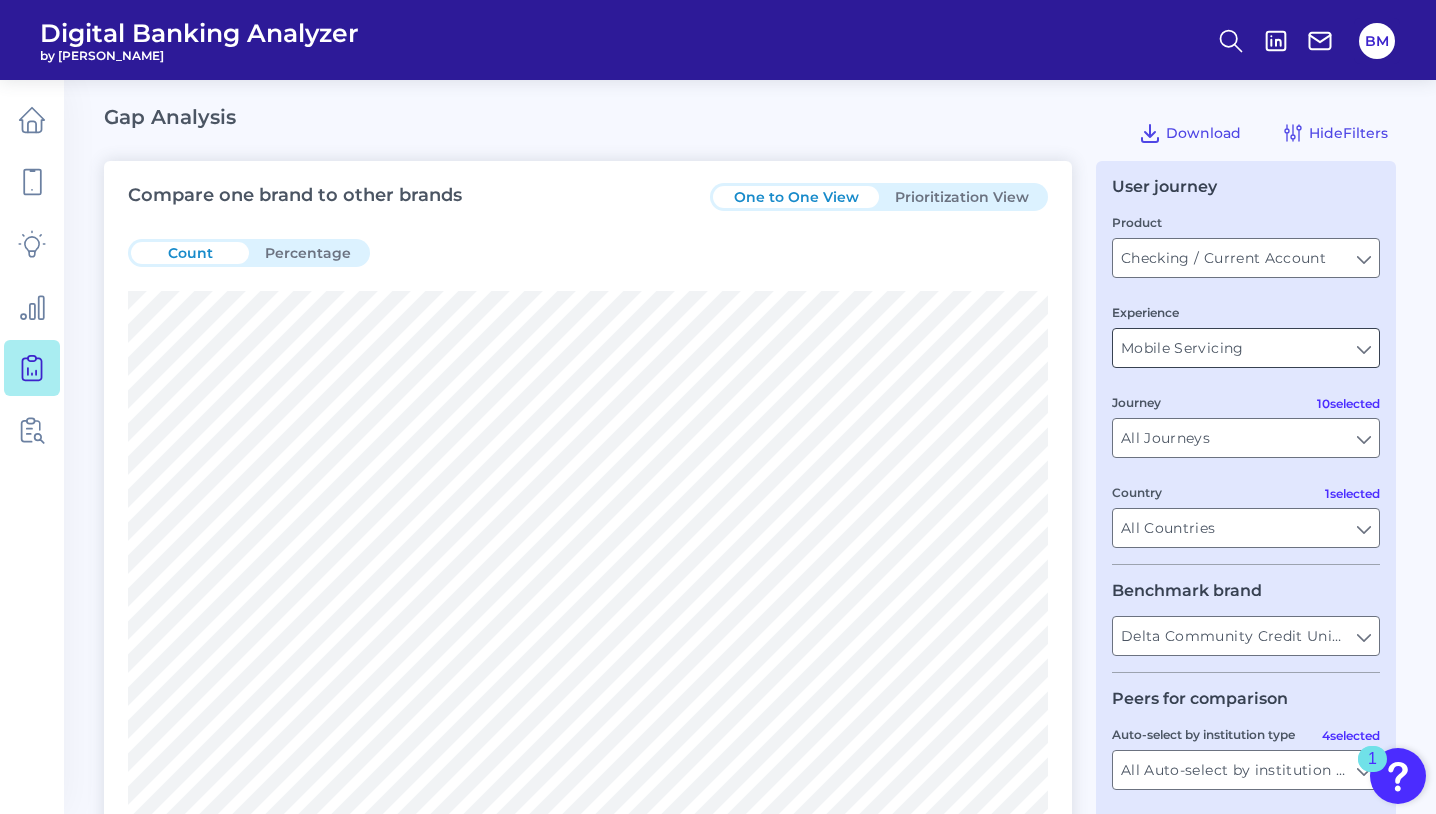 click on "Mobile Servicing" at bounding box center (1246, 348) 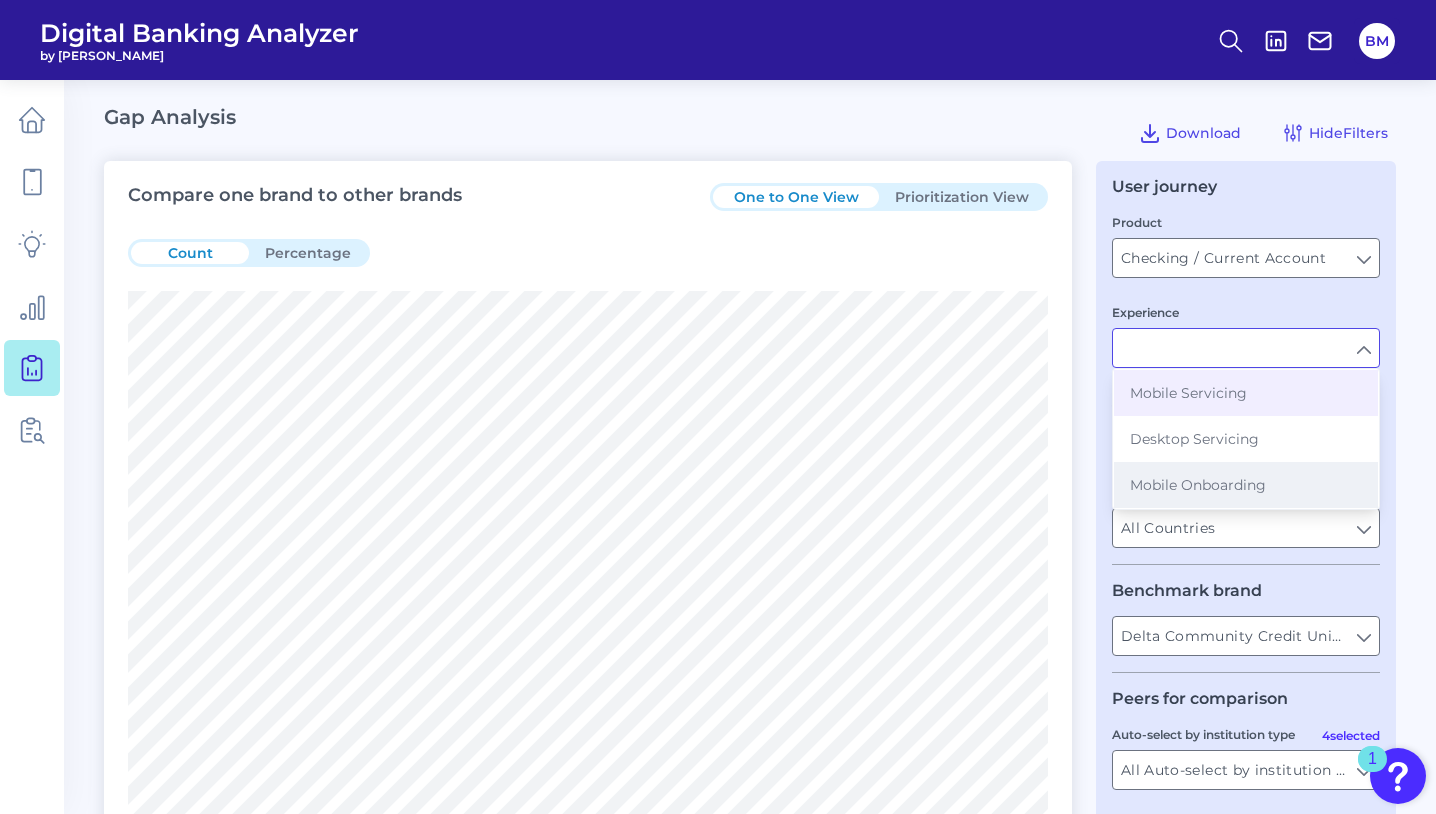 click on "Mobile Onboarding" at bounding box center [1246, 485] 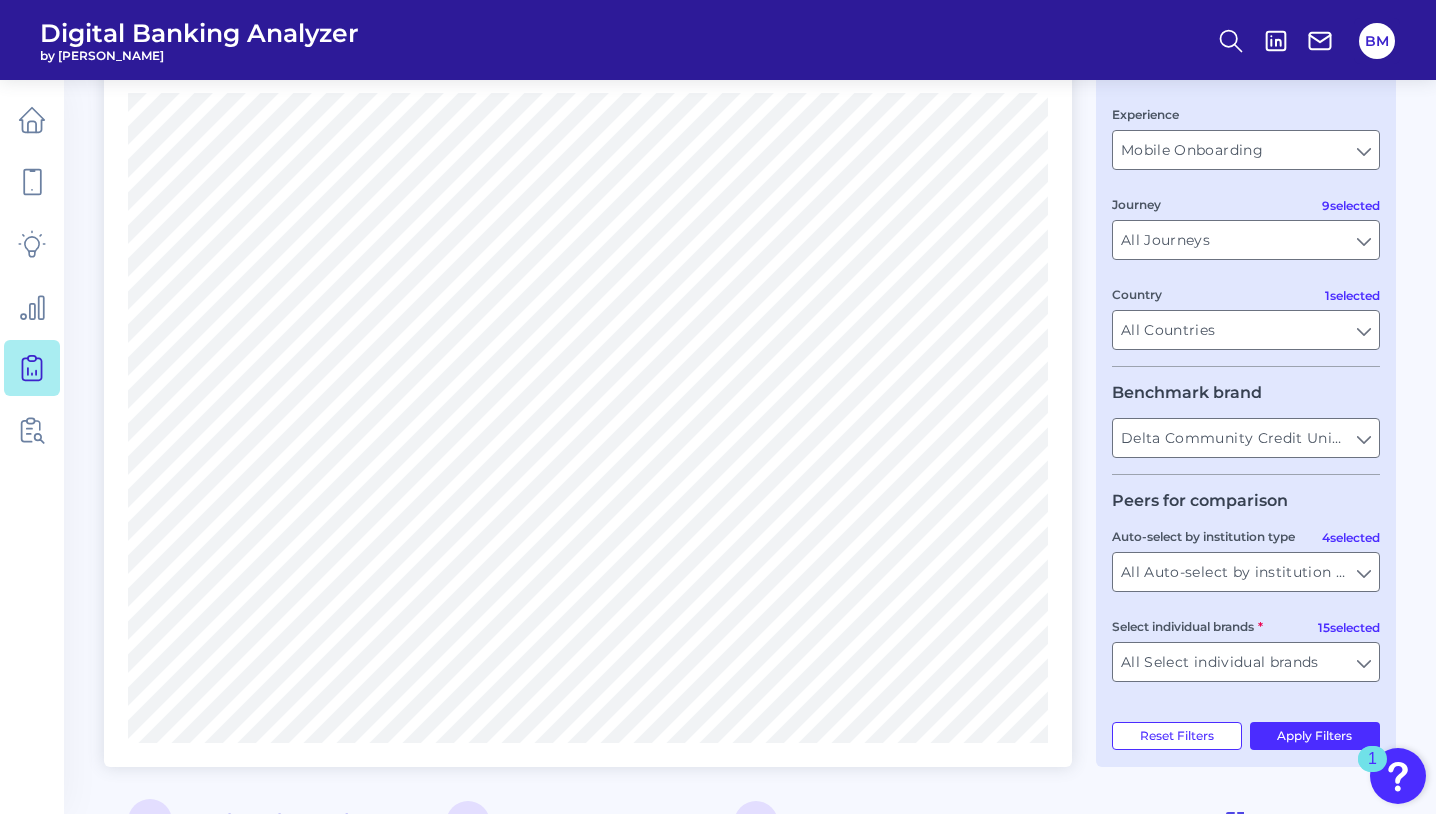 scroll, scrollTop: 200, scrollLeft: 0, axis: vertical 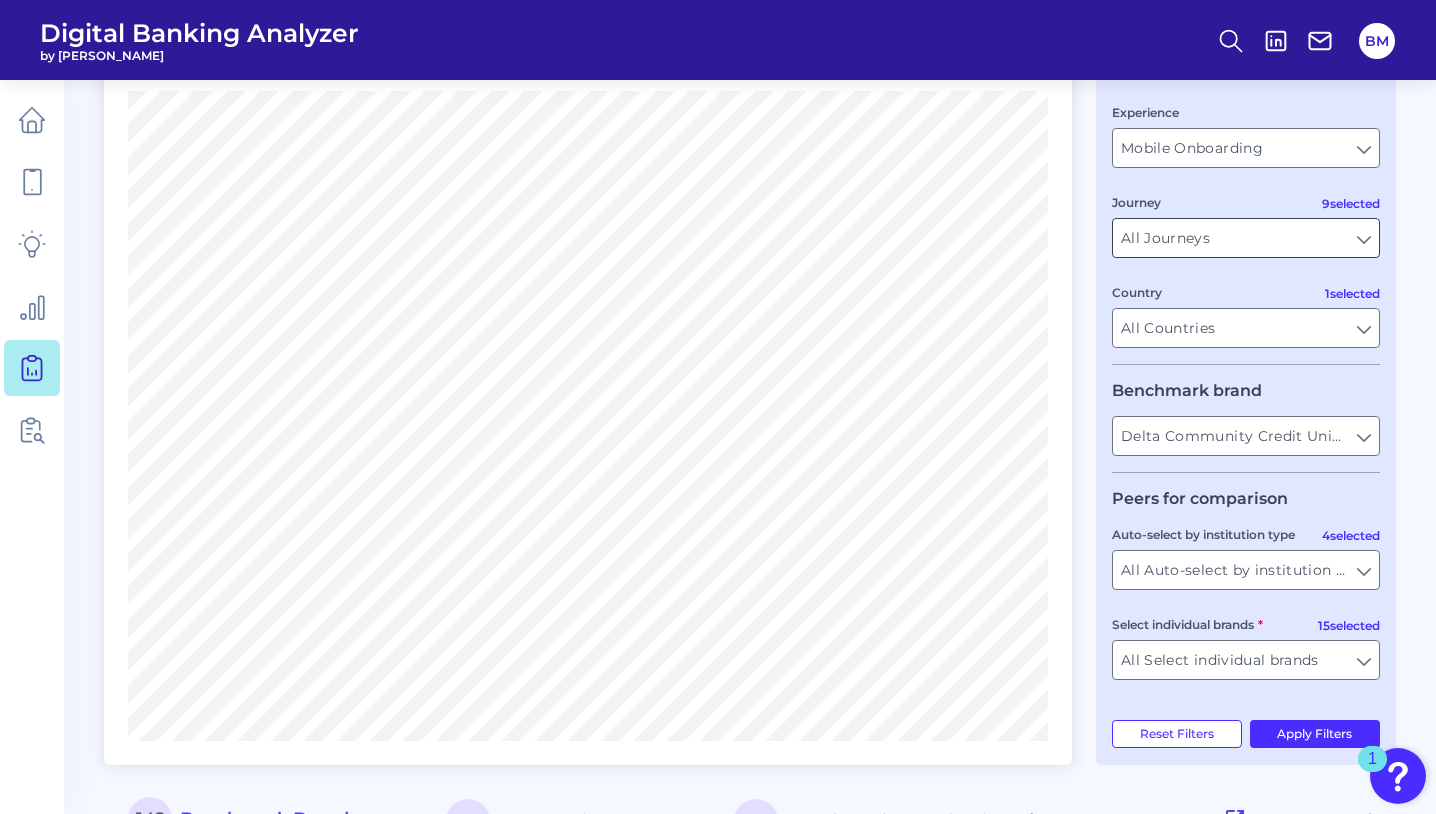 click on "All Journeys" at bounding box center (1246, 238) 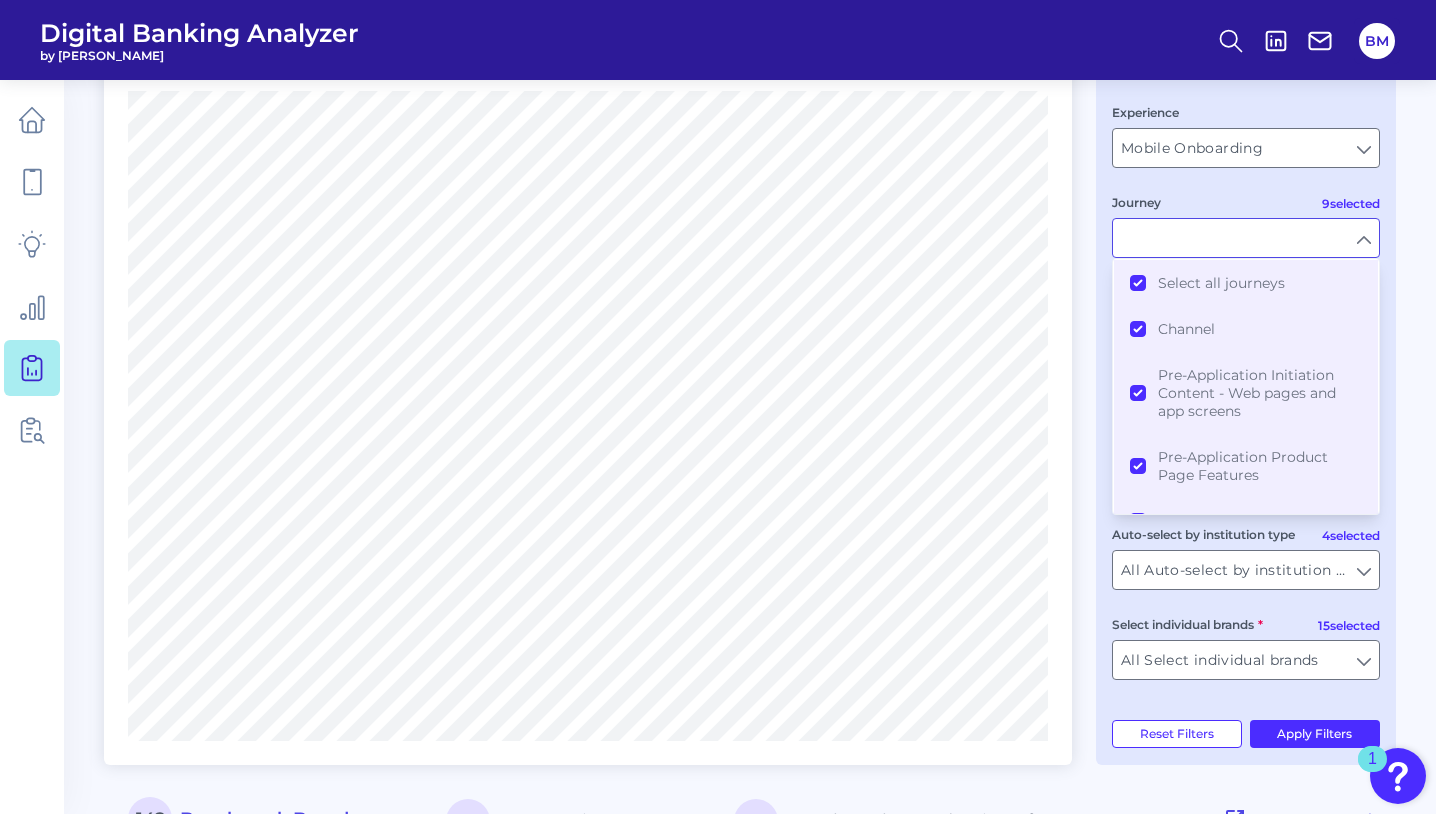 click on "Compare one brand to other brands One to One View Prioritization View Count Percentage 142 Benchmark Brand gaps 136 Features in common 4 Benchmark Brand unique features Go to Best Practices Pre-Login Area 6 features total New Customer Onboarding 1 feature total Accounts and transactions 30 features total Move Money 31 features total Settings and Profile Management 22 features total Insights and PFM 17 features total Alerts 7 features total Product Journeys 7 features total Help & Support 21 features total User journey Product Checking / Current Account Checking / Current Account Experience Mobile Onboarding Mobile Onboarding 9  selected Journey Select all journeys Channel Pre-Application Initiation Content - Web pages and app screens Pre-Application Product Page Features Capabilities & Interface Application inputs Verification and Approval Funding & Deposits - CHECKING & SAVINGS PRODUCTS Account Configuration Communication 1  selected Country All Countries All Countries Benchmark brand Peers for comparison" at bounding box center [750, 842] 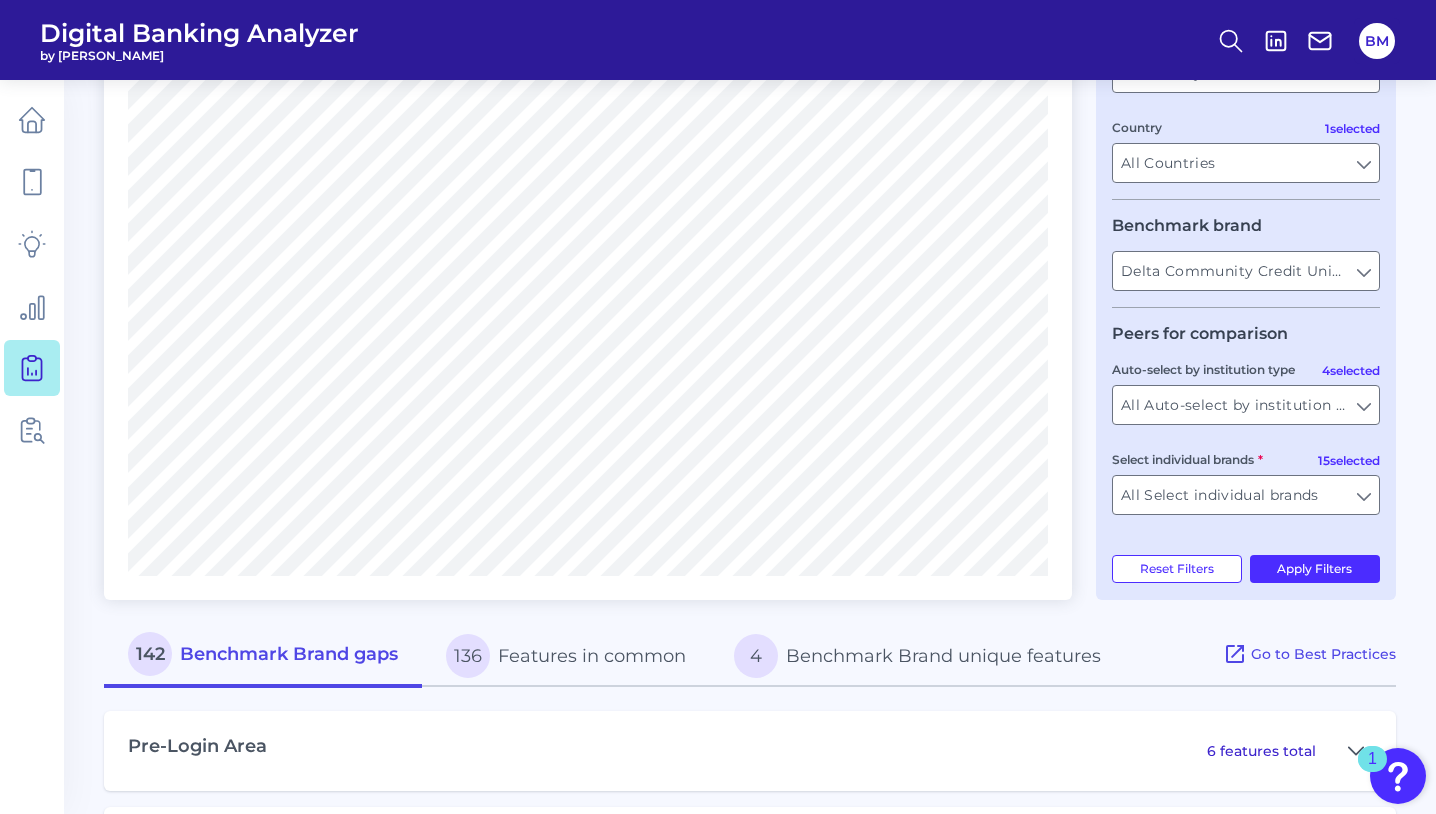 scroll, scrollTop: 400, scrollLeft: 0, axis: vertical 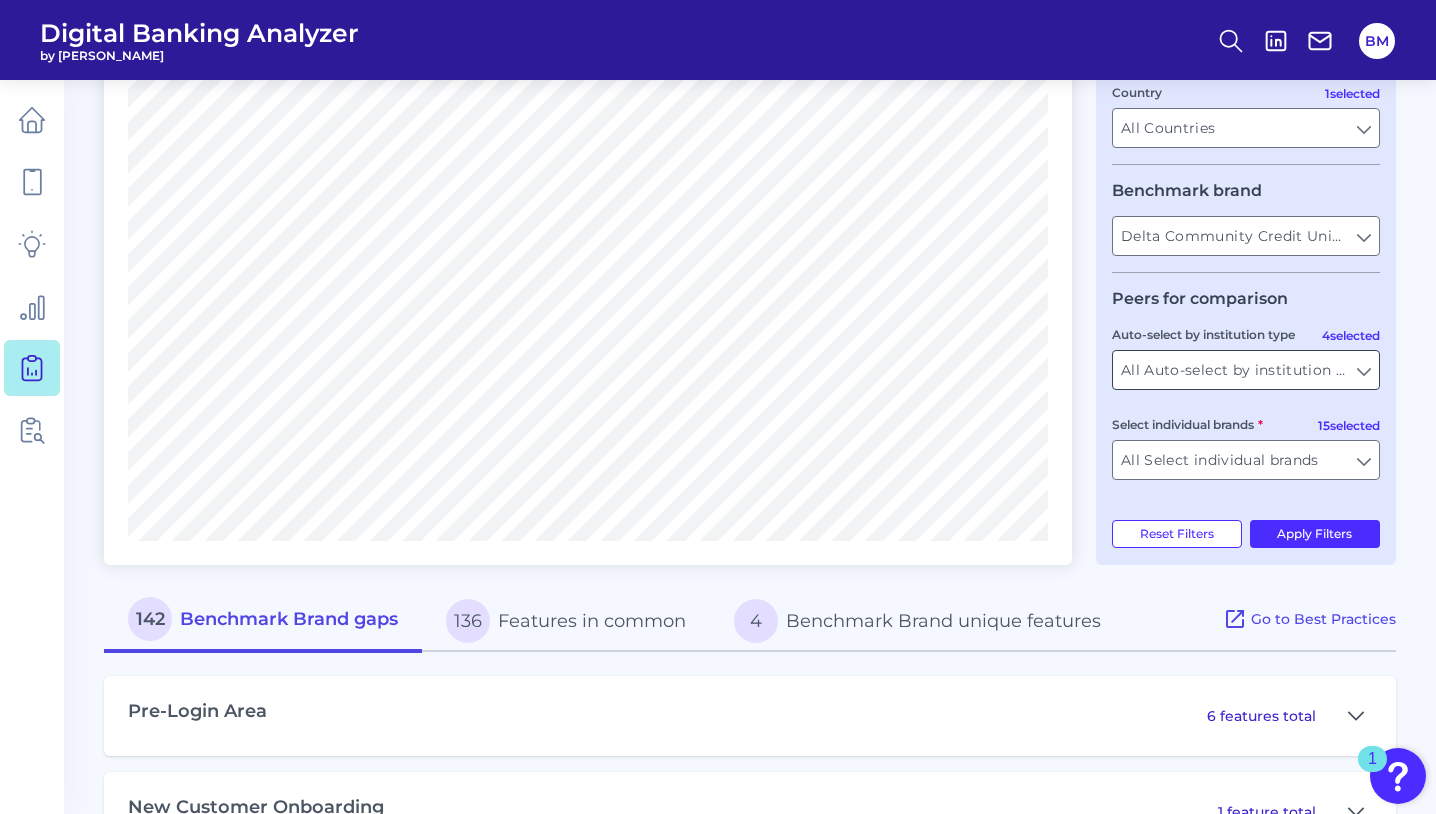 click on "All Auto-select by institution types" at bounding box center (1246, 370) 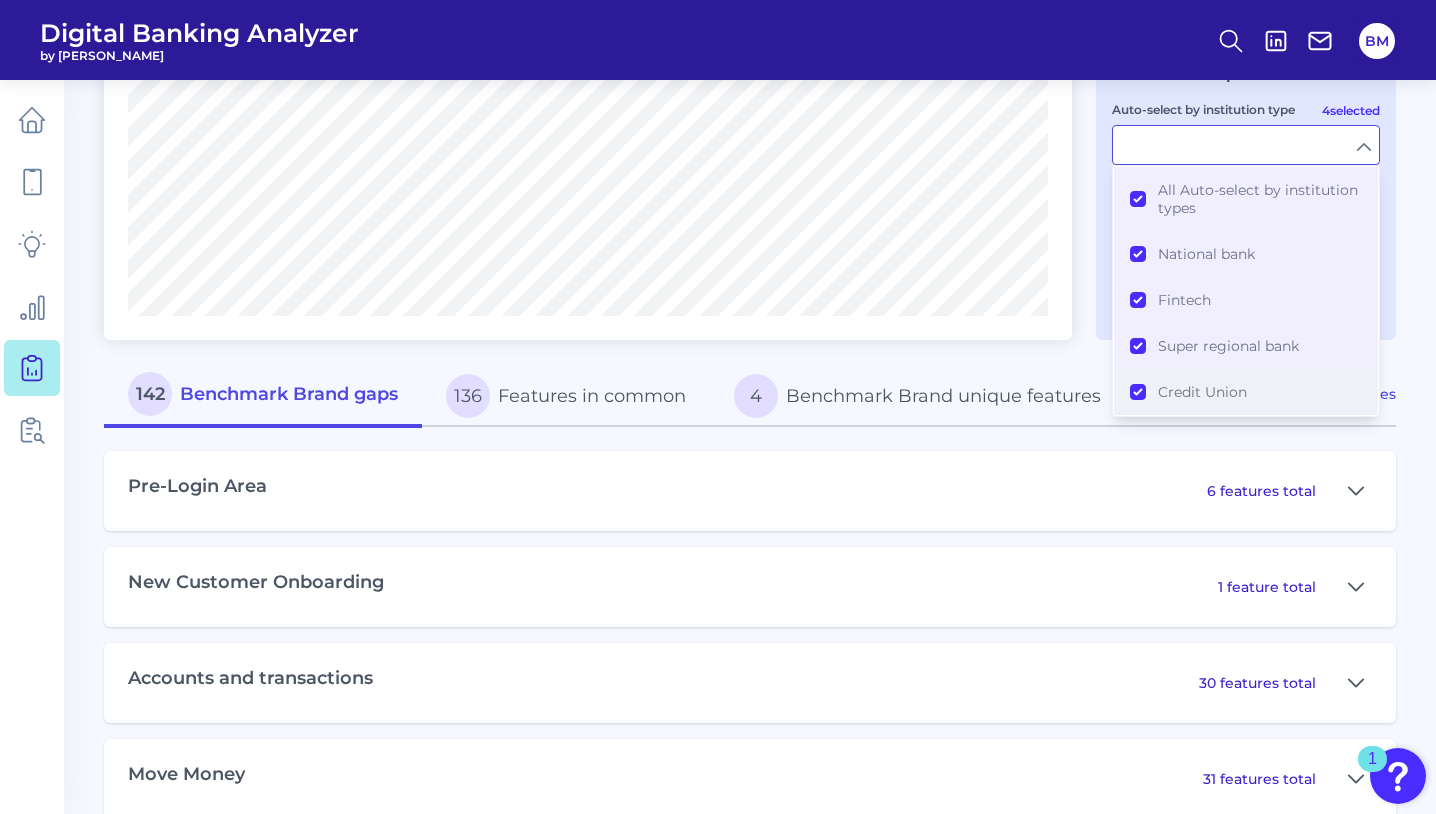 scroll, scrollTop: 400, scrollLeft: 0, axis: vertical 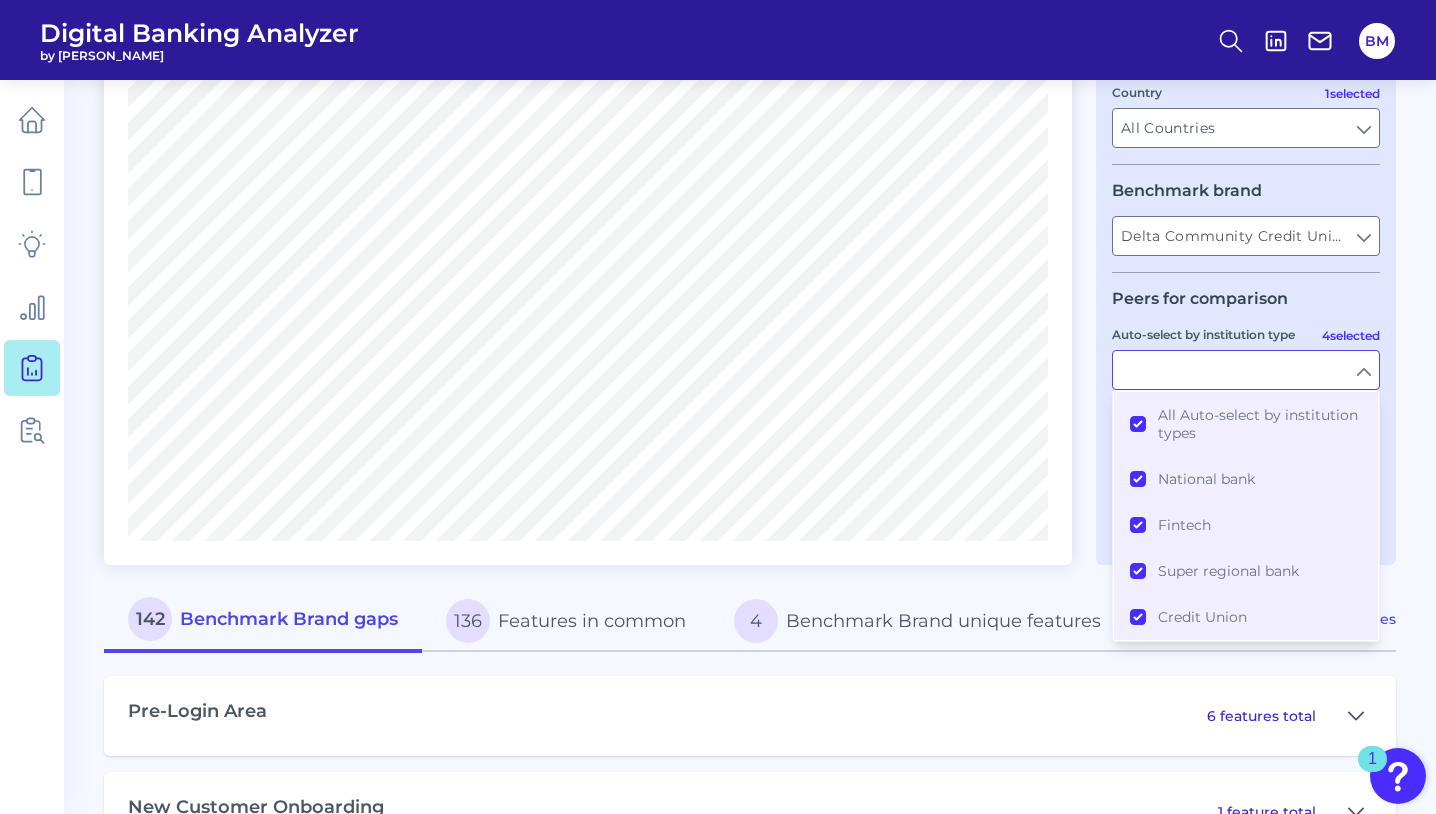 click on "Compare one brand to other brands One to One View Prioritization View Count Percentage 142 Benchmark Brand gaps 136 Features in common 4 Benchmark Brand unique features Go to Best Practices Pre-Login Area 6 features total New Customer Onboarding 1 feature total Accounts and transactions 30 features total Move Money 31 features total Settings and Profile Management 22 features total Insights and PFM 17 features total Alerts 7 features total Product Journeys 7 features total Help & Support 21 features total User journey Product Checking / Current Account Checking / Current Account Experience Mobile Onboarding Mobile Onboarding 9  selected Journey All Journeys All Journeys 1  selected Country All Countries All Countries Benchmark brand Delta Community Credit Union Delta Community Credit Union Peers for comparison 4  selected Auto-select by institution type All Auto-select by institution types National bank Fintech Super regional bank Credit Union 15  selected Select individual brands Reset Filters" at bounding box center (750, 642) 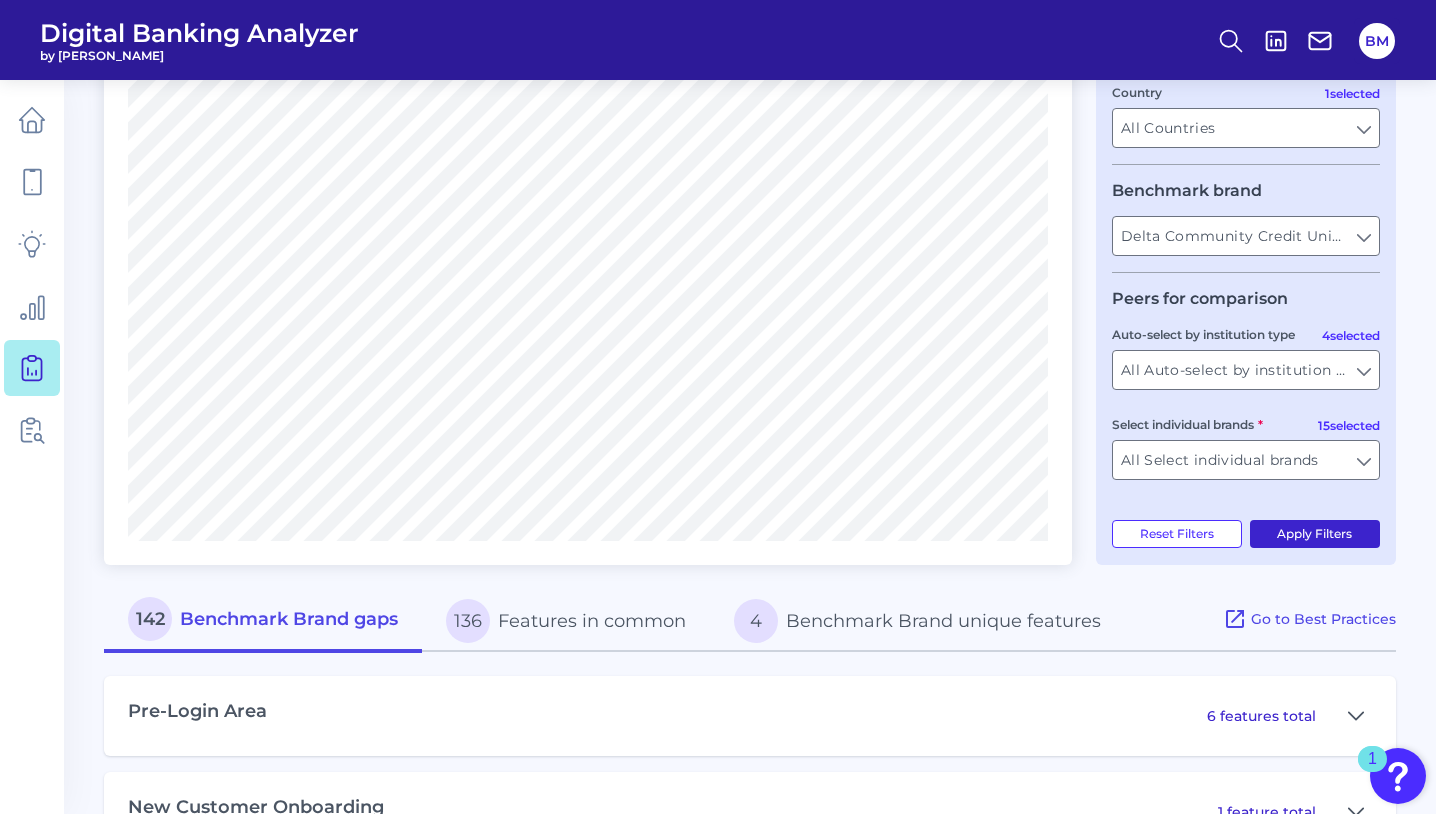 click on "Apply Filters" at bounding box center (1315, 534) 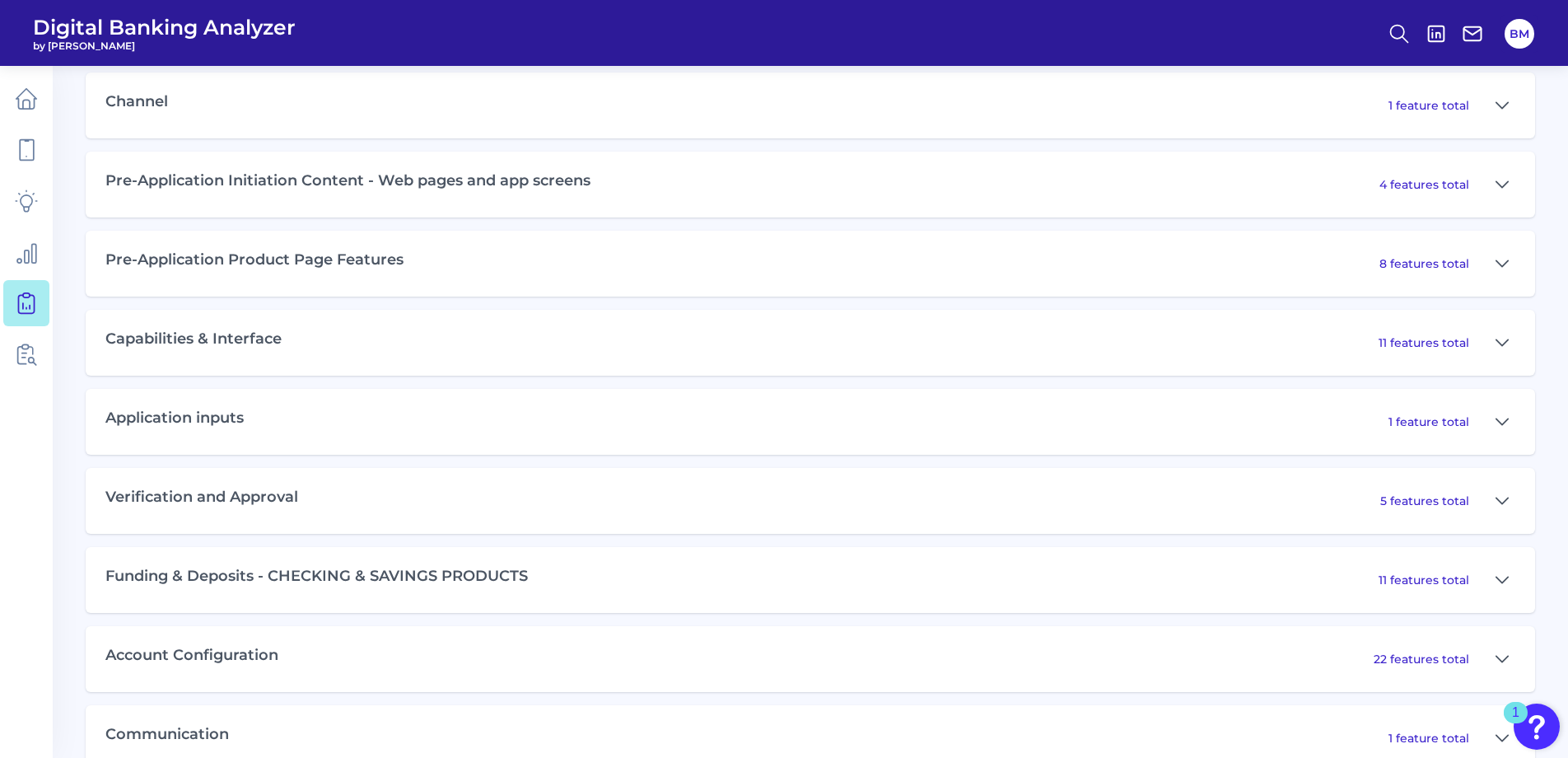 scroll, scrollTop: 824, scrollLeft: 0, axis: vertical 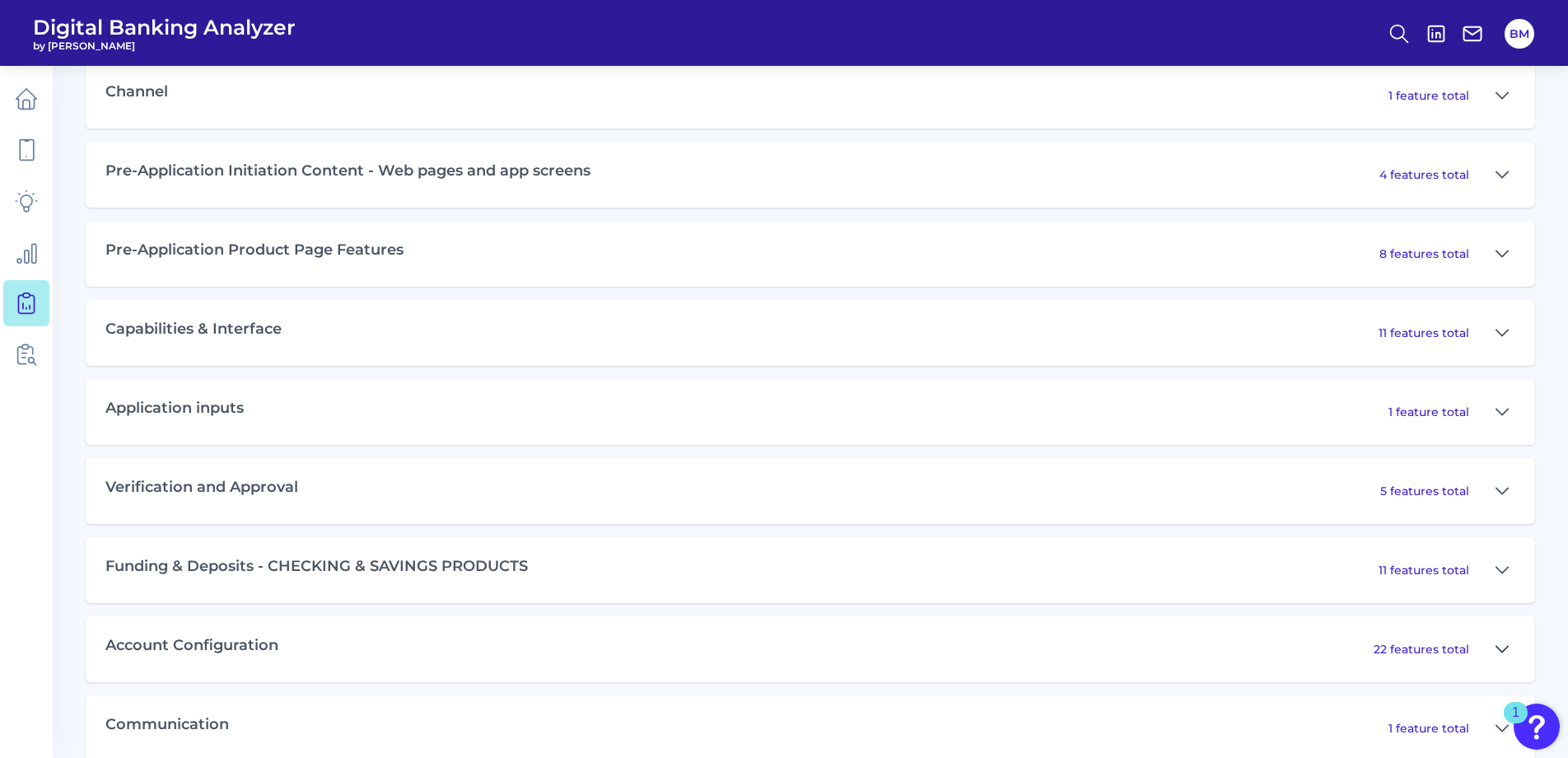 click 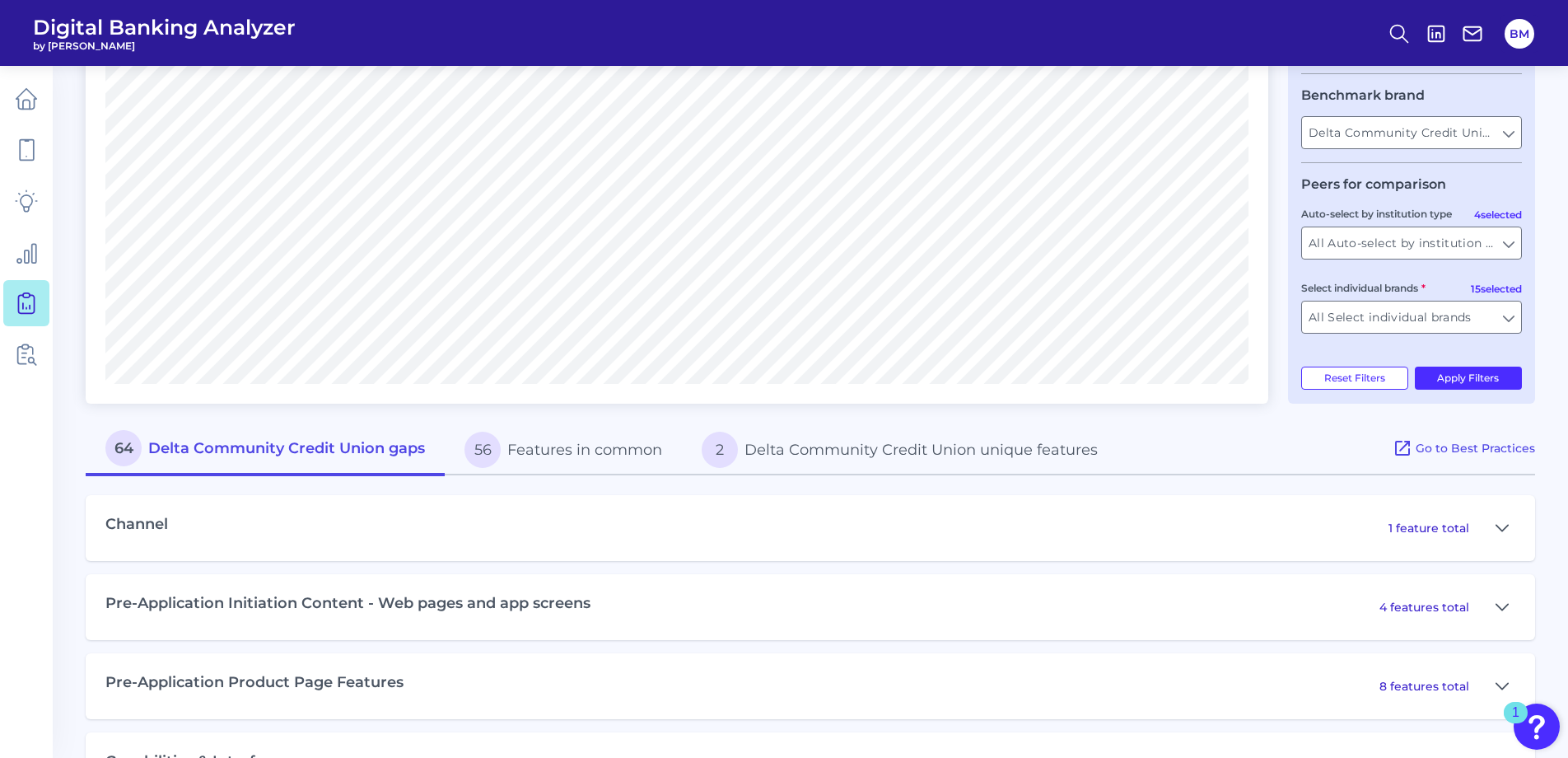 scroll, scrollTop: 0, scrollLeft: 0, axis: both 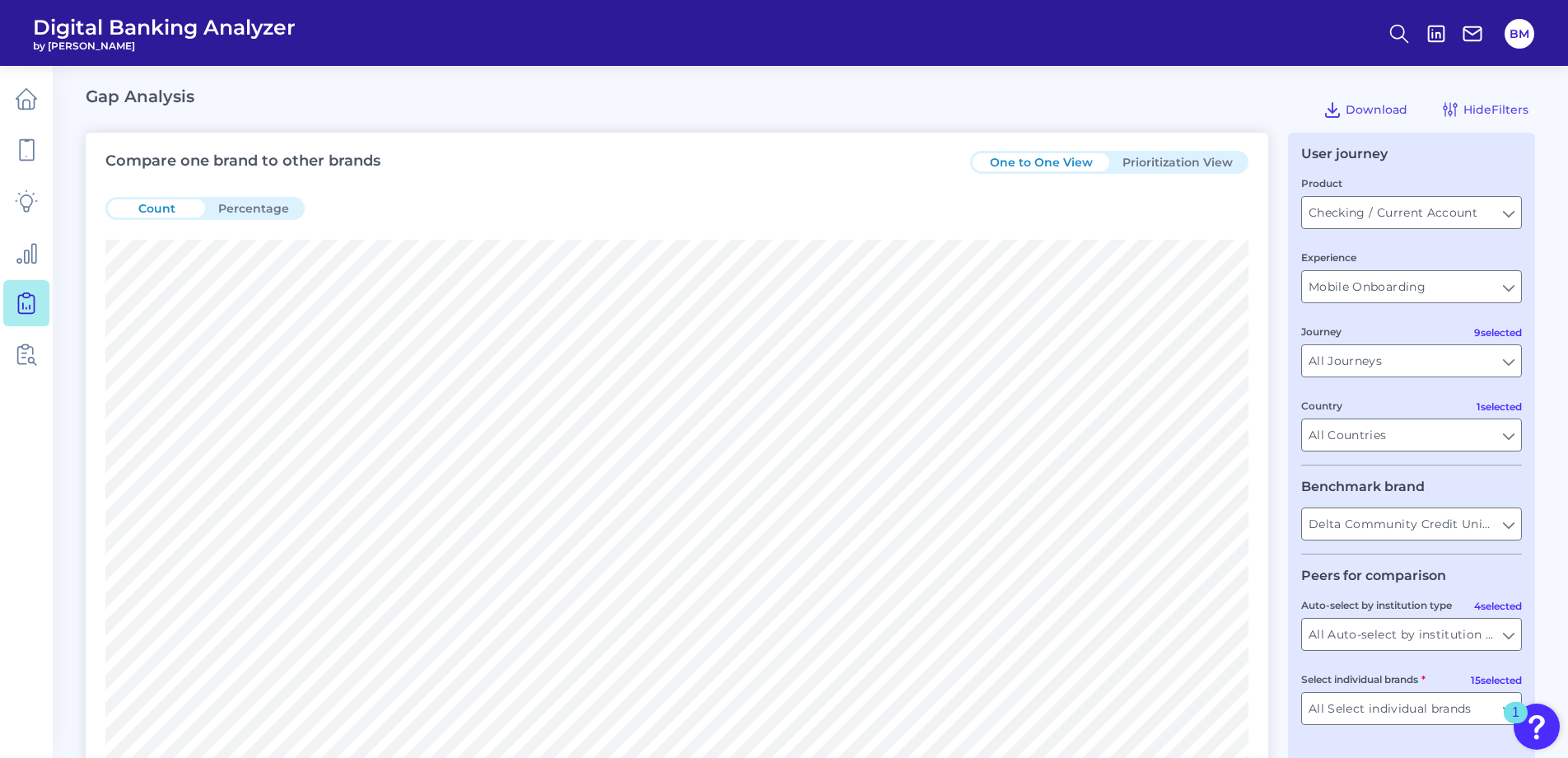 type 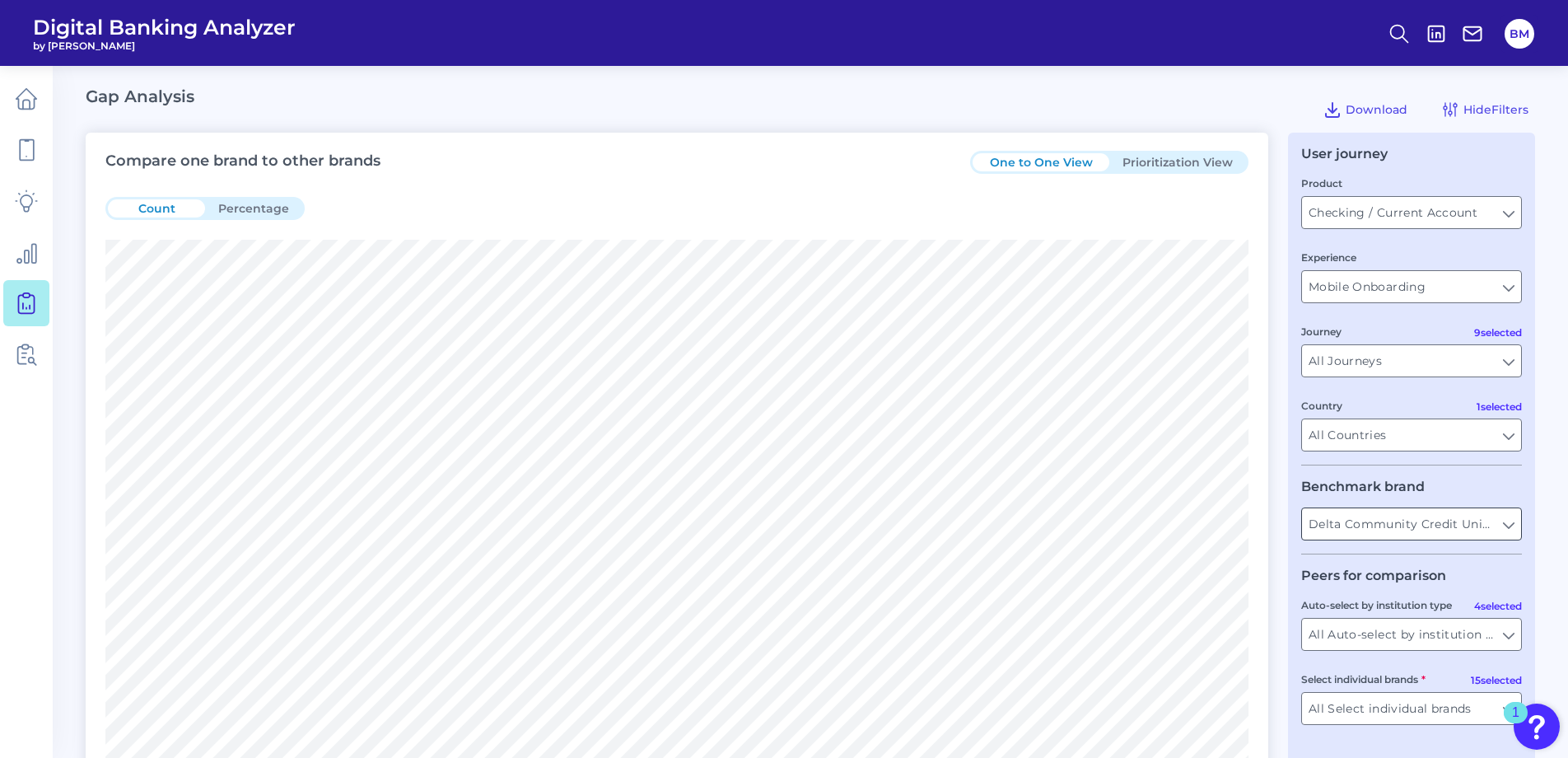 click on "Delta Community Credit Union" at bounding box center (1412, 524) 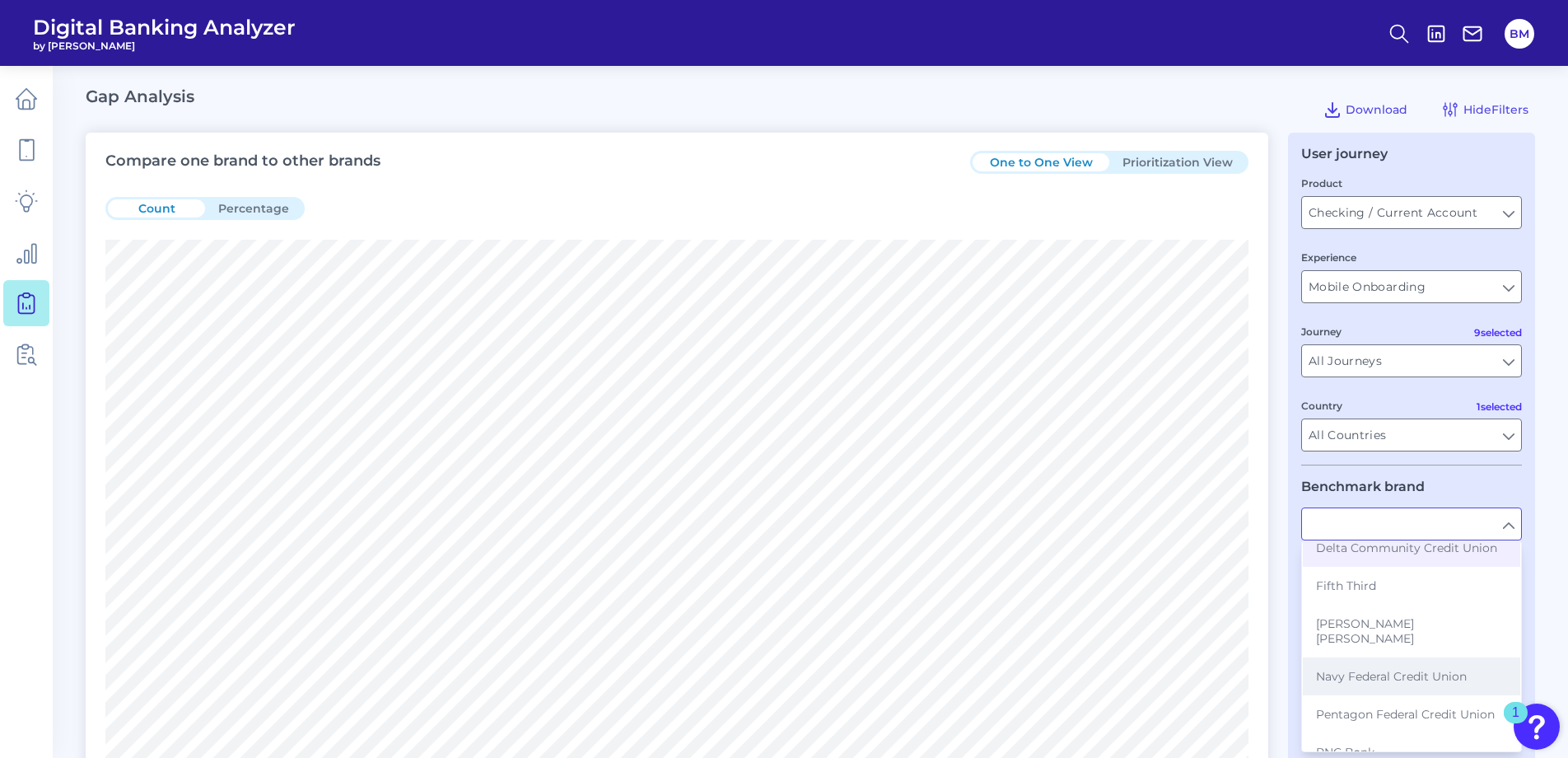 scroll, scrollTop: 247, scrollLeft: 0, axis: vertical 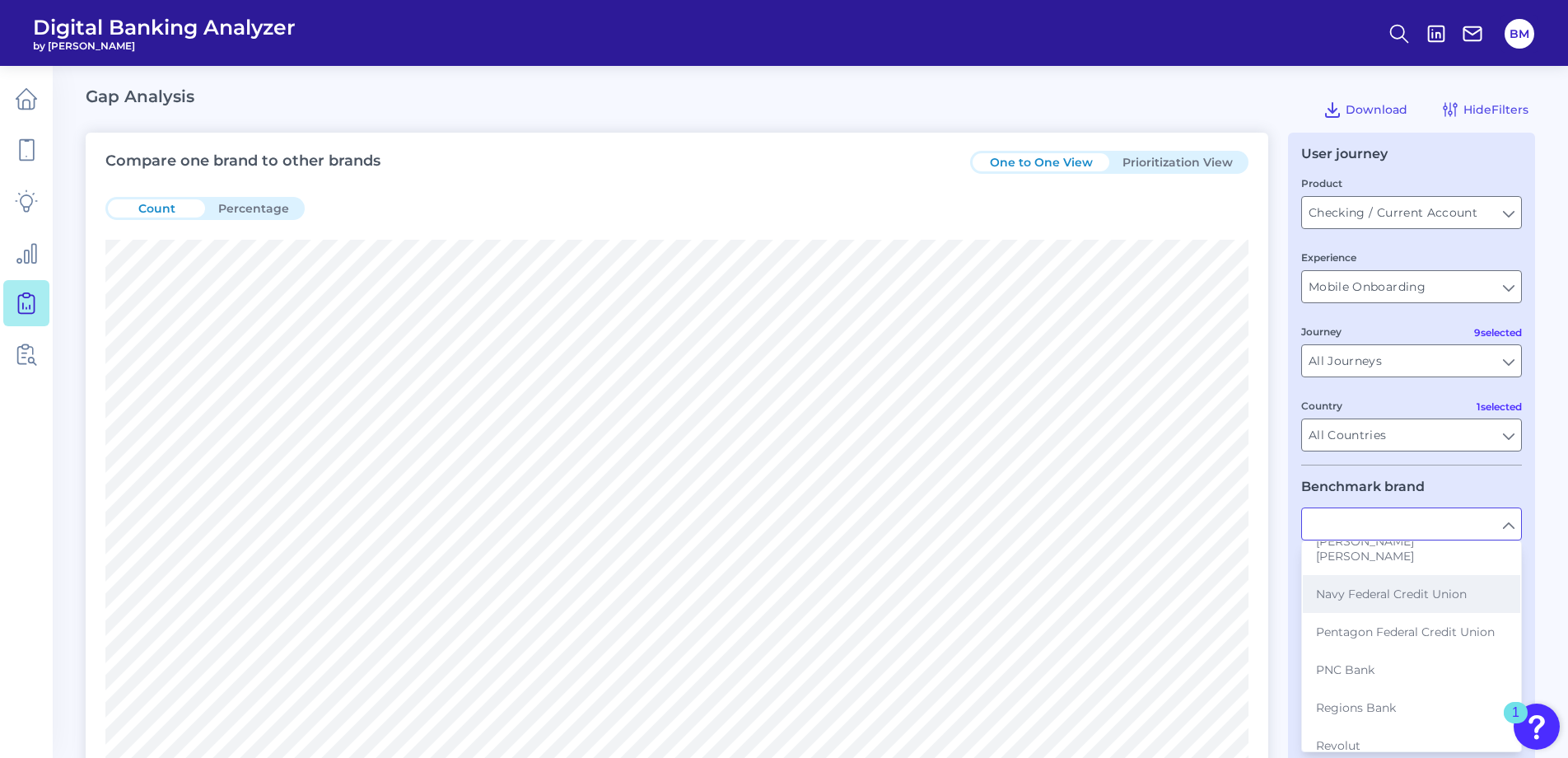 click on "Navy Federal Credit Union" at bounding box center (1391, 594) 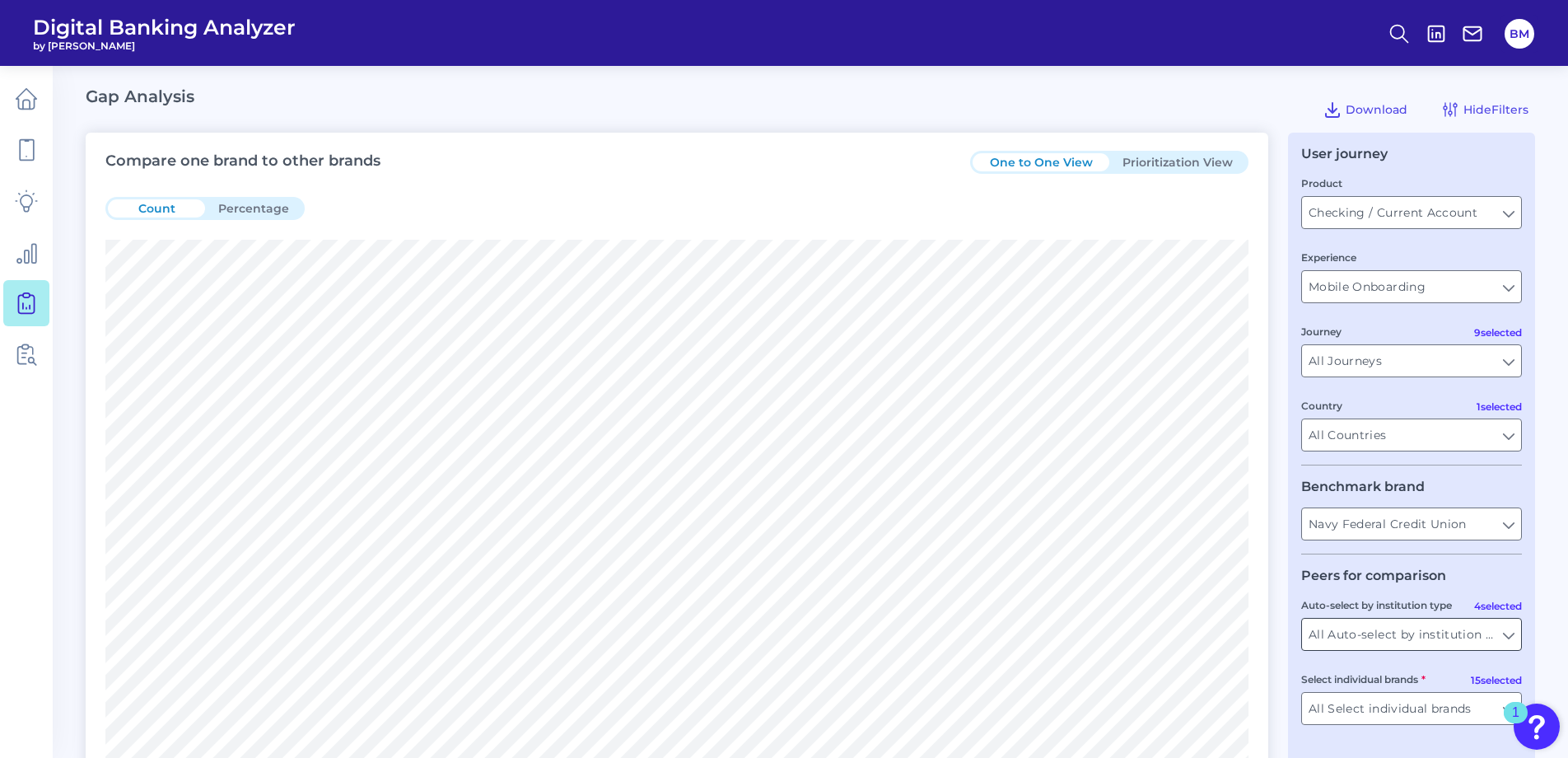 click on "All Auto-select by institution types" at bounding box center (1412, 634) 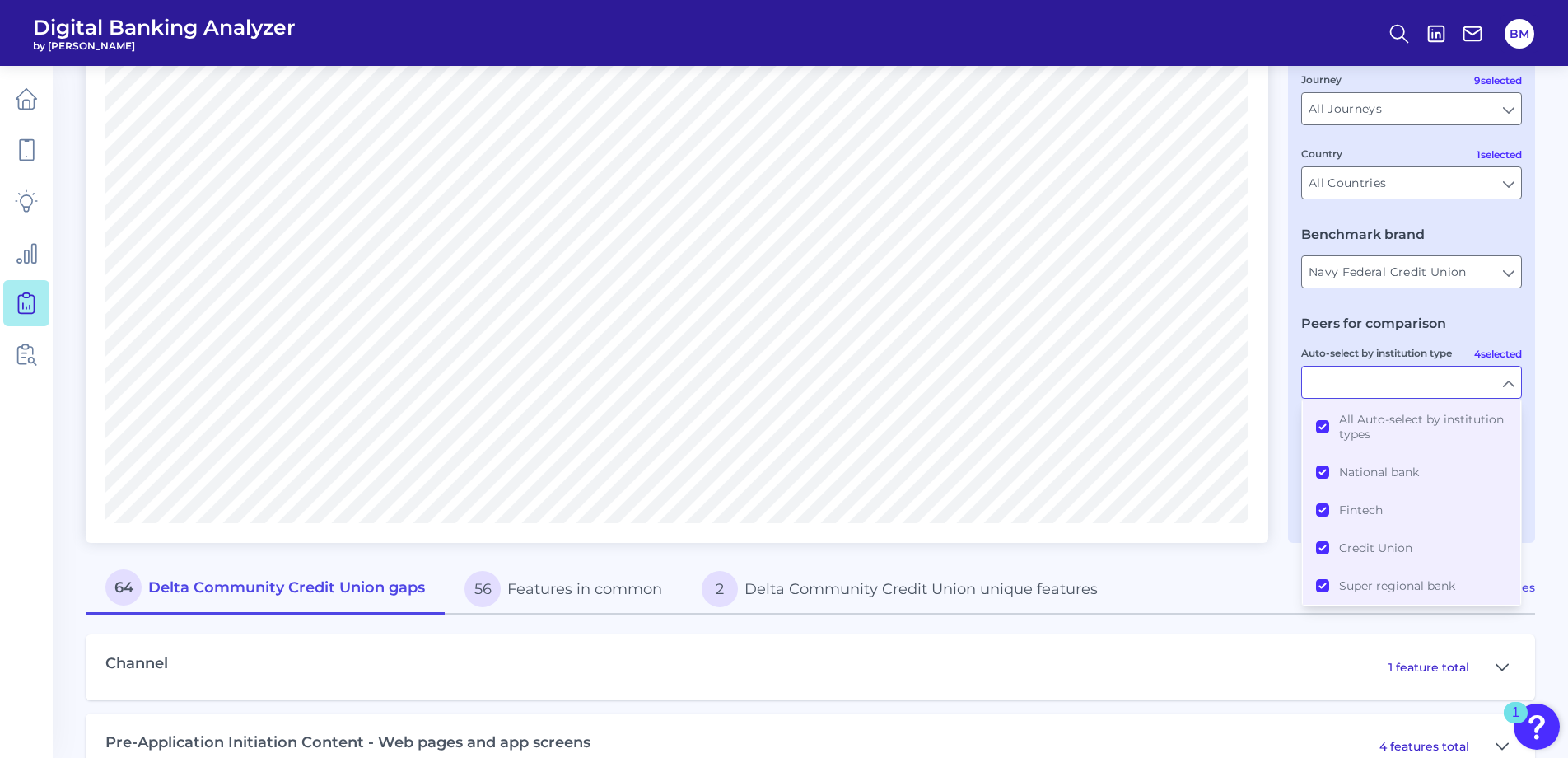 scroll, scrollTop: 247, scrollLeft: 0, axis: vertical 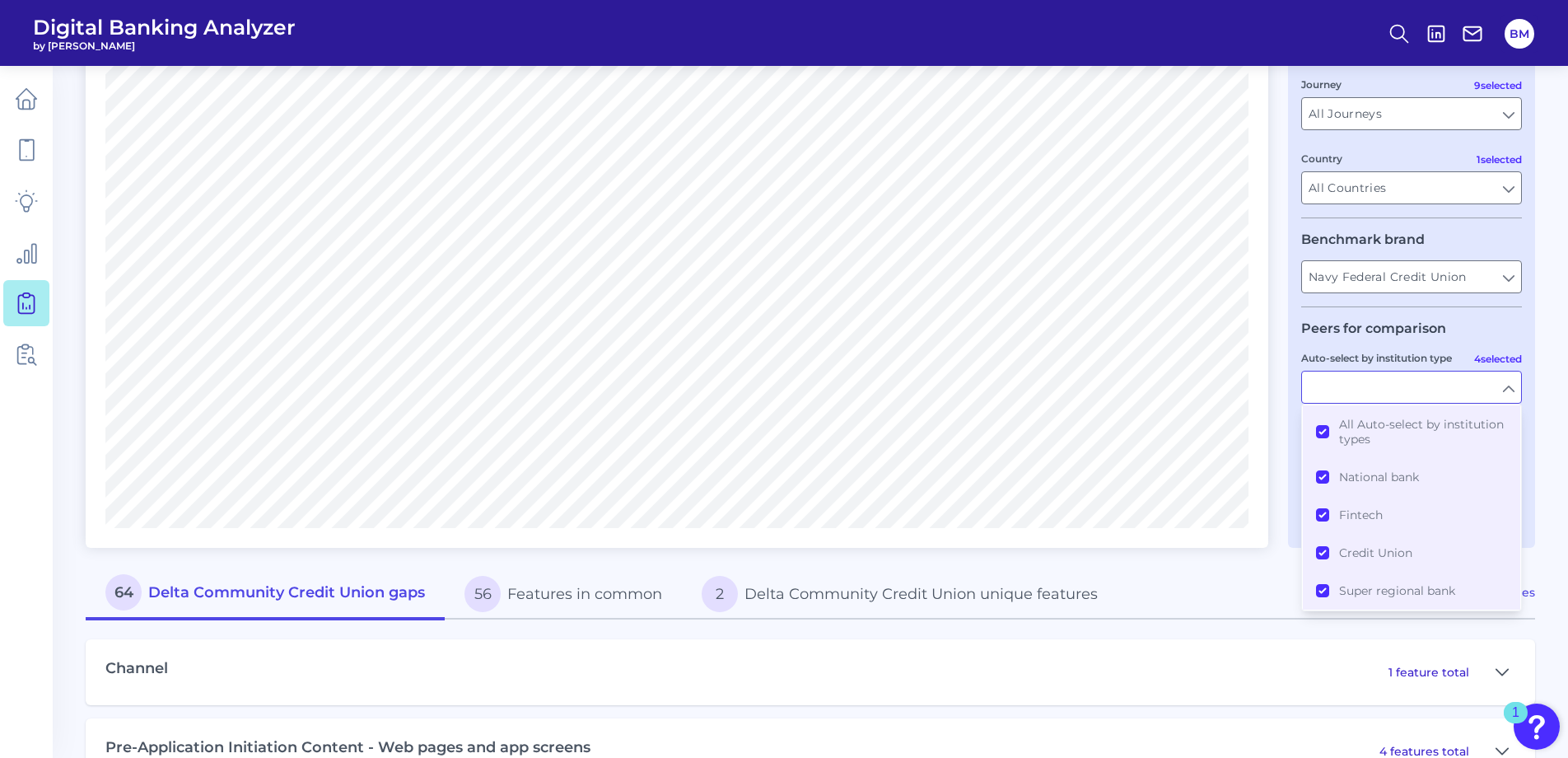 click on "Compare one brand to other brands One to One View Prioritization View Count Percentage 64 Delta Community Credit Union gaps 56 Features in common 2 Delta Community Credit Union unique features Go to Best Practices Channel 1 feature total Pre-Application Initiation Content - Web pages and app screens 4 features total Pre-Application Product Page Features 8 features total Capabilities & Interface 11 features total Application inputs 1 feature total Verification and Approval 5 features total Funding & Deposits - CHECKING & SAVINGS PRODUCTS 11 features total Account Configuration 22 features total When users first reach the homepage of the online banking service are they presented with any new-user specific content/communications IE. Tiles prompting to set up further features Show As you login to the mobile app is there a prompt to register the device? (US ONLY) Show Are you asked to set your contact preferences upon opening the account? Show Show Show Show Show Show Show Show Show Show Show Show Show Show Show 9" at bounding box center [810, 1495] 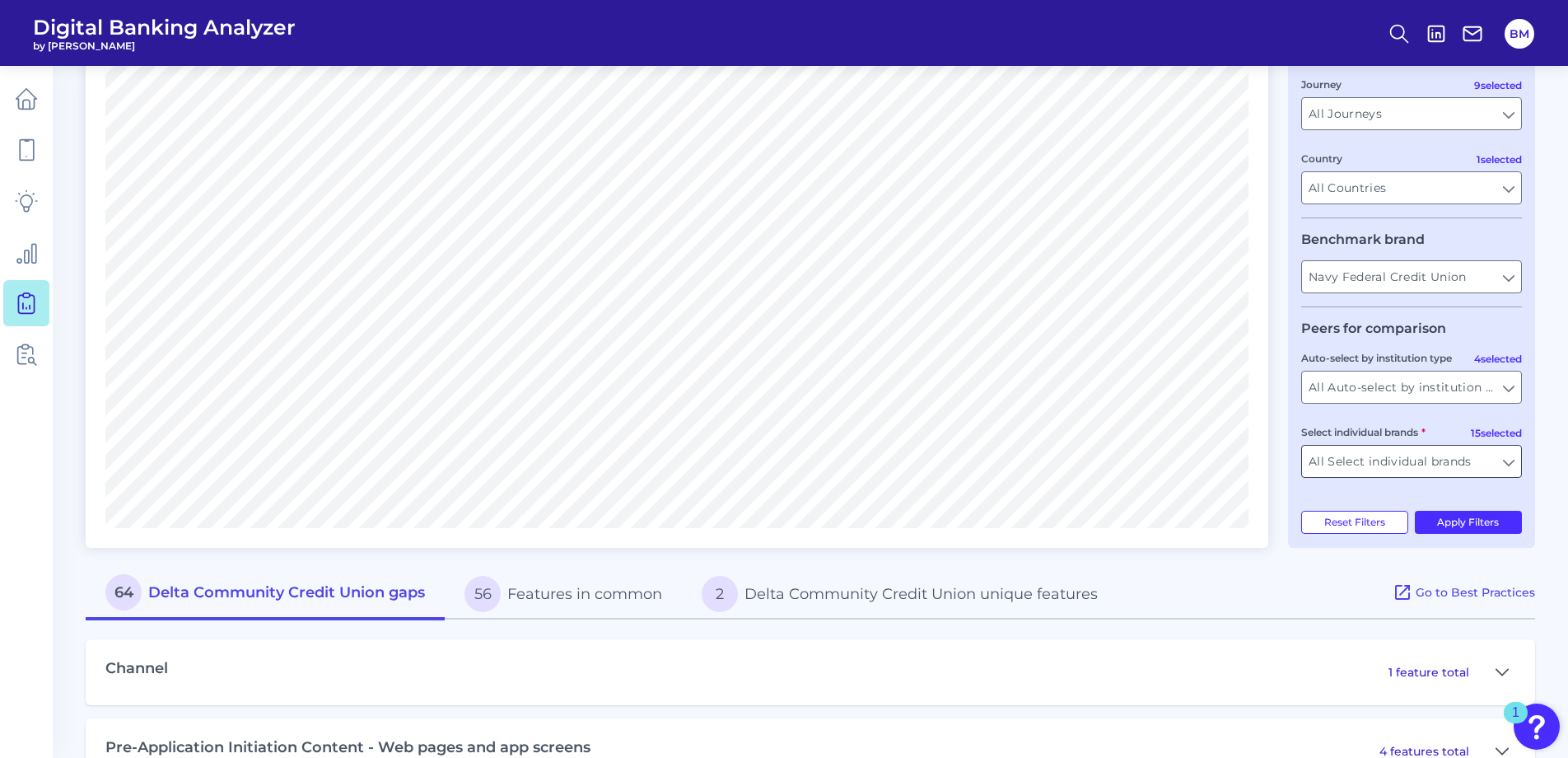 click on "All Select individual brands" at bounding box center [1412, 461] 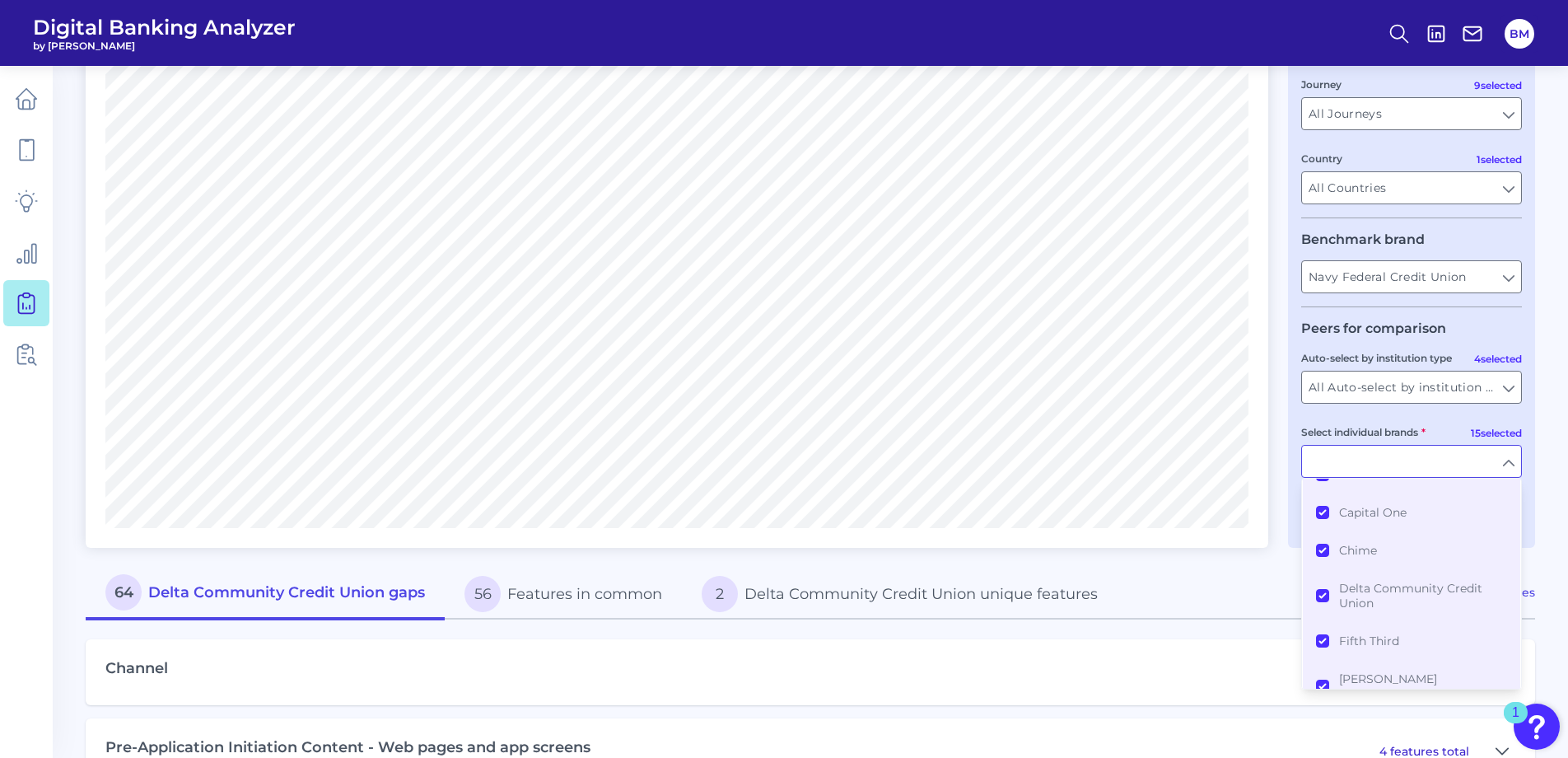 scroll, scrollTop: 0, scrollLeft: 0, axis: both 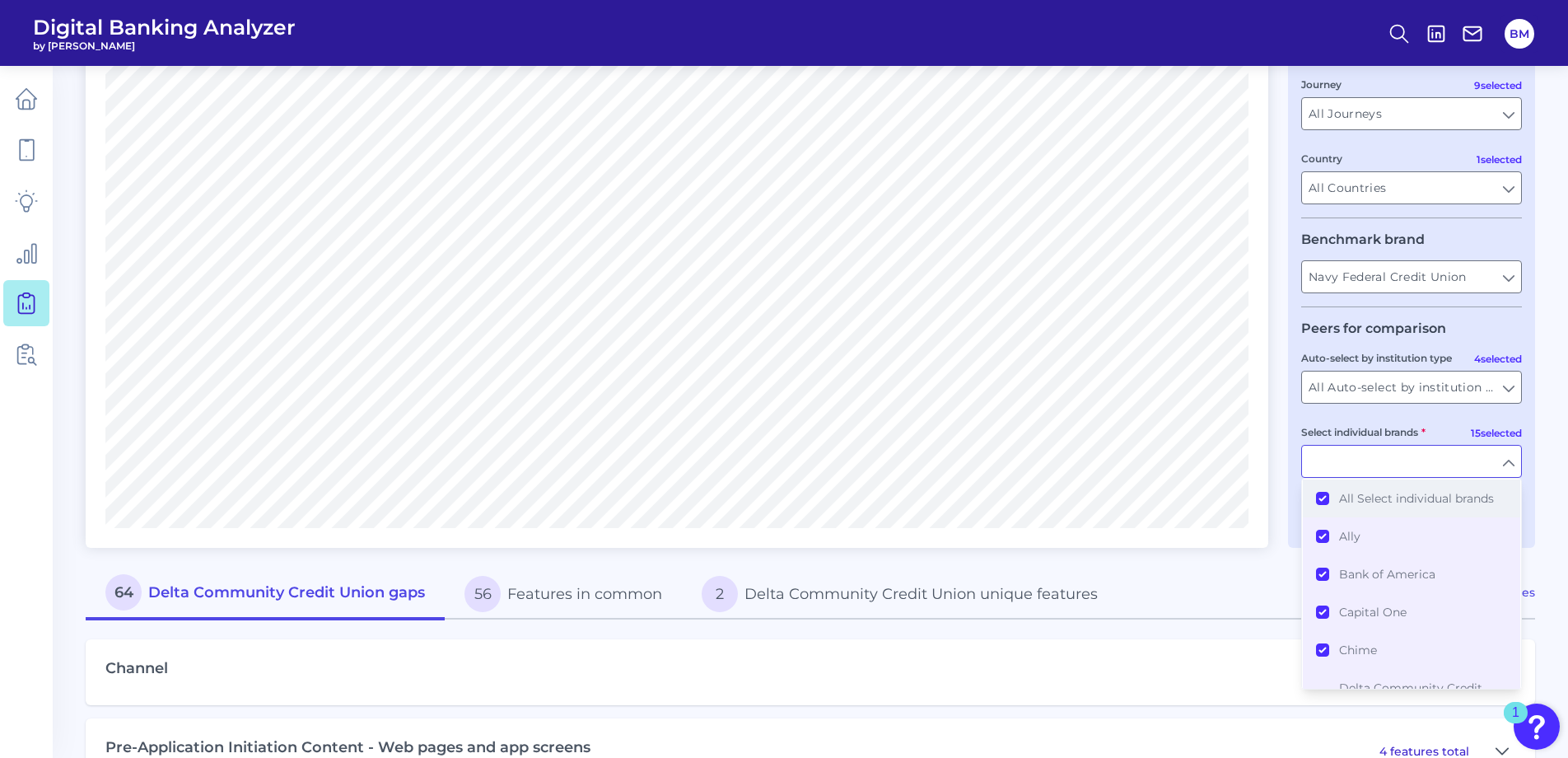 click on "All Select individual brands" at bounding box center (1412, 498) 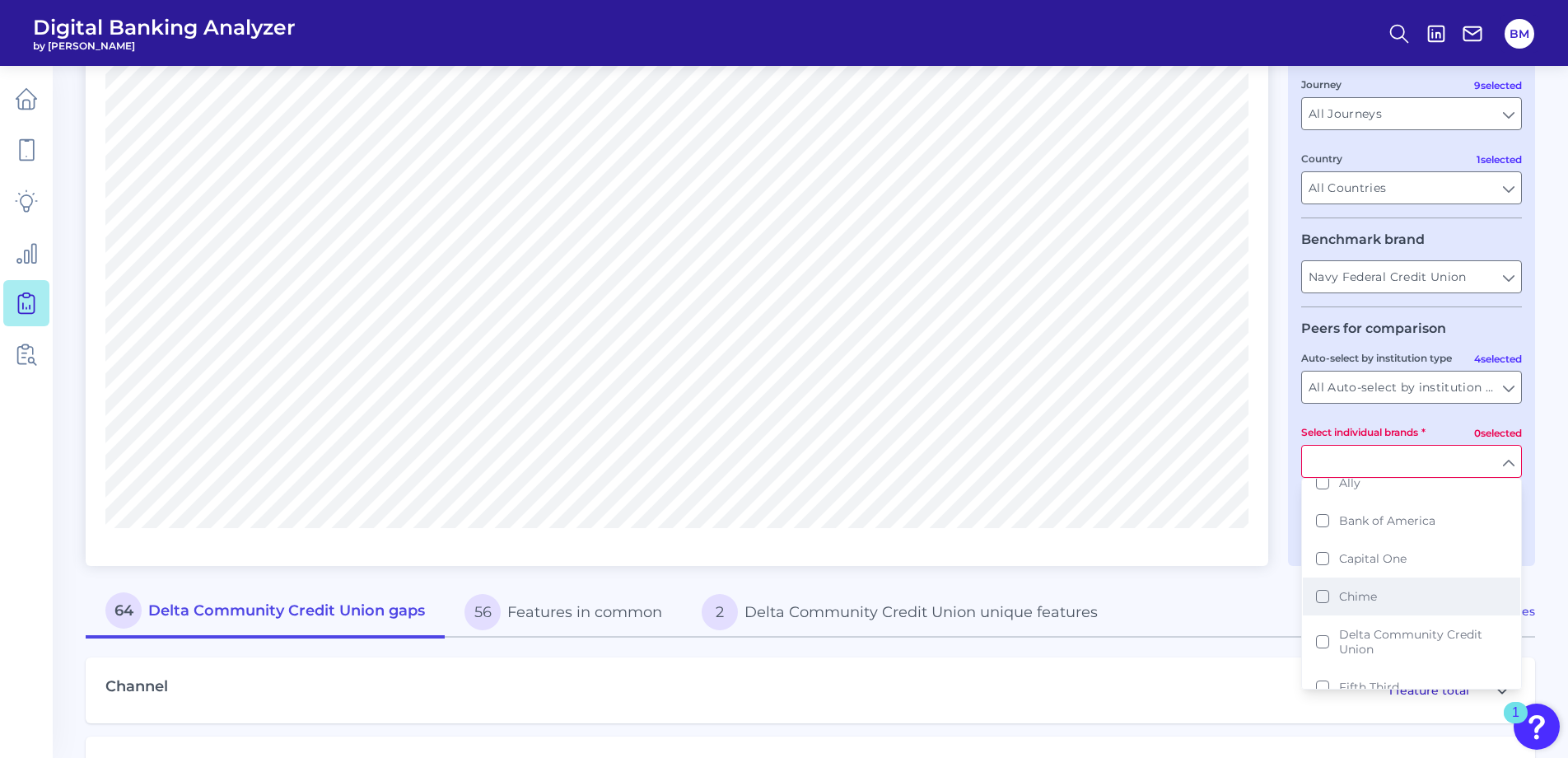 scroll, scrollTop: 82, scrollLeft: 0, axis: vertical 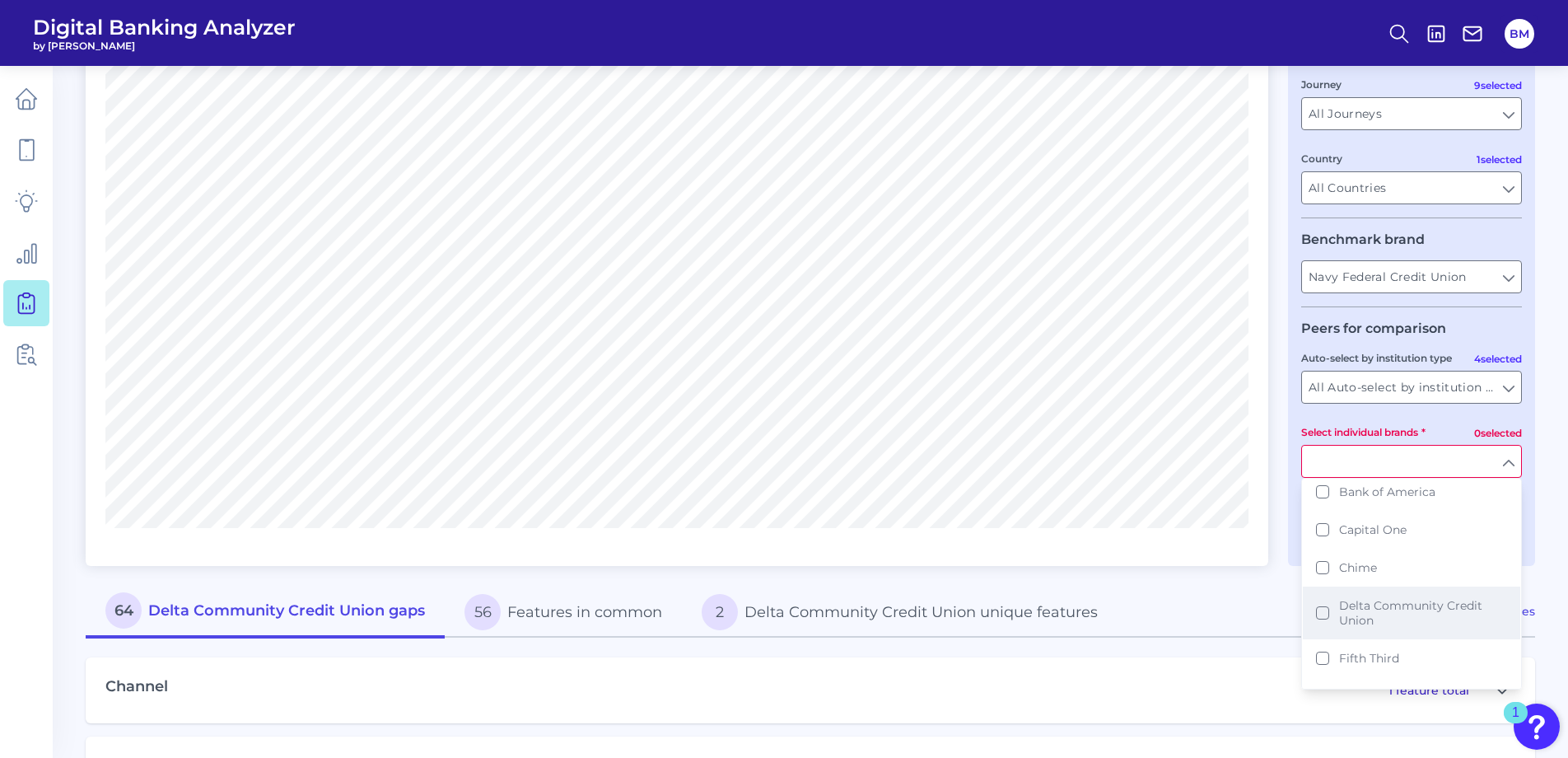 click on "Delta Community Credit Union" at bounding box center (1412, 613) 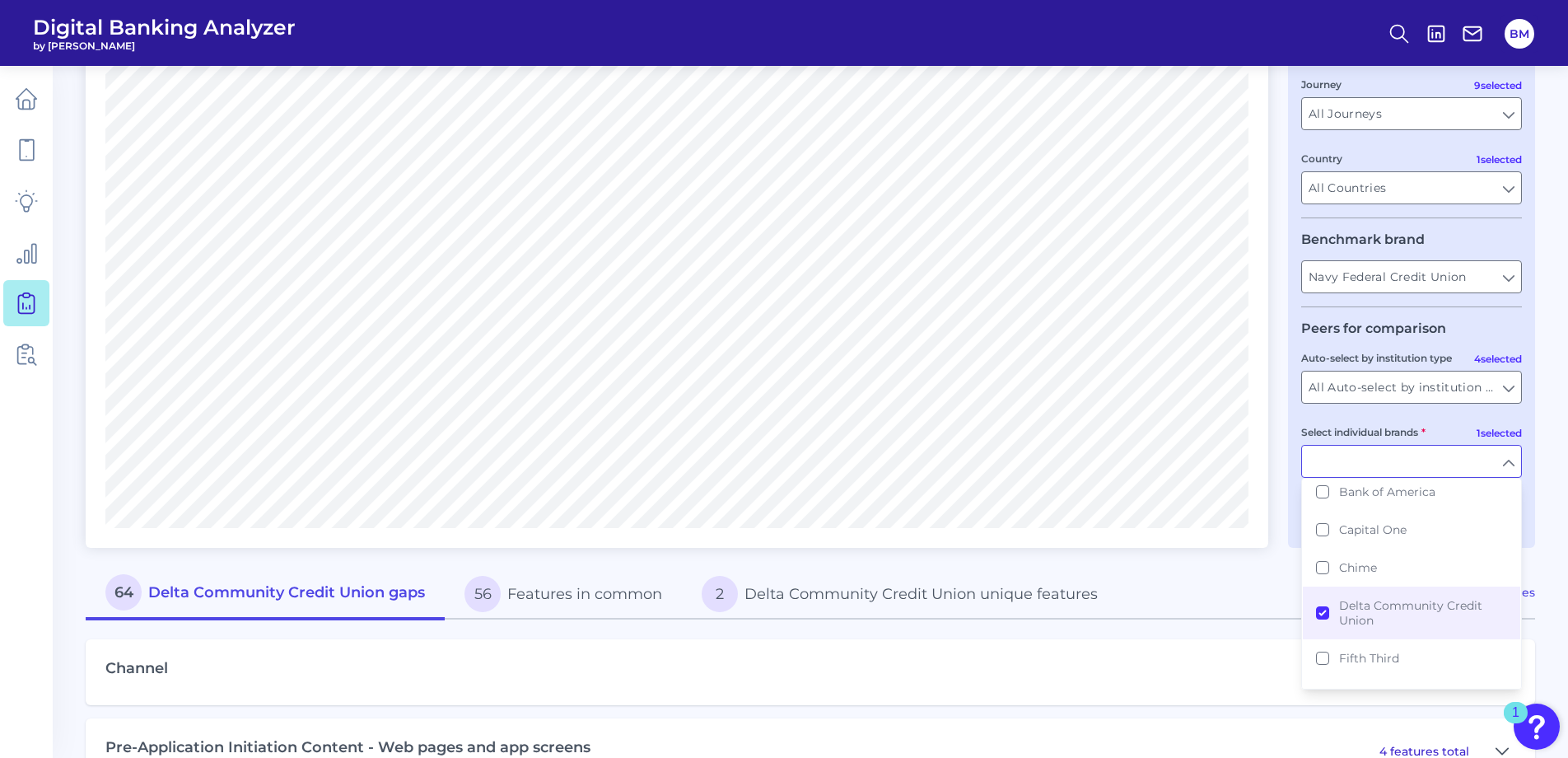 click on "64 Delta Community Credit Union gaps 56 Features in common 2 Delta Community Credit Union unique features" at bounding box center [739, 593] 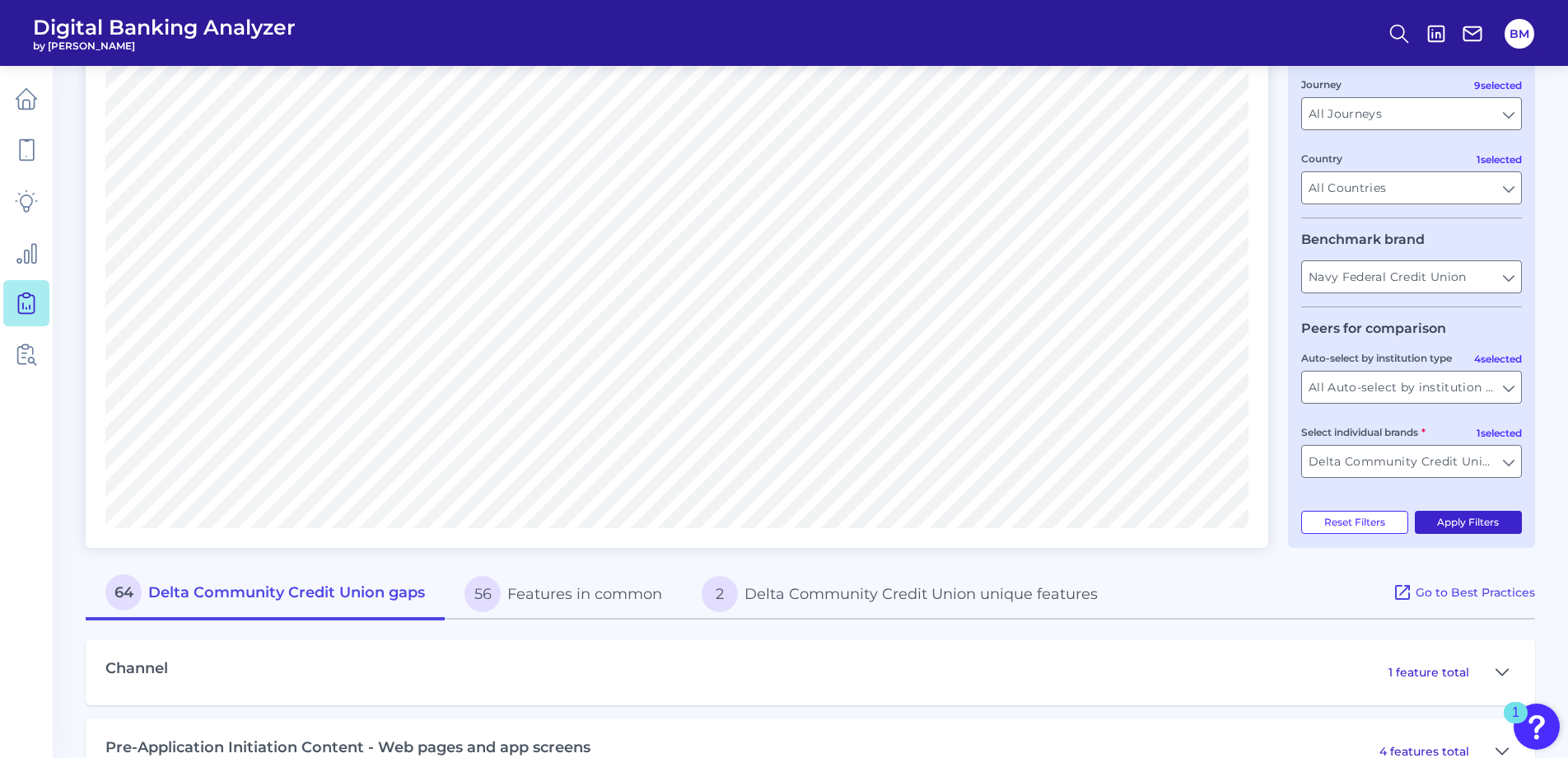 click on "Apply Filters" at bounding box center [1468, 522] 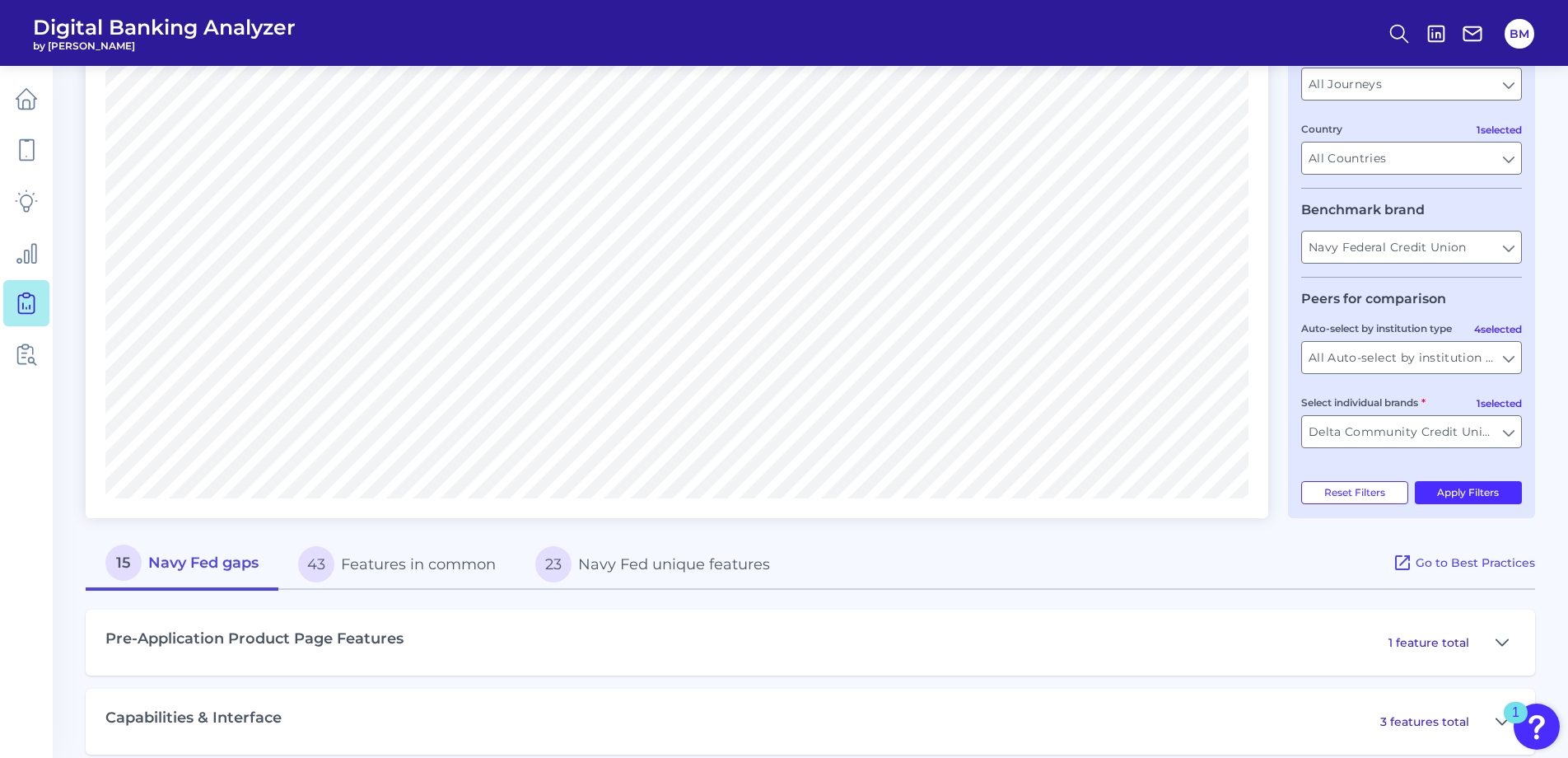 scroll, scrollTop: 247, scrollLeft: 0, axis: vertical 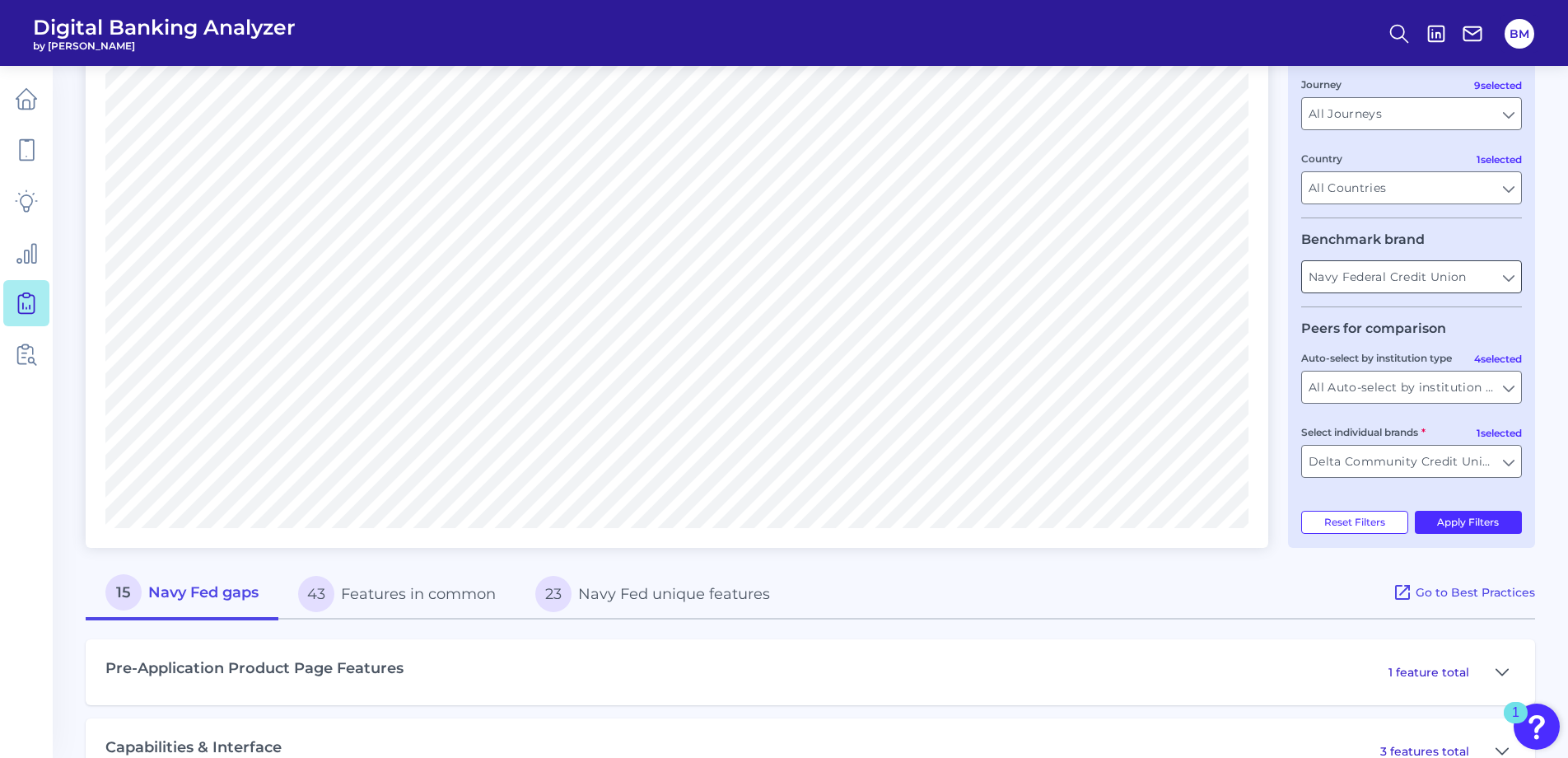 click on "Navy Federal Credit Union" at bounding box center (1412, 277) 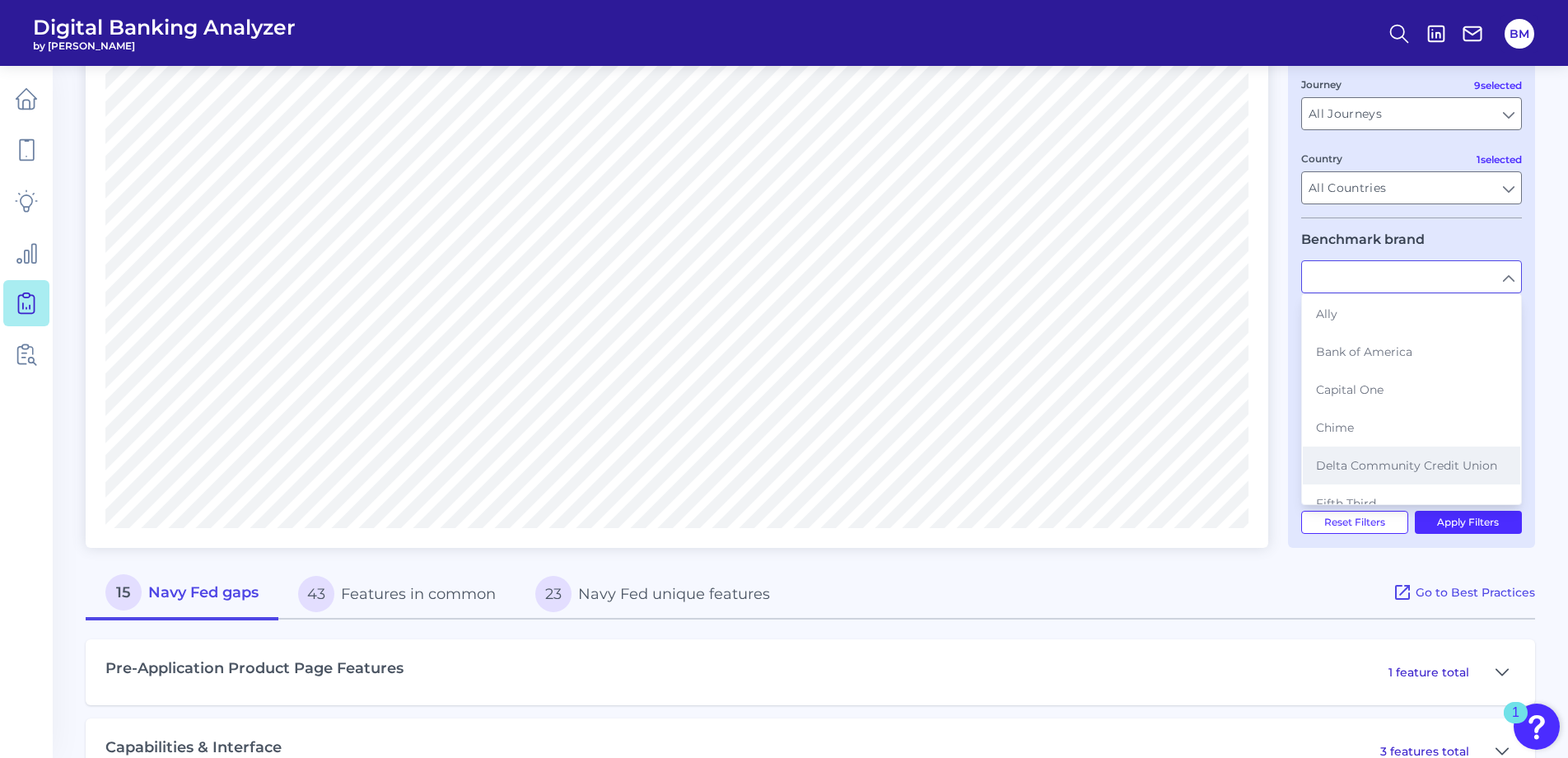 click on "Delta Community Credit Union" at bounding box center [1407, 466] 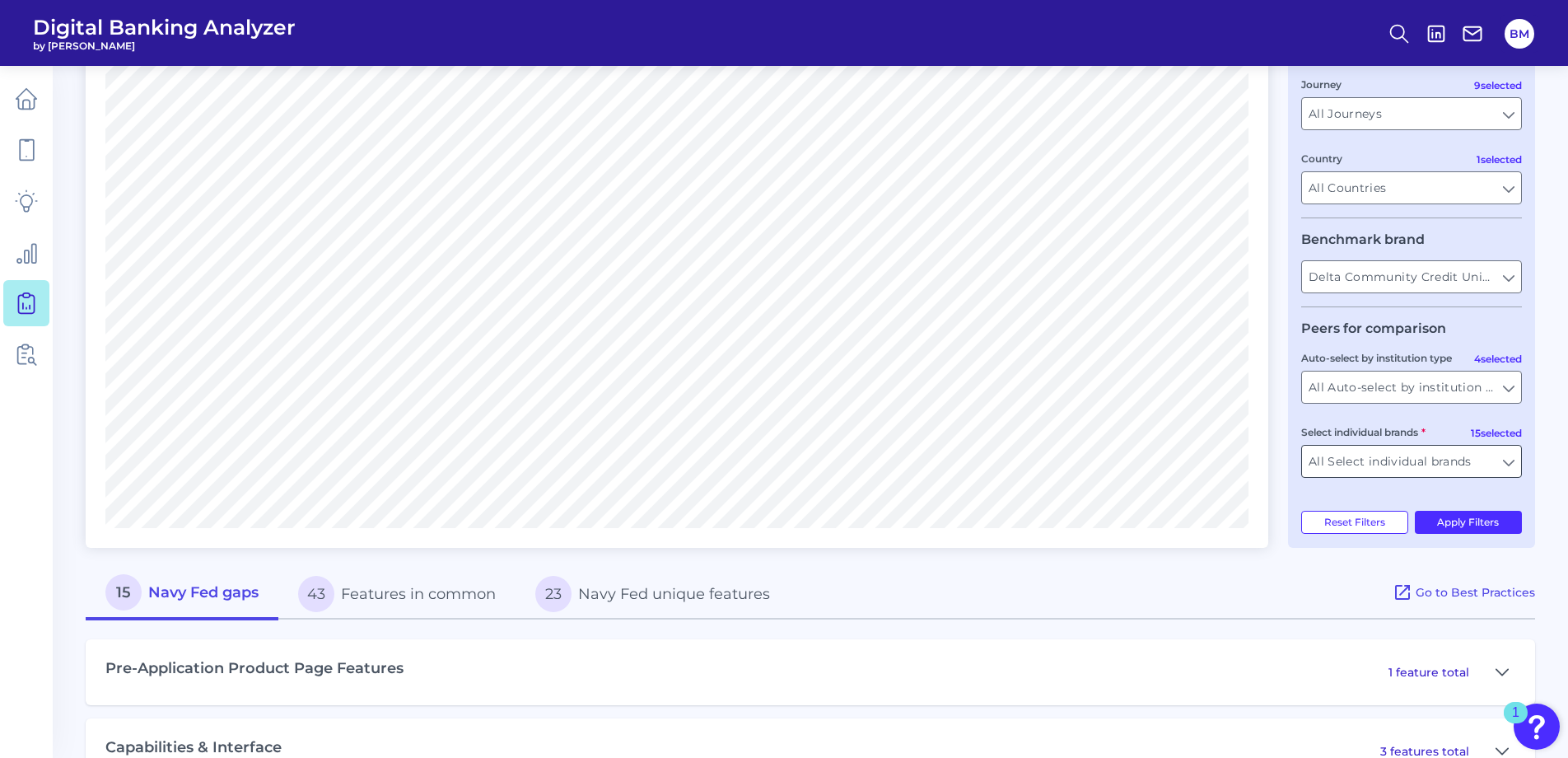 click on "All Select individual brands" at bounding box center (1412, 461) 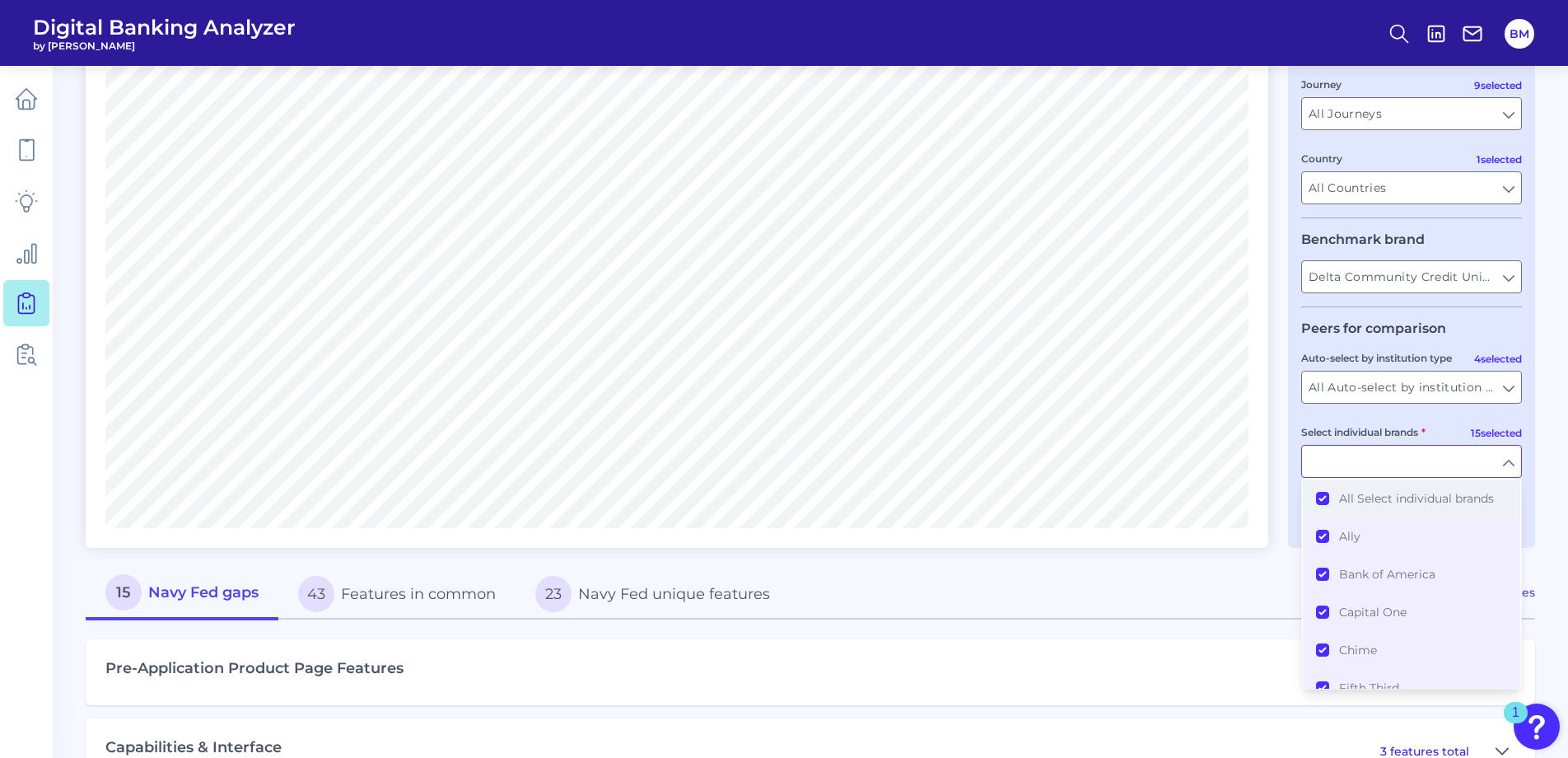 click on "All Select individual brands" at bounding box center (1412, 498) 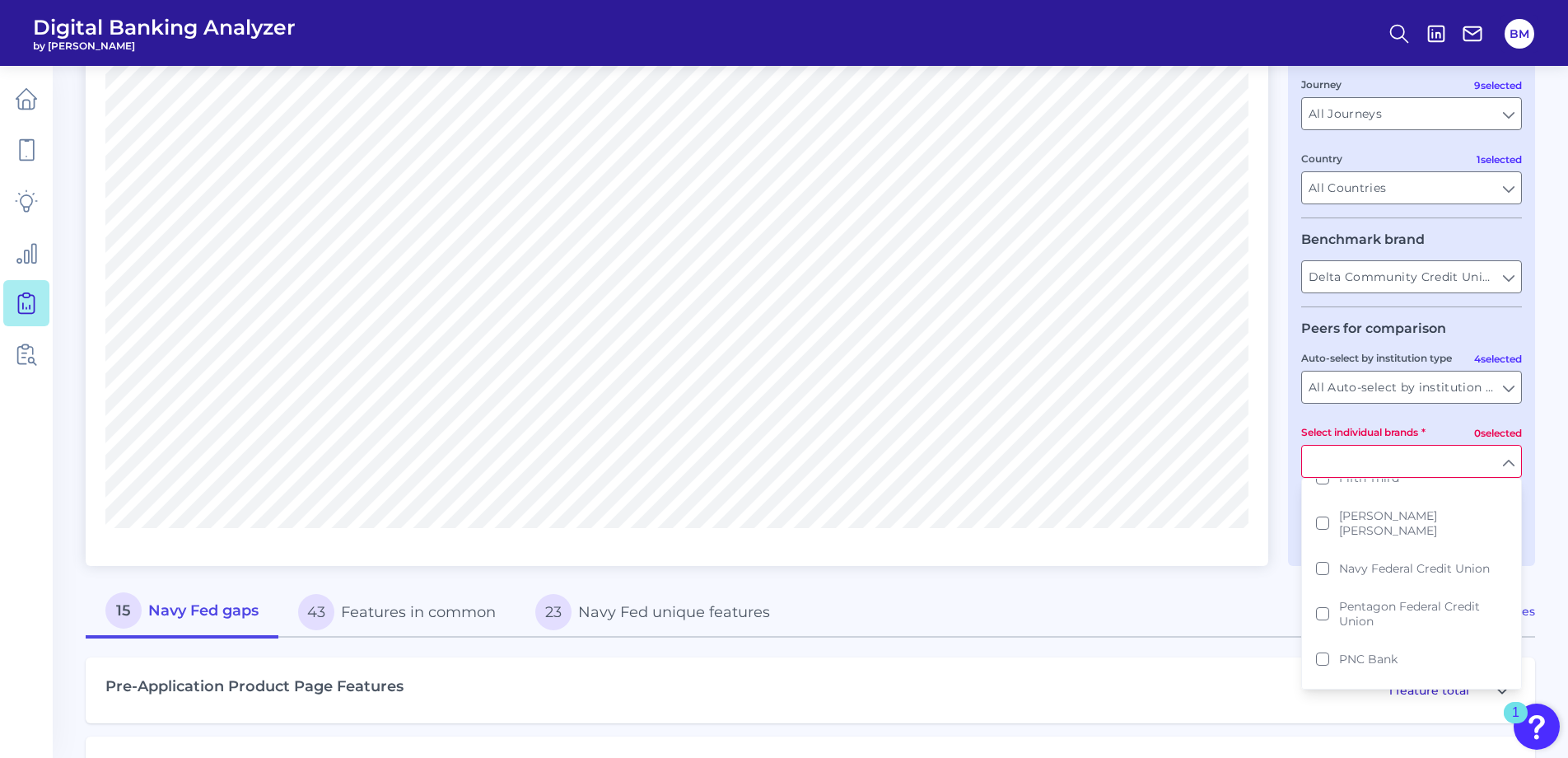 scroll, scrollTop: 247, scrollLeft: 0, axis: vertical 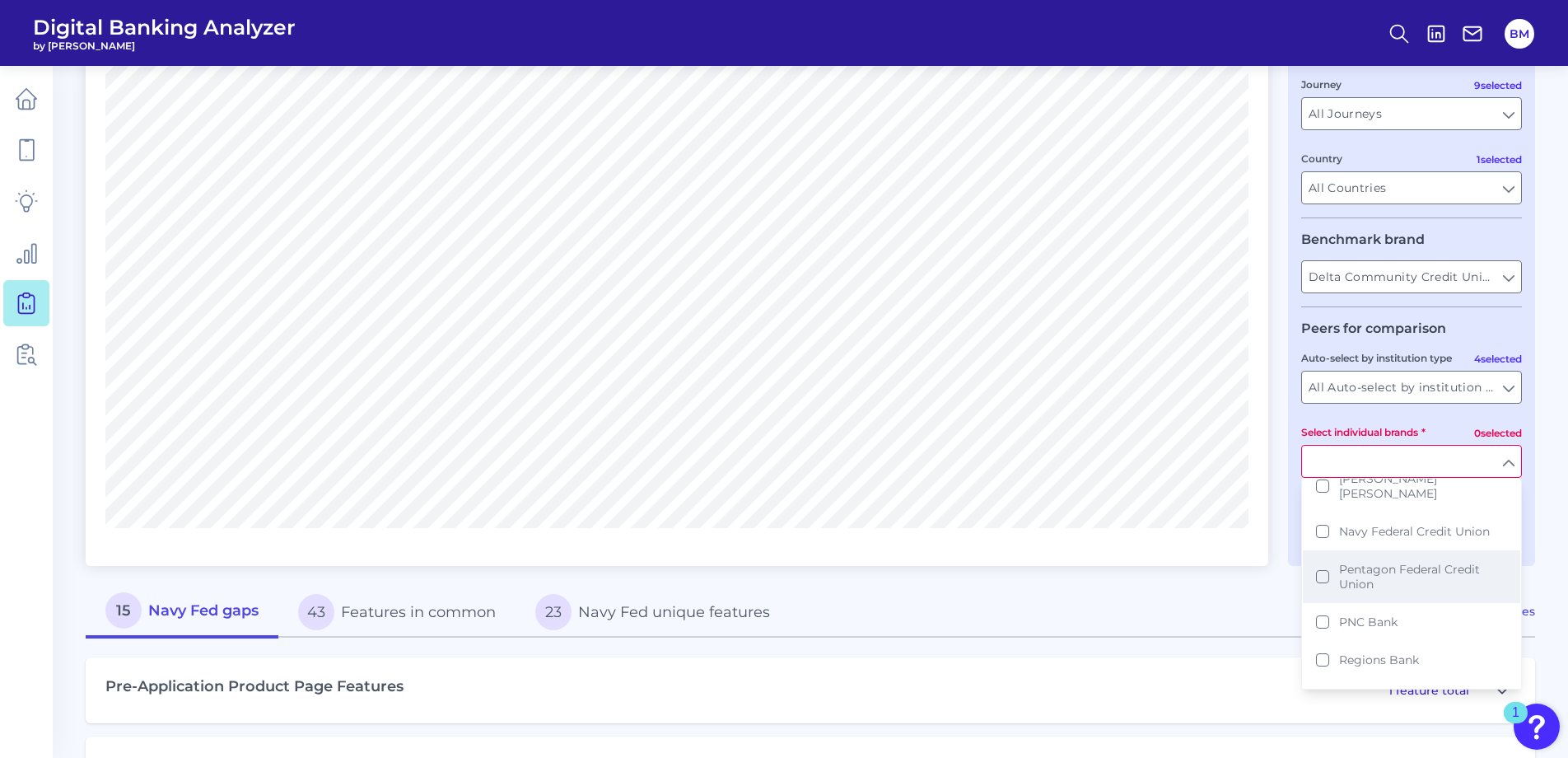 click on "Pentagon Federal Credit Union" at bounding box center (1412, 577) 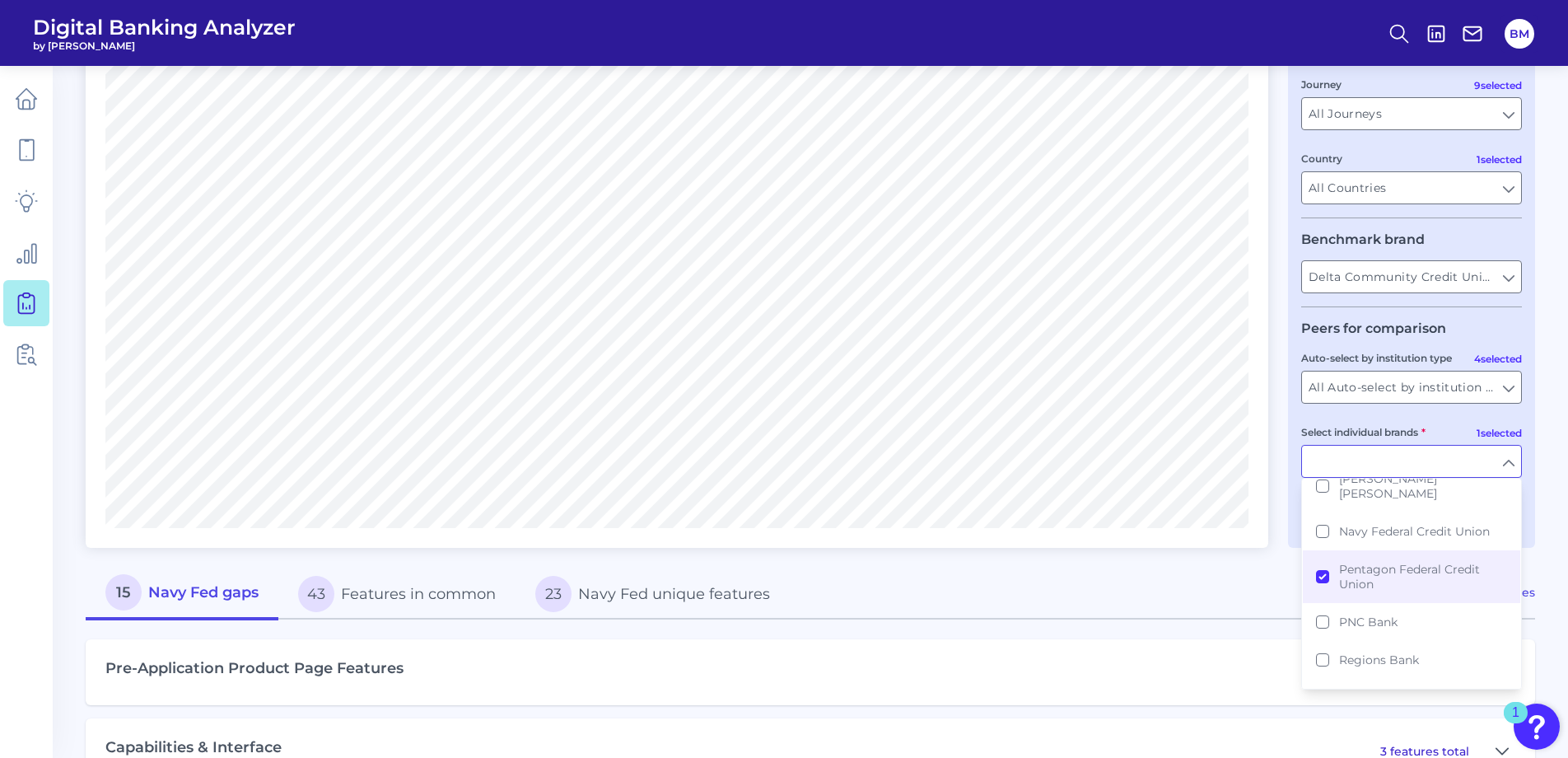 click on "15 Navy Fed gaps 43 Features in common 23 Navy Fed unique features" at bounding box center (739, 593) 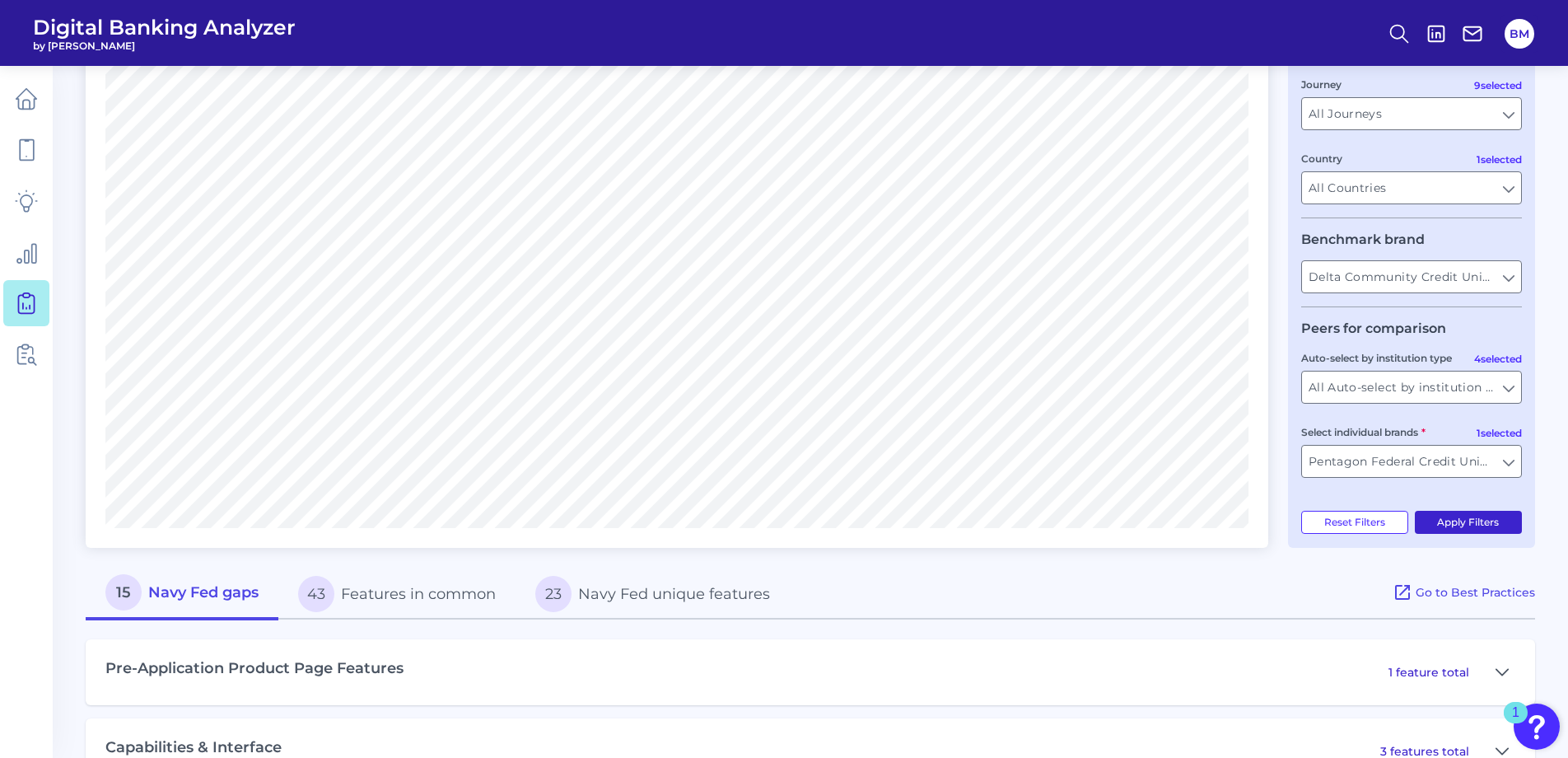 click on "Apply Filters" at bounding box center (1468, 522) 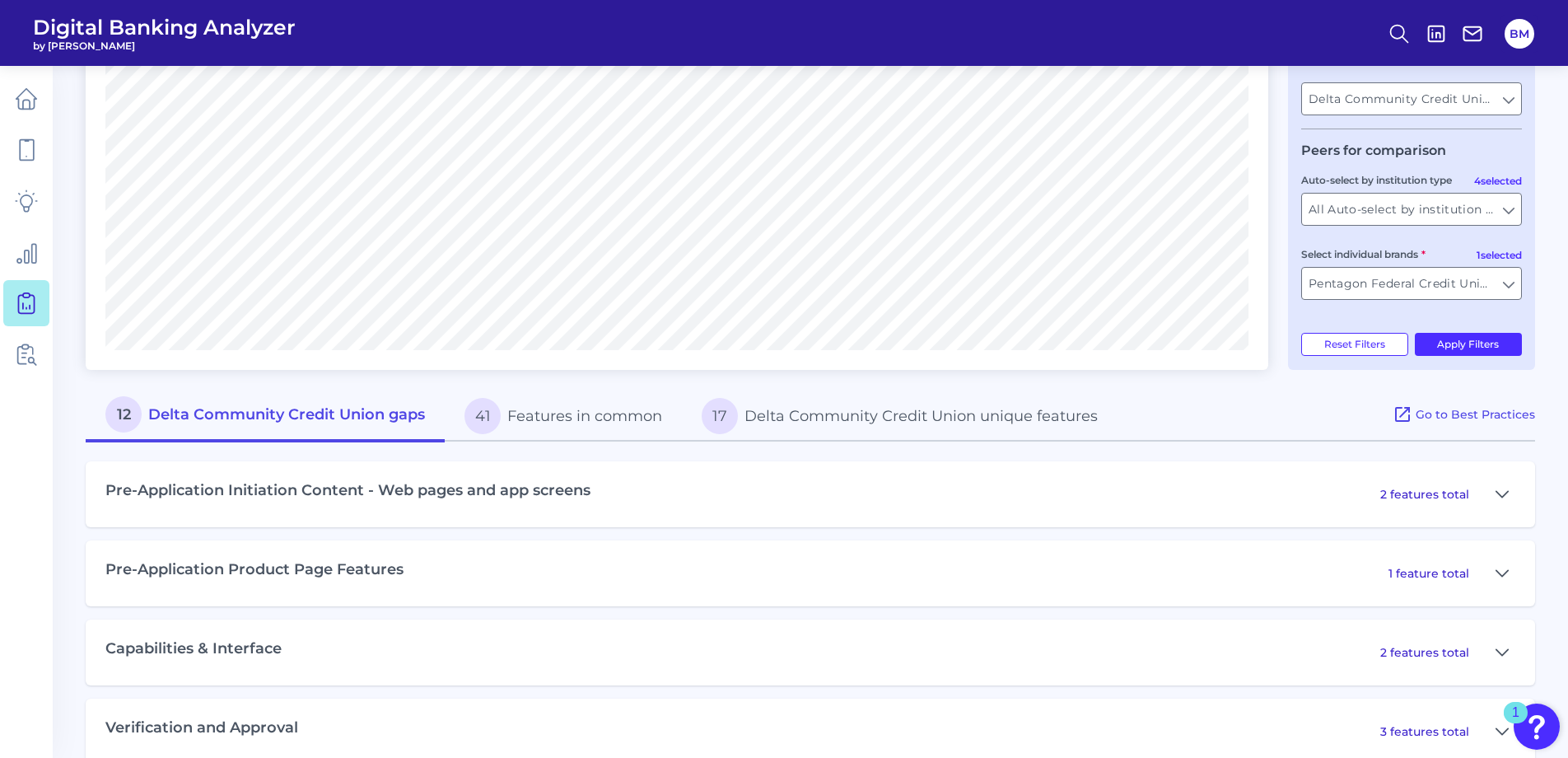 scroll, scrollTop: 330, scrollLeft: 0, axis: vertical 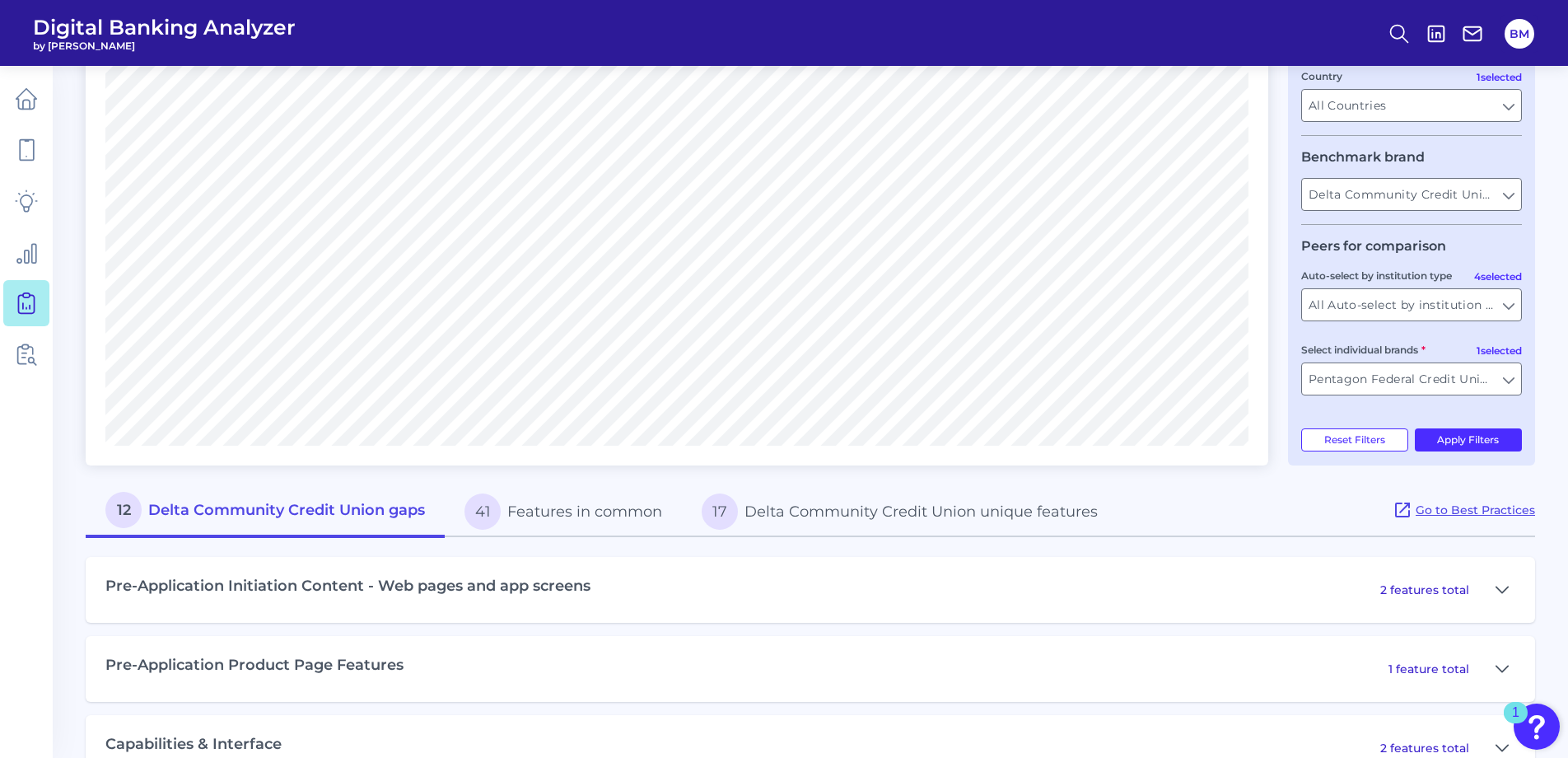 click on "Go to Best Practices" at bounding box center [1463, 511] 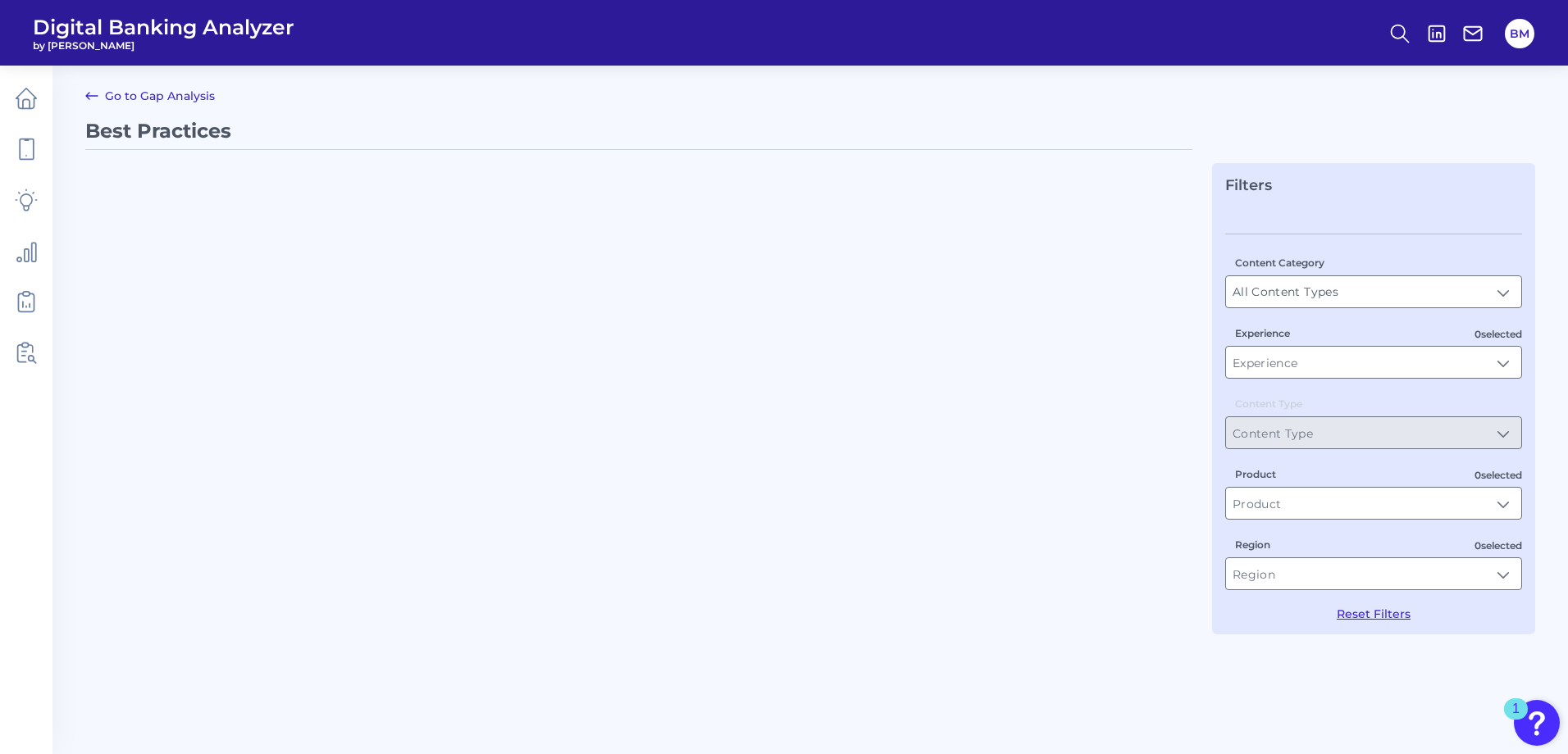 type on "Best Practices" 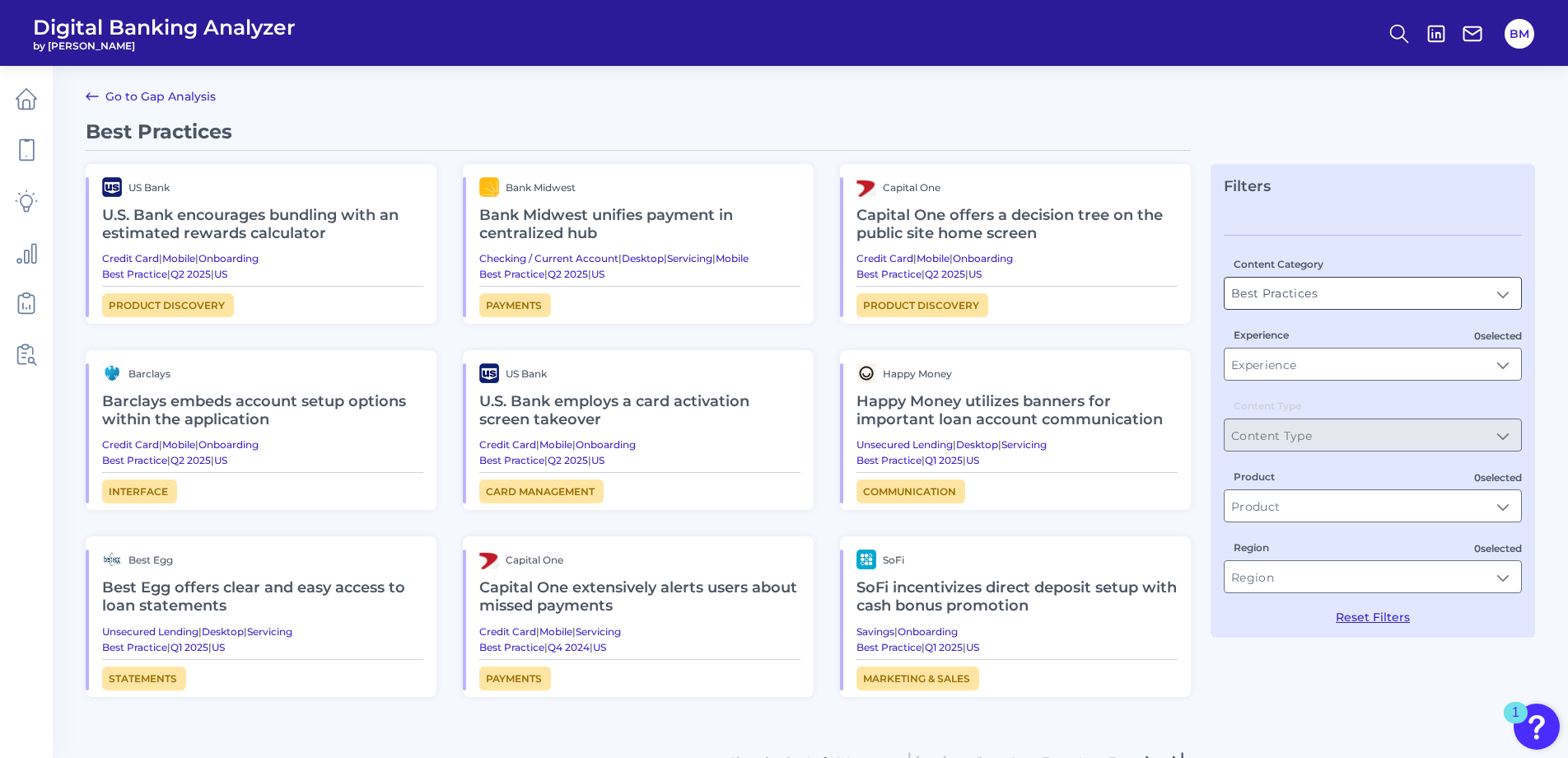 click on "Best Practices" at bounding box center [1373, 293] 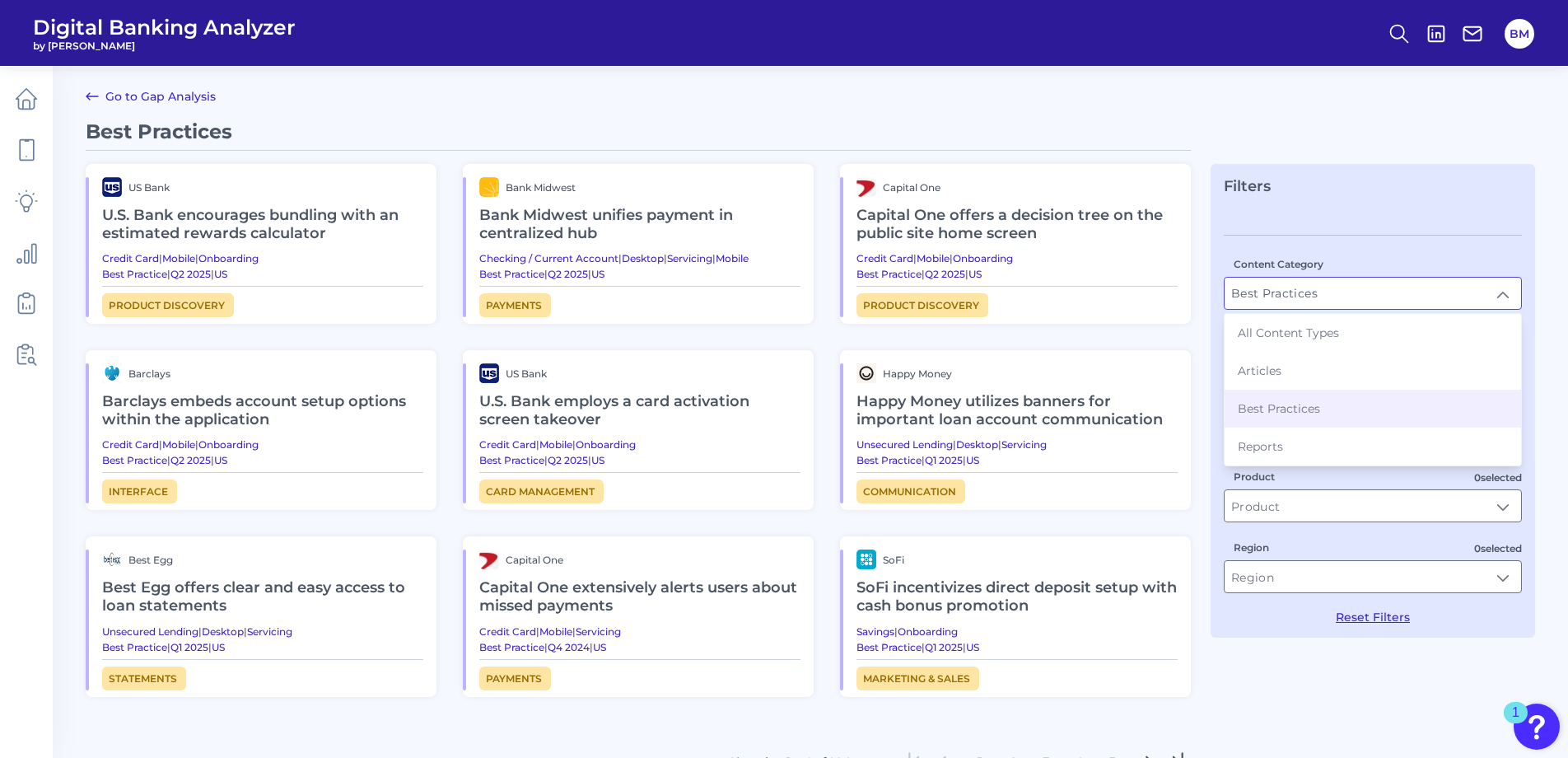 click on "Filters" at bounding box center [1373, 186] 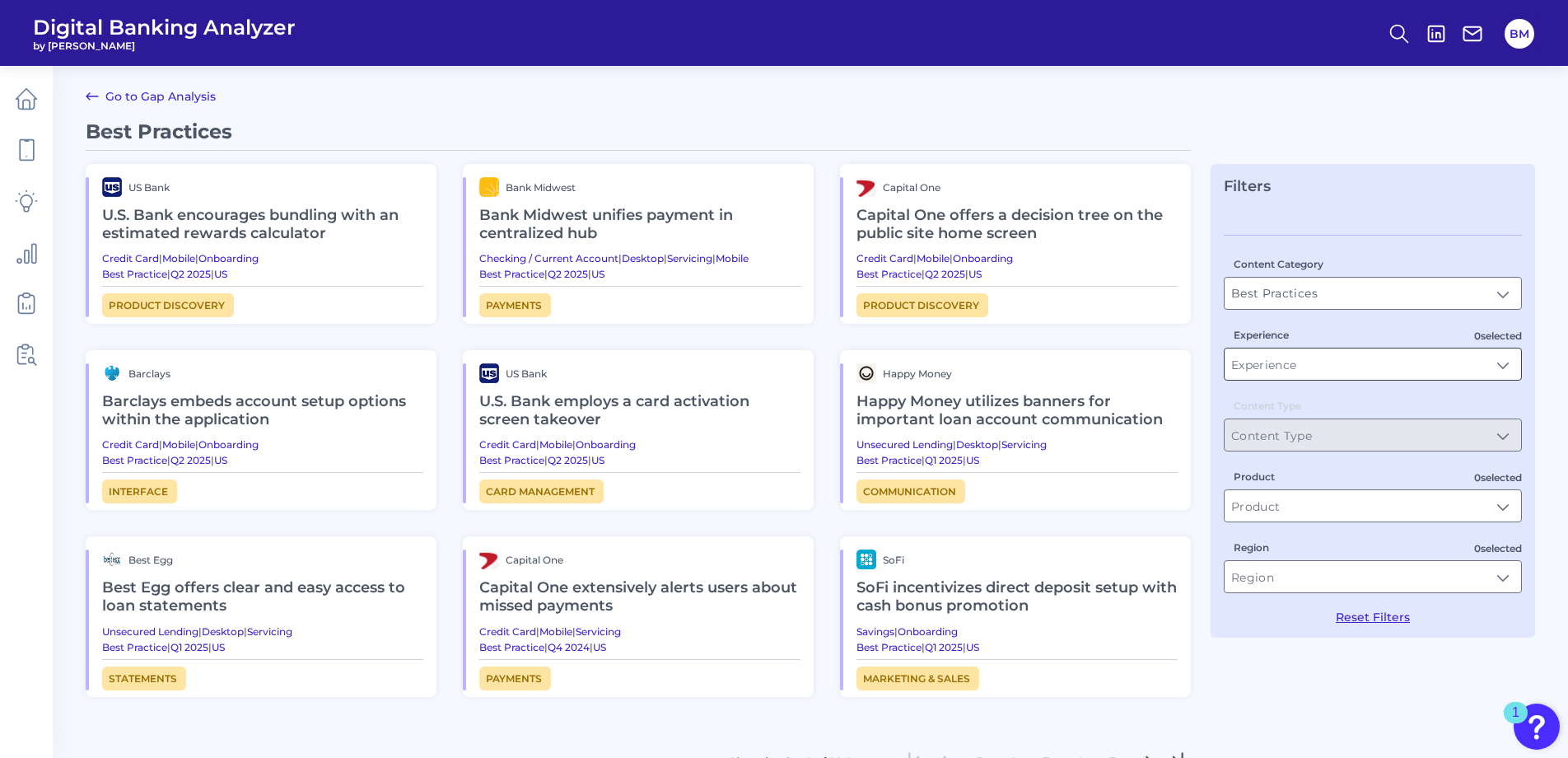 click on "Experience" at bounding box center (1373, 364) 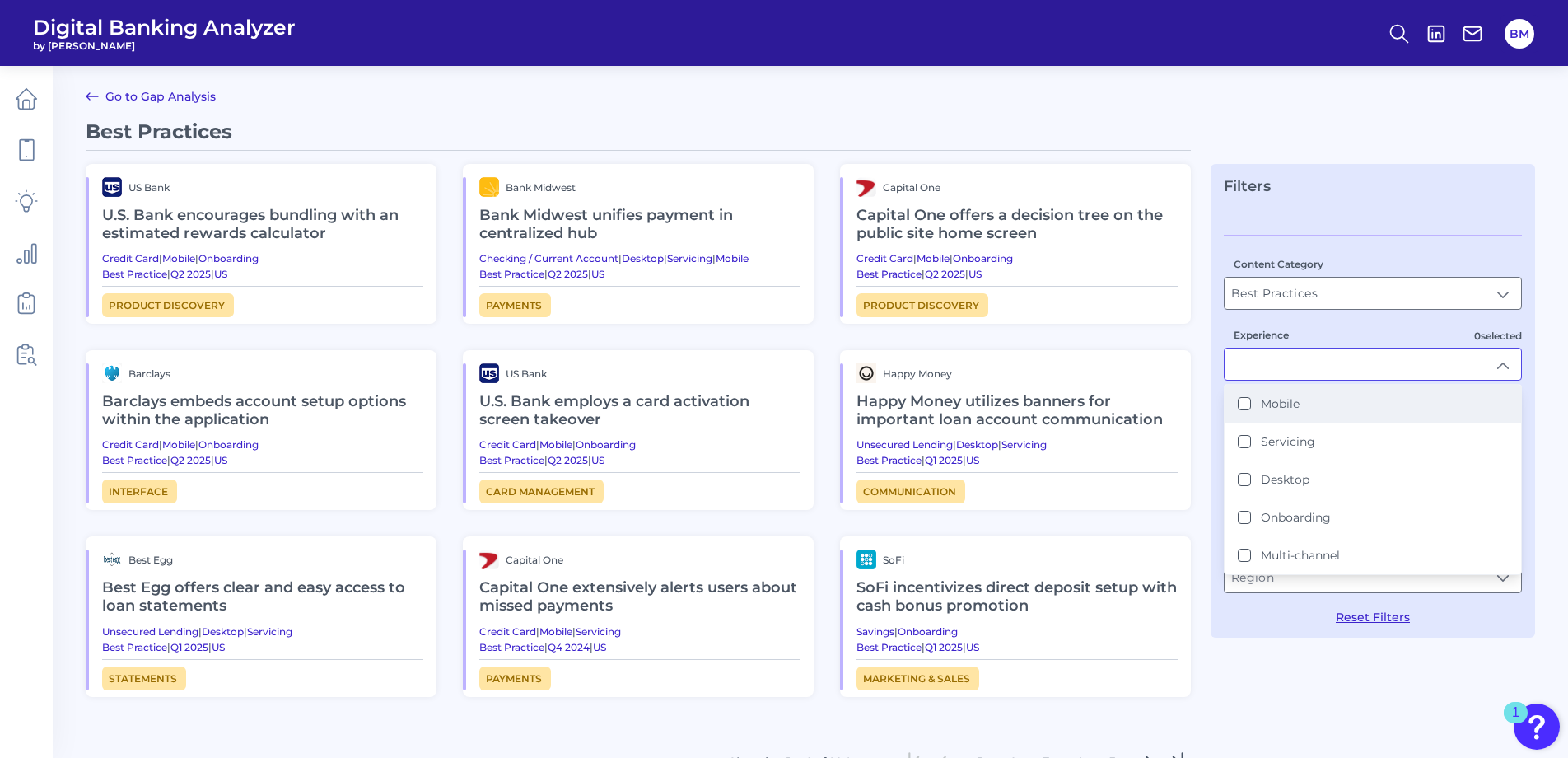 click on "Mobile" at bounding box center [1373, 404] 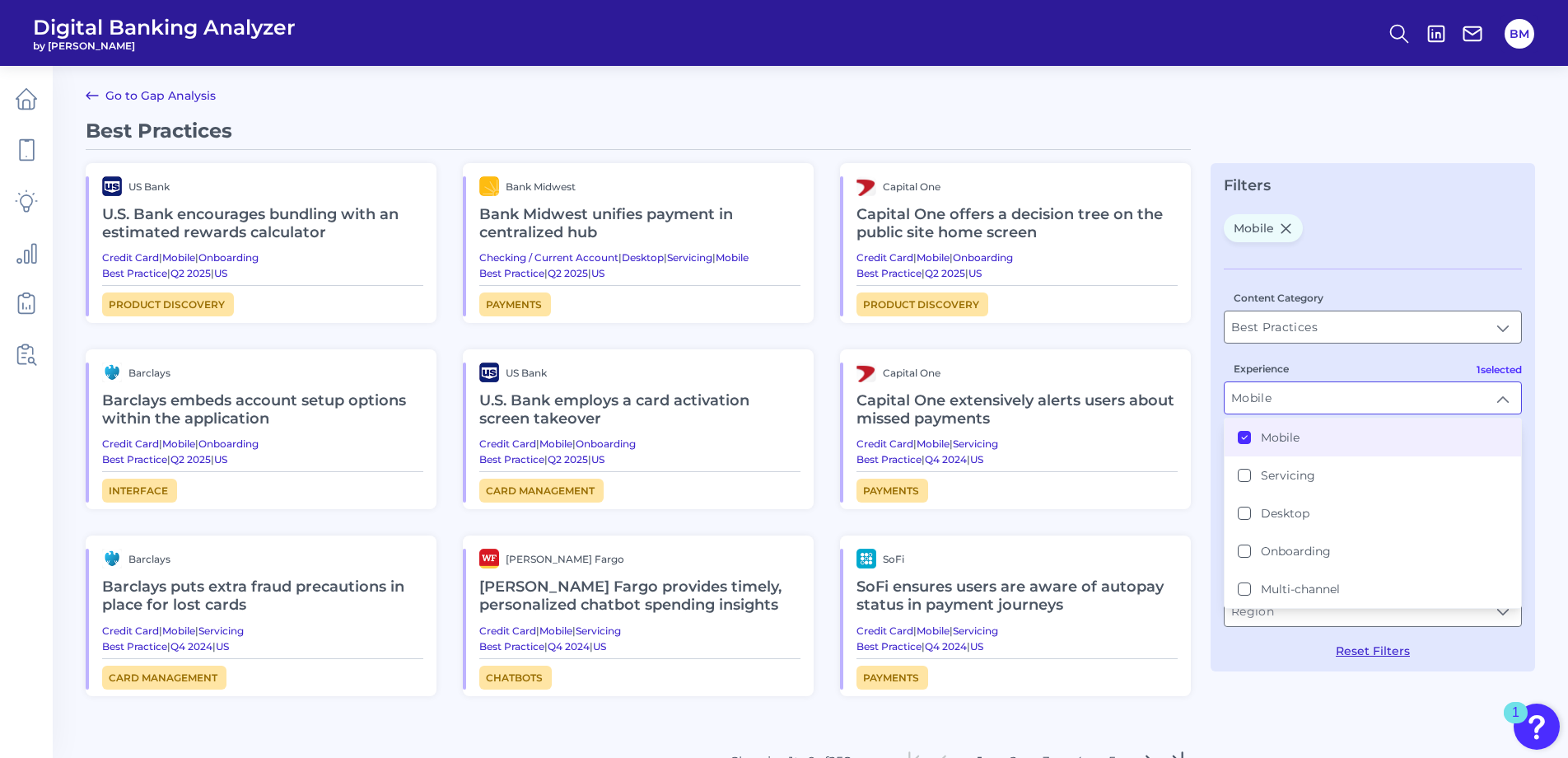 click on "Best Practices US Bank U.S. Bank encourages bundling with an estimated rewards calculator Credit Card  |  Mobile  |  Onboarding Best Practice  |  Q2 2025  |  US Product discovery   Bank Midwest Bank Midwest unifies payment in centralized hub Checking / Current Account  |  Desktop  |  Servicing  |  Mobile Best Practice  |  Q2 2025  |  US Payments   Capital One Capital One offers a decision tree on the public site home screen Credit Card  |  Mobile  |  Onboarding Best Practice  |  Q2 2025  |  US Product discovery   Barclays Barclays embeds account setup options within the application Credit Card  |  Mobile  |  Onboarding Best Practice  |  Q2 2025  |  US Interface   US Bank U.S. Bank employs a card activation screen takeover Credit Card  |  Mobile  |  Onboarding Best Practice  |  Q2 2025  |  US Card management   Capital One Capital One extensively alerts users about missed payments Credit Card  |  Mobile  |  Servicing Best Practice  |  Q4 2024  |  US Payments   Barclays Credit Card  |  Mobile  |  Servicing" at bounding box center (810, 506) 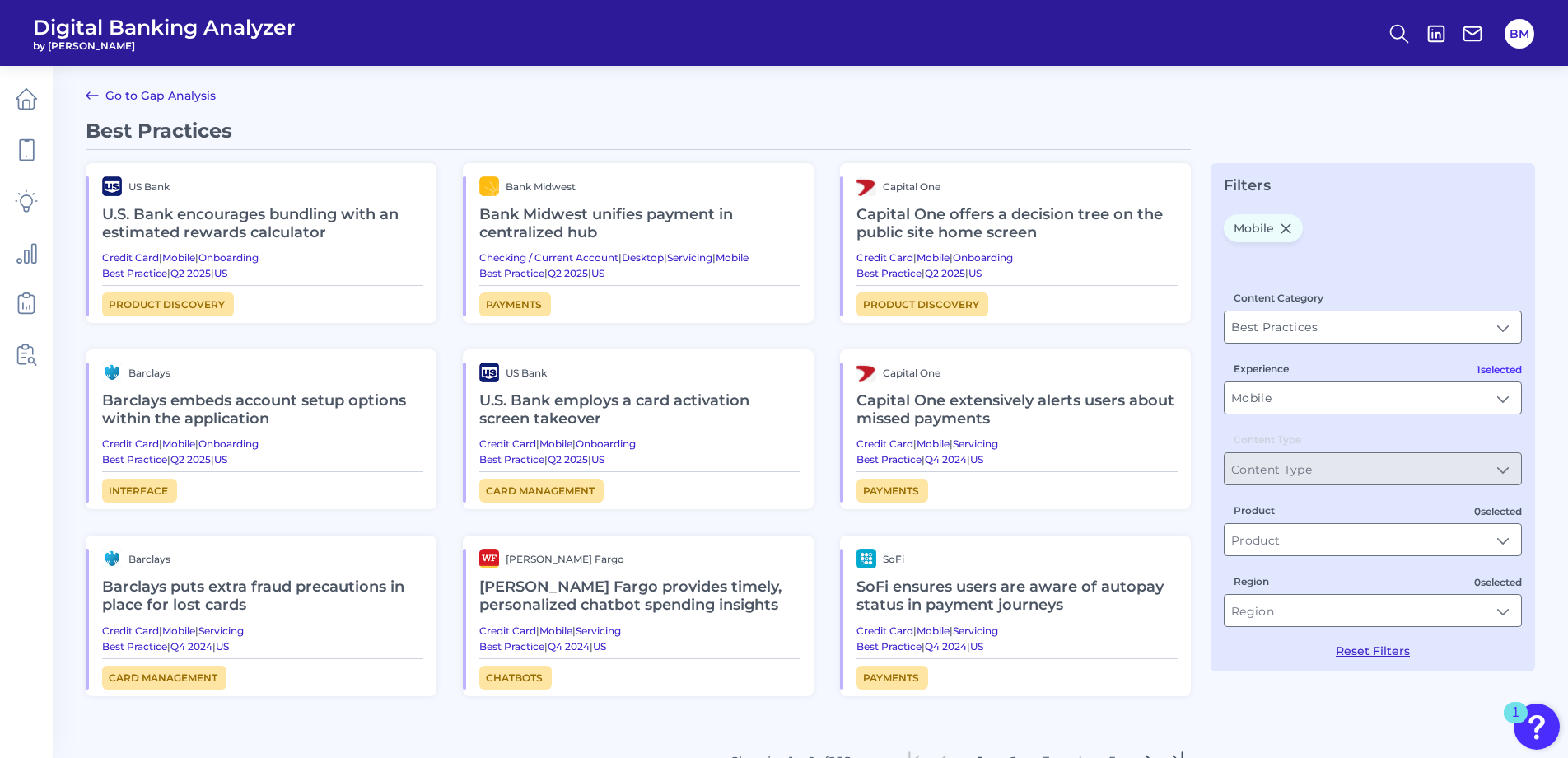 click on "Product" at bounding box center (1373, 529) 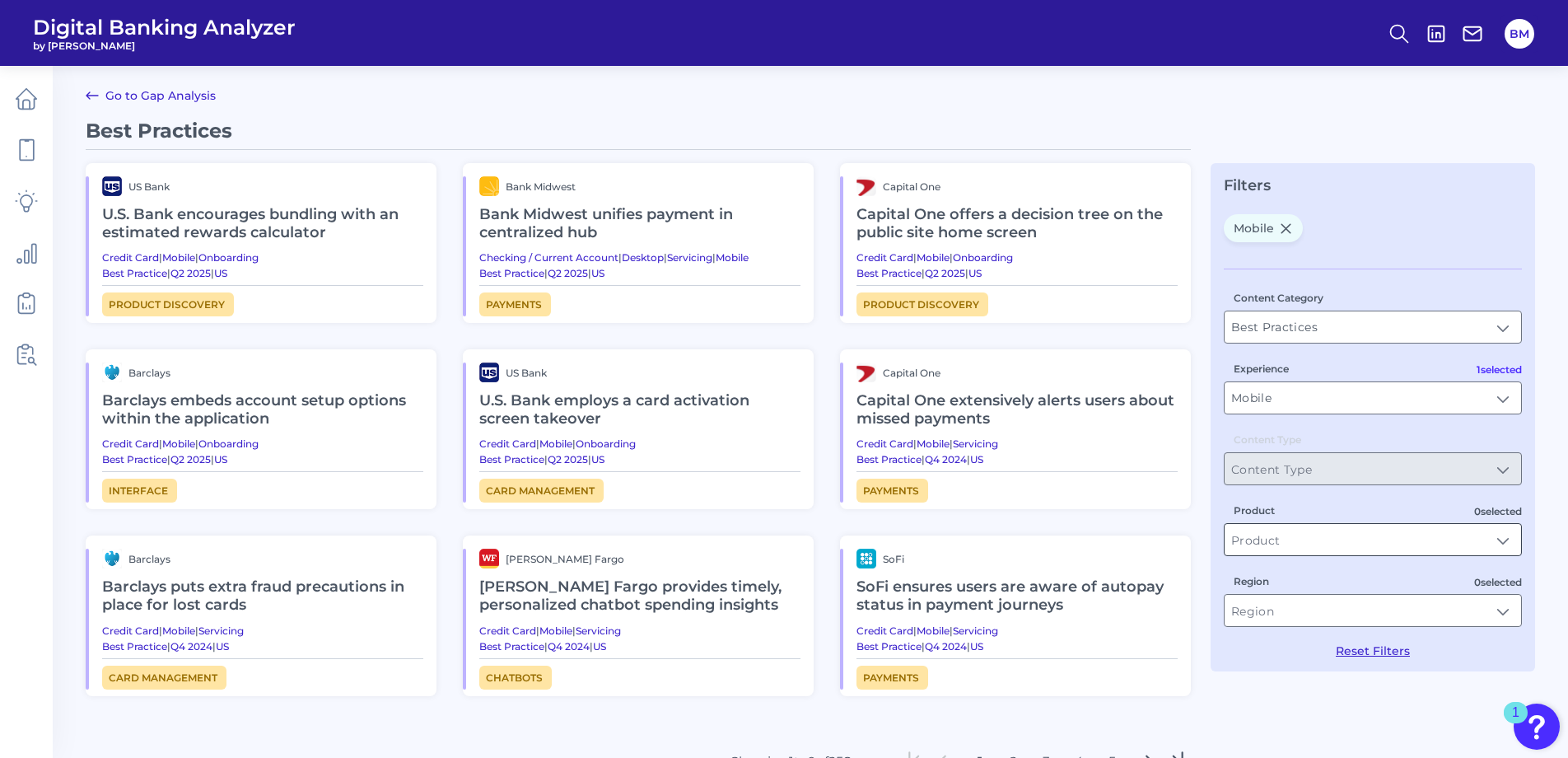 click on "Product" at bounding box center (1373, 540) 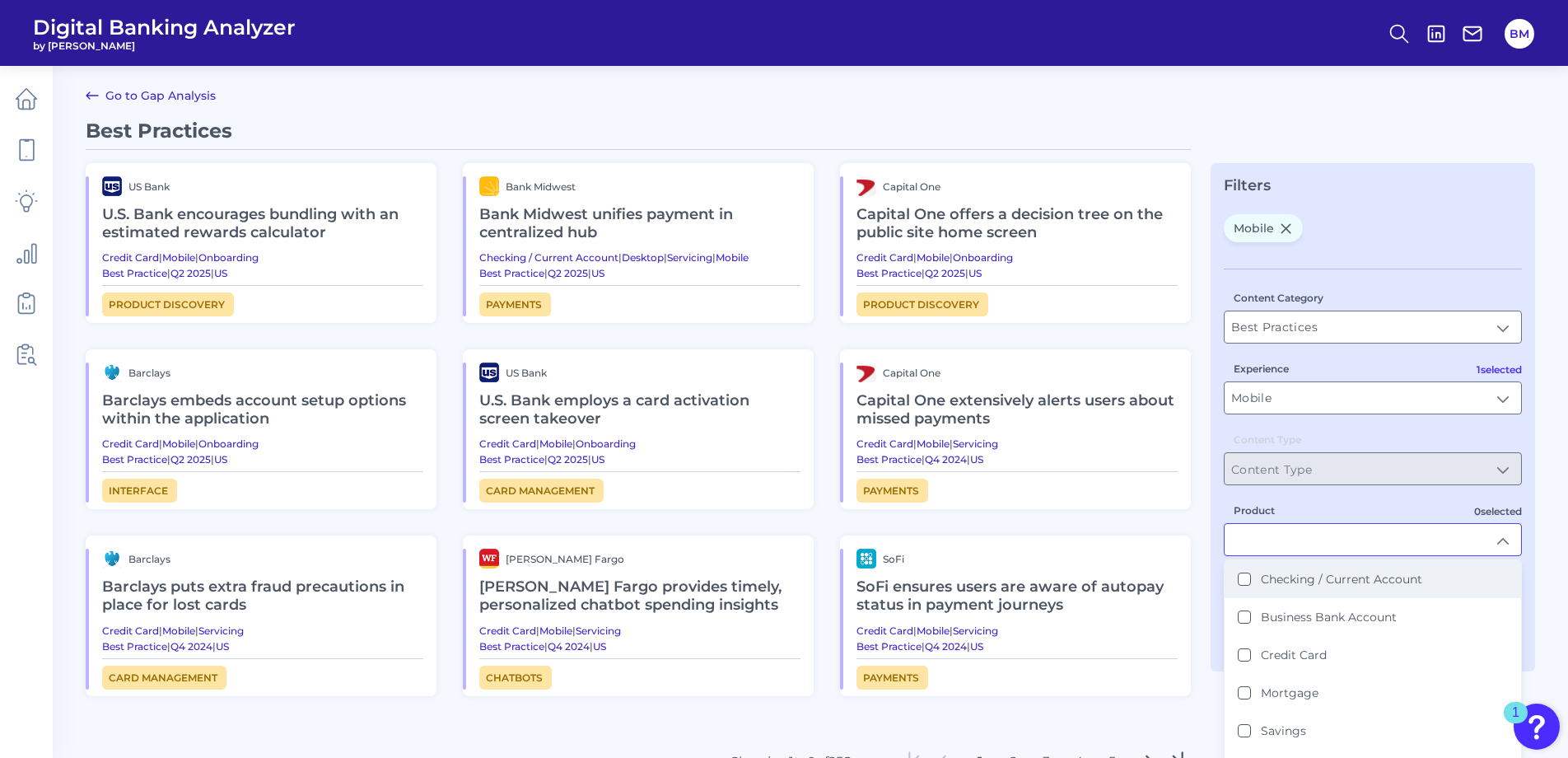 click on "Checking / Current Account" at bounding box center (1330, 579) 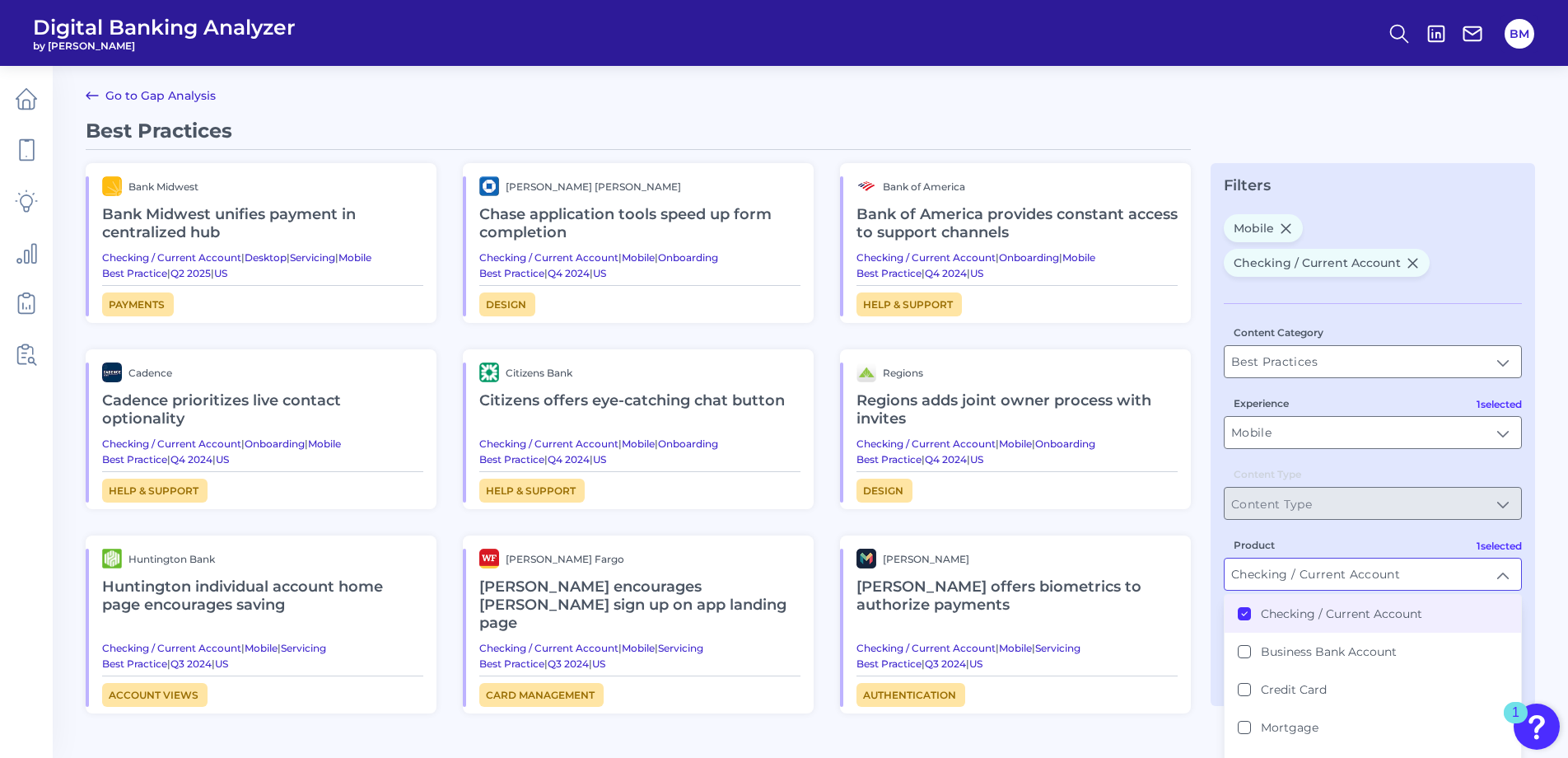 click on "Best Practices Bank Midwest Bank Midwest unifies payment in centralized hub Checking / Current Account  |  Desktop  |  Servicing  |  Mobile Best Practice  |  Q2 2025  |  US Payments   [PERSON_NAME] [PERSON_NAME] application tools speed up form completion Checking / Current Account  |  Mobile  |  Onboarding Best Practice  |  Q4 2024  |  US Design   Bank of America Bank of America provides constant access to support channels Checking / Current Account  |  Onboarding  |  Mobile Best Practice  |  Q4 2024  |  US Help & Support   Cadence Cadence prioritizes live contact optionality Checking / Current Account  |  Onboarding  |  Mobile Best Practice  |  Q4 2024  |  US Help & Support   Citizens Bank Citizens offers eye-catching chat button Checking / Current Account  |  Mobile  |  Onboarding Best Practice  |  Q4 2024  |  US Help & Support   Regions Regions adds joint owner process with invites Checking / Current Account  |  Mobile  |  Onboarding Best Practice  |  Q4 2024  |  US Design   Huntington Bank  |  Mobile  |" at bounding box center [810, 515] 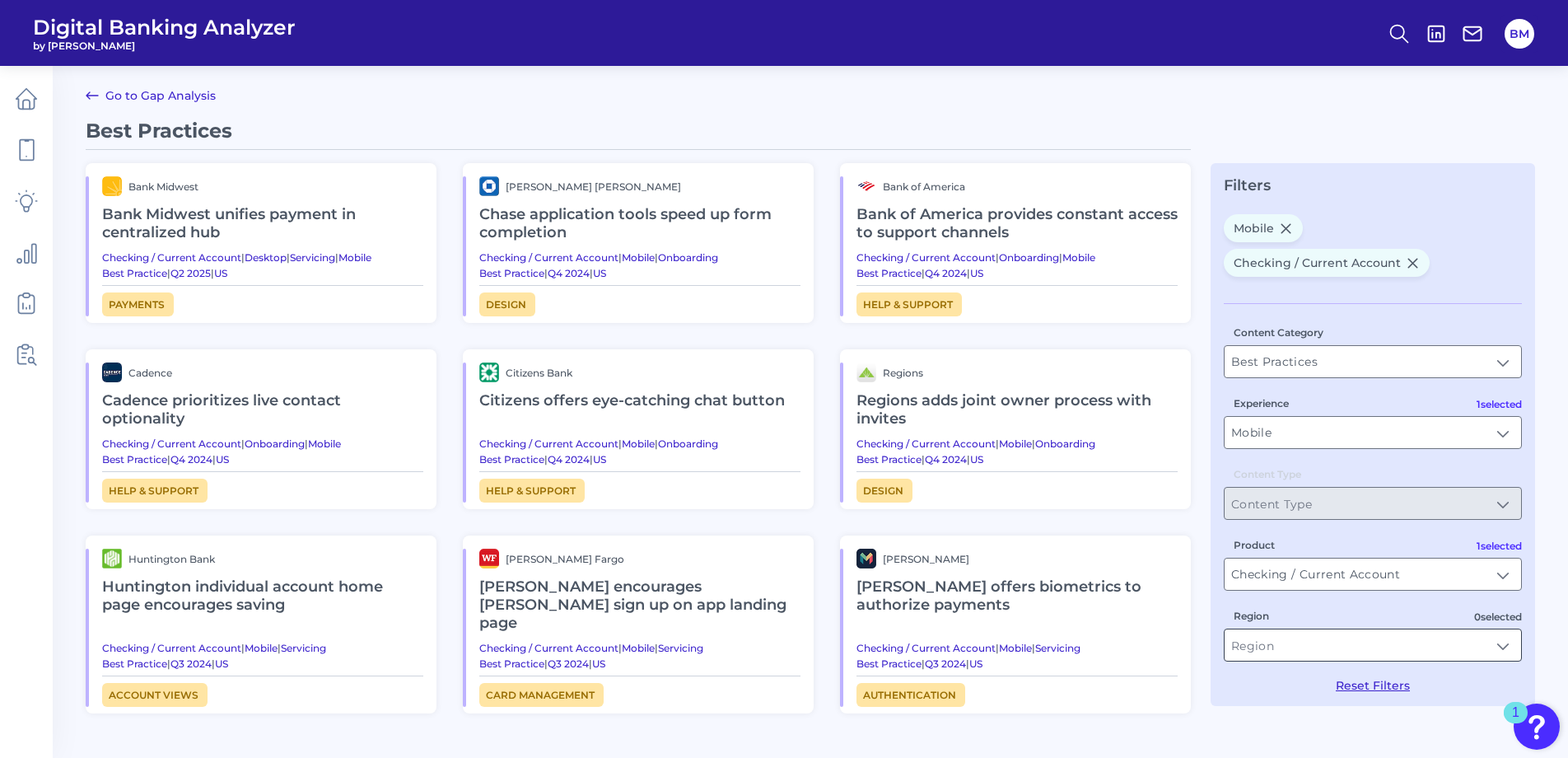 click on "Region" at bounding box center (1373, 645) 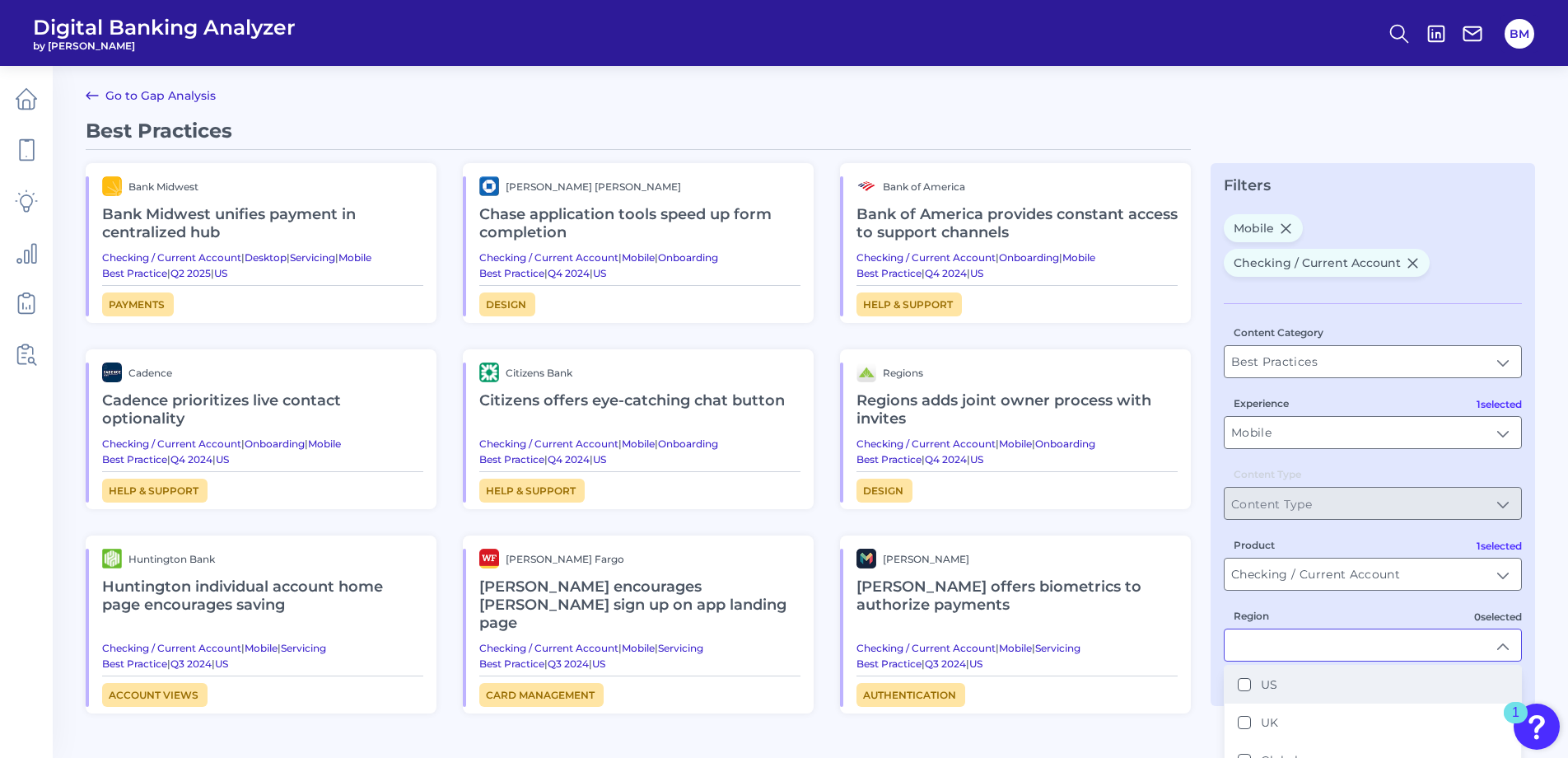 click on "US" at bounding box center (1244, 685) 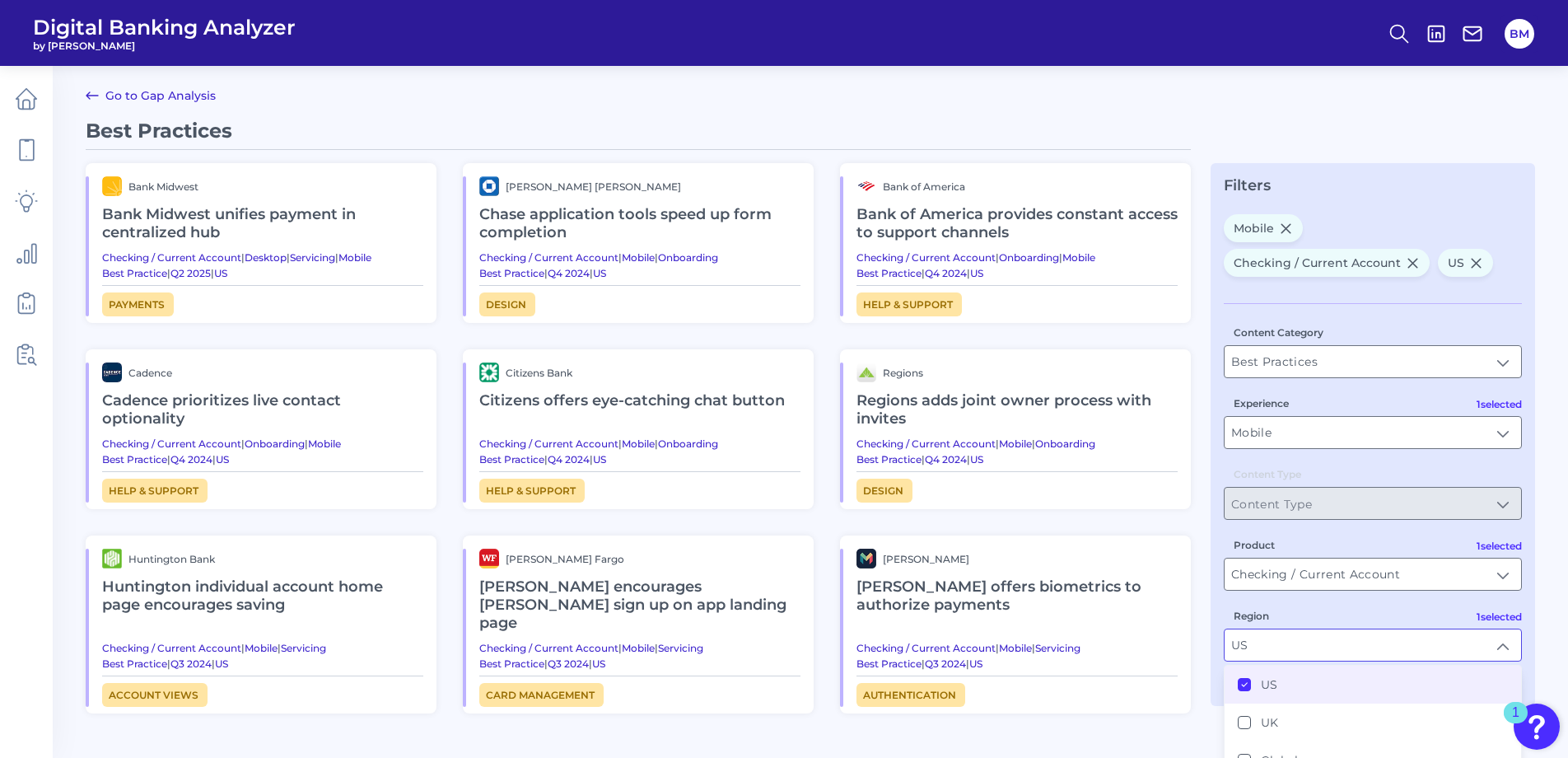 click on "Filters Mobile Checking / Current Account US Content Category Best Practices Best Practices 1  selected Experience Mobile Mobile Content Type 1  selected Product Checking / Current Account Checking / Current Account 1  selected Region [GEOGRAPHIC_DATA] [GEOGRAPHIC_DATA] [GEOGRAPHIC_DATA] [GEOGRAPHIC_DATA] Global [GEOGRAPHIC_DATA] [GEOGRAPHIC_DATA] MEA & APAC LATAM Reset Filters" at bounding box center [1373, 434] 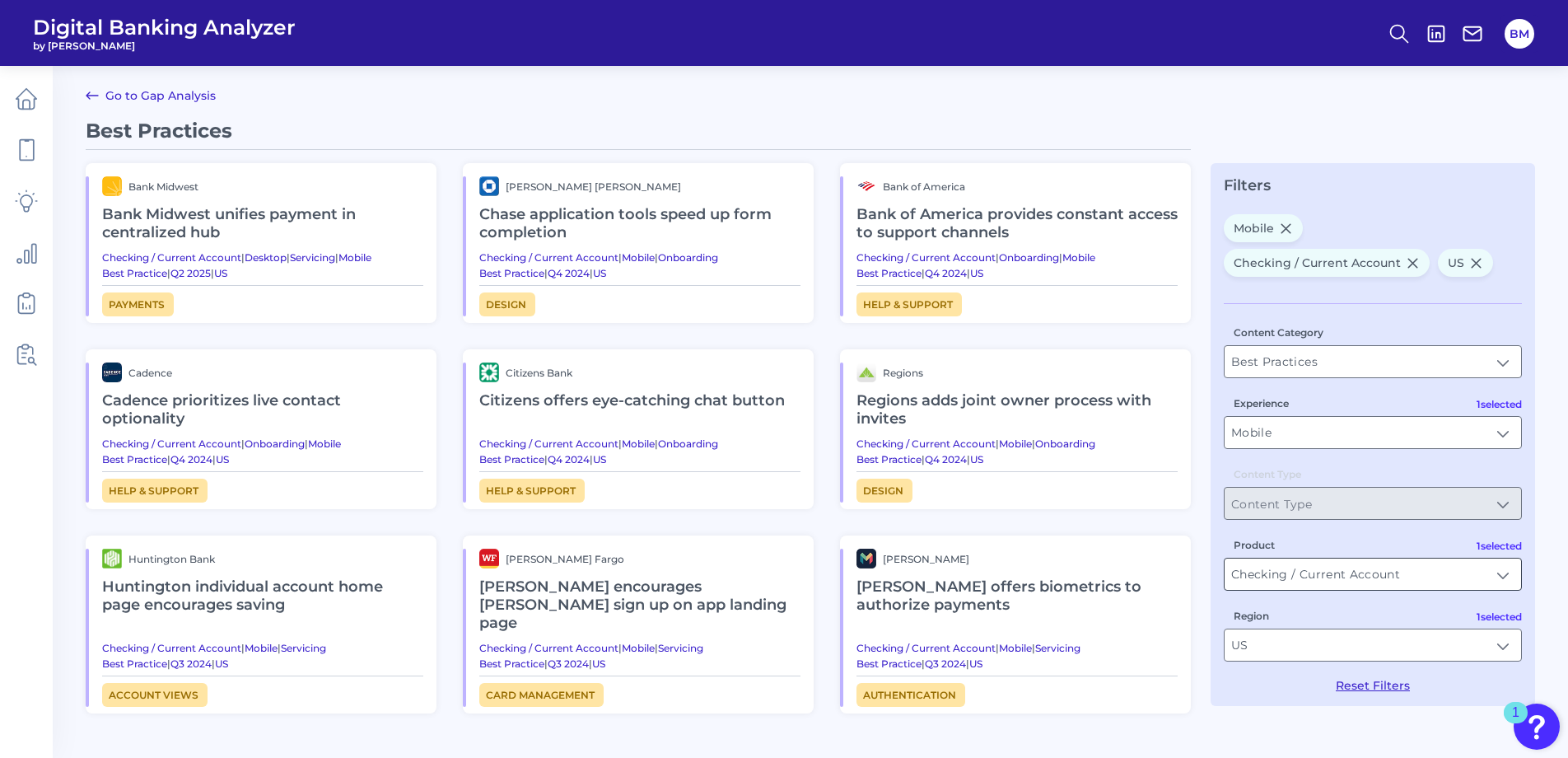 click on "Checking / Current Account" at bounding box center (1373, 574) 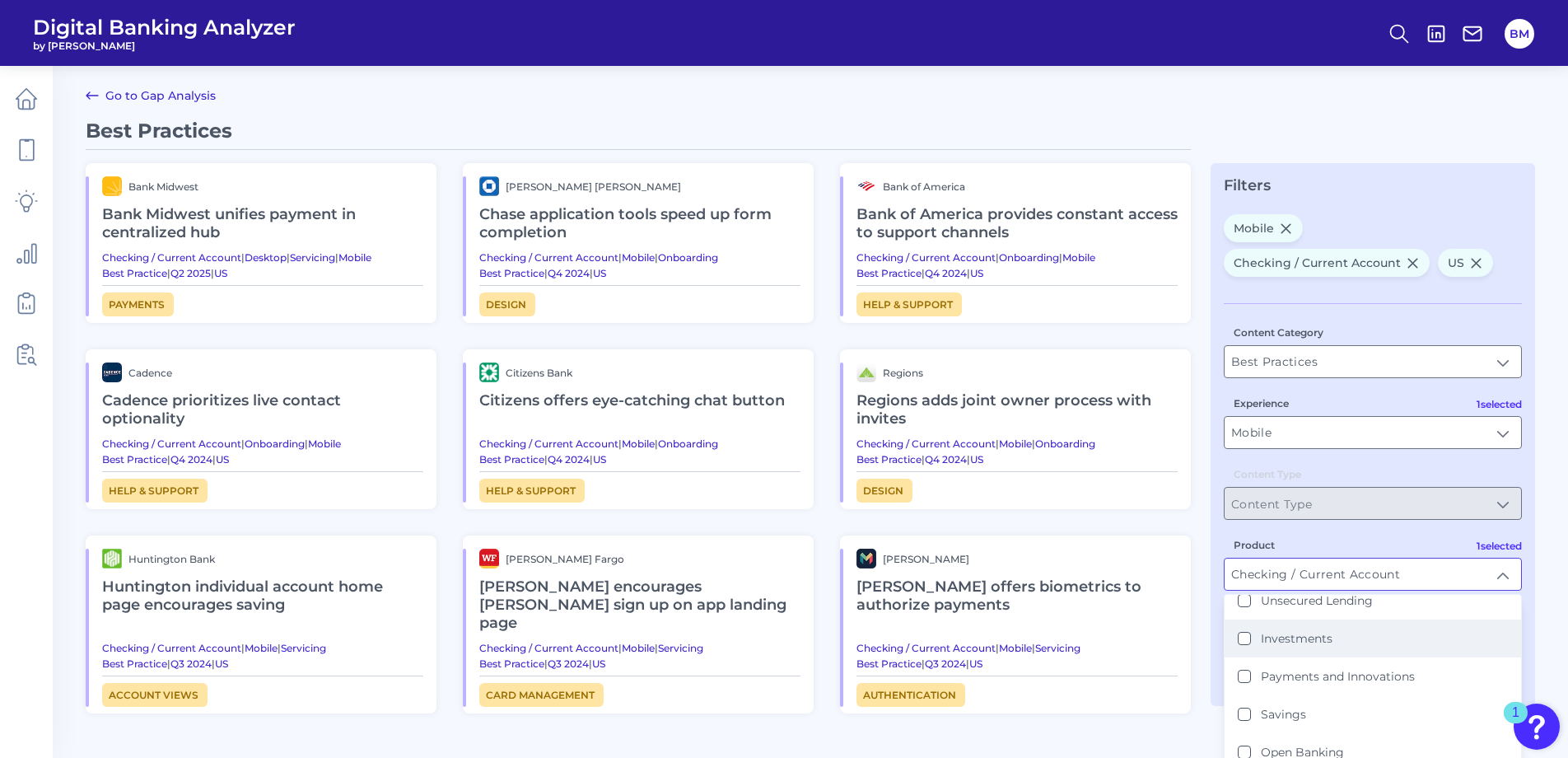 scroll, scrollTop: 247, scrollLeft: 0, axis: vertical 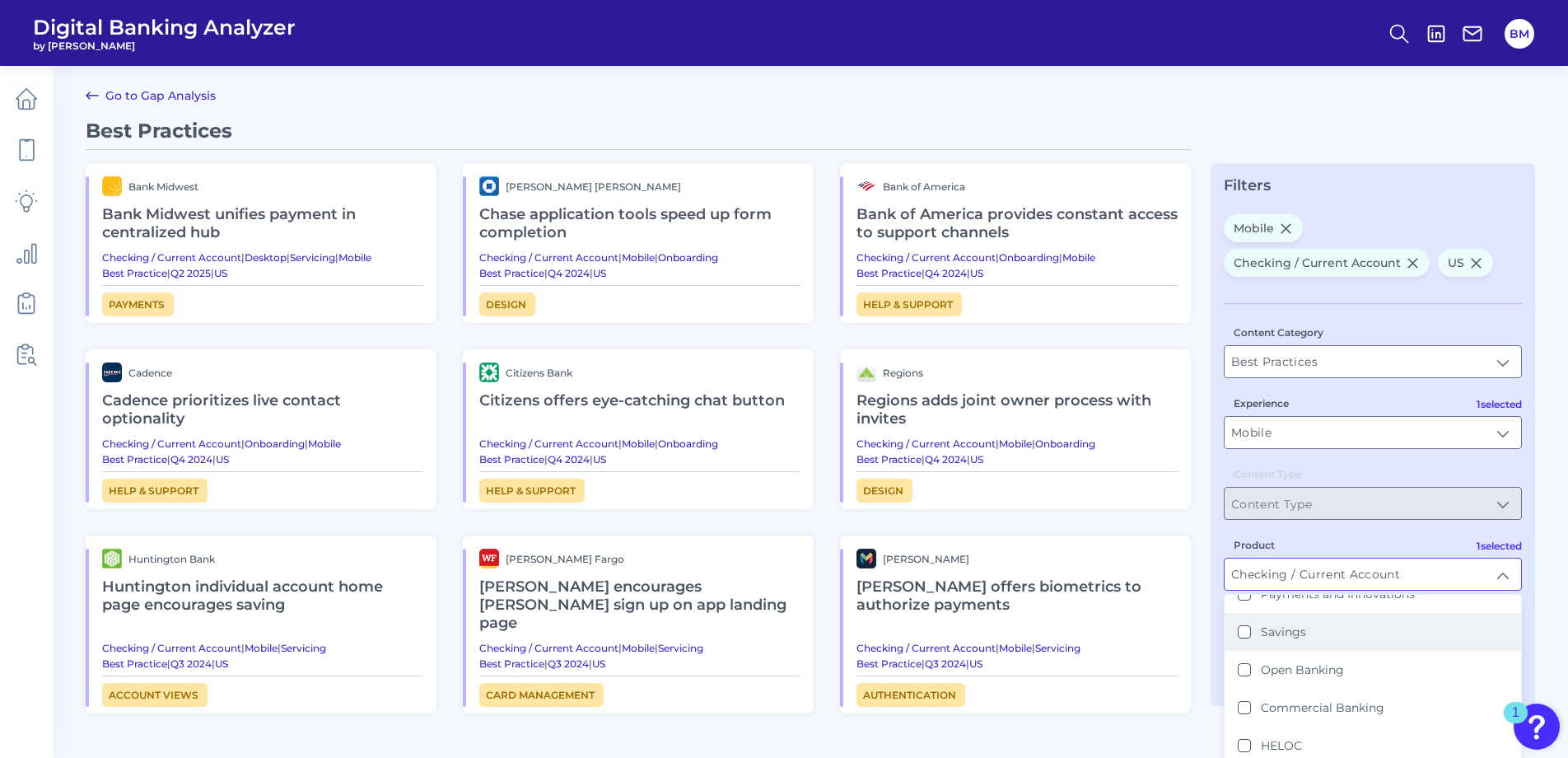 click on "Savings" at bounding box center (1244, 632) 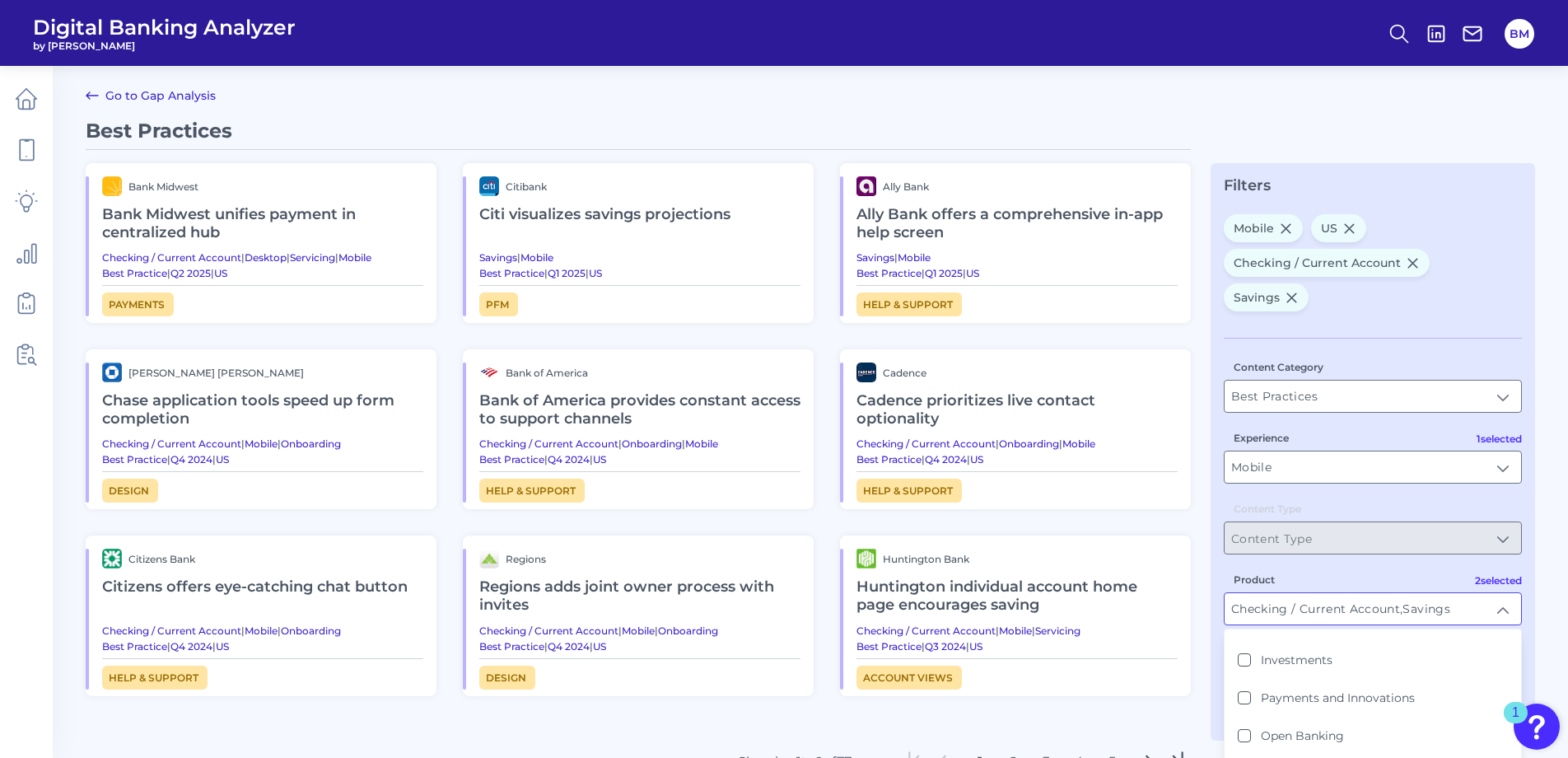 scroll, scrollTop: 283, scrollLeft: 0, axis: vertical 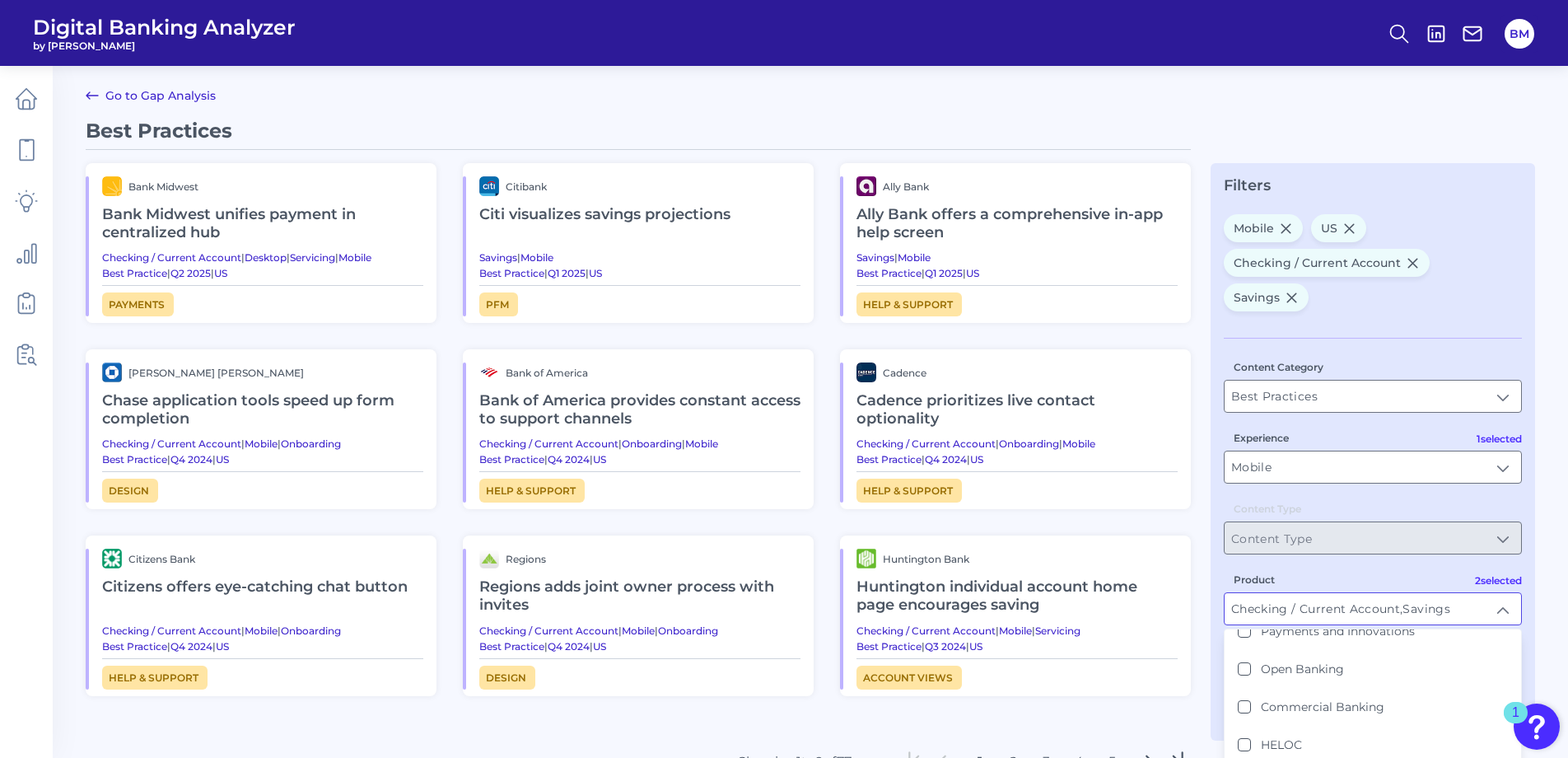 click on "Best Practices Bank Midwest Bank Midwest unifies payment in centralized hub Checking / Current Account  |  Desktop  |  Servicing  |  Mobile Best Practice  |  Q2 2025  |  US Payments   Citibank Citi visualizes savings projections Savings  |  Mobile Best Practice  |  Q1 2025  |  US PFM   Ally Bank Ally Bank offers a comprehensive in-app help screen Savings  |  Mobile Best Practice  |  Q1 2025  |  US Help & Support   [PERSON_NAME] [PERSON_NAME] application tools speed up form completion Checking / Current Account  |  Mobile  |  Onboarding Best Practice  |  Q4 2024  |  US Design   Bank of America Bank of America provides constant access to support channels Checking / Current Account  |  Onboarding  |  Mobile Best Practice  |  Q4 2024  |  US Help & Support   Cadence Cadence prioritizes live contact optionality Checking / Current Account  |  Onboarding  |  Mobile Best Practice  |  Q4 2024  |  US Help & Support   Citizens Bank Citizens offers eye-catching chat button Checking / Current Account  |  Mobile  |   |   |" at bounding box center (810, 506) 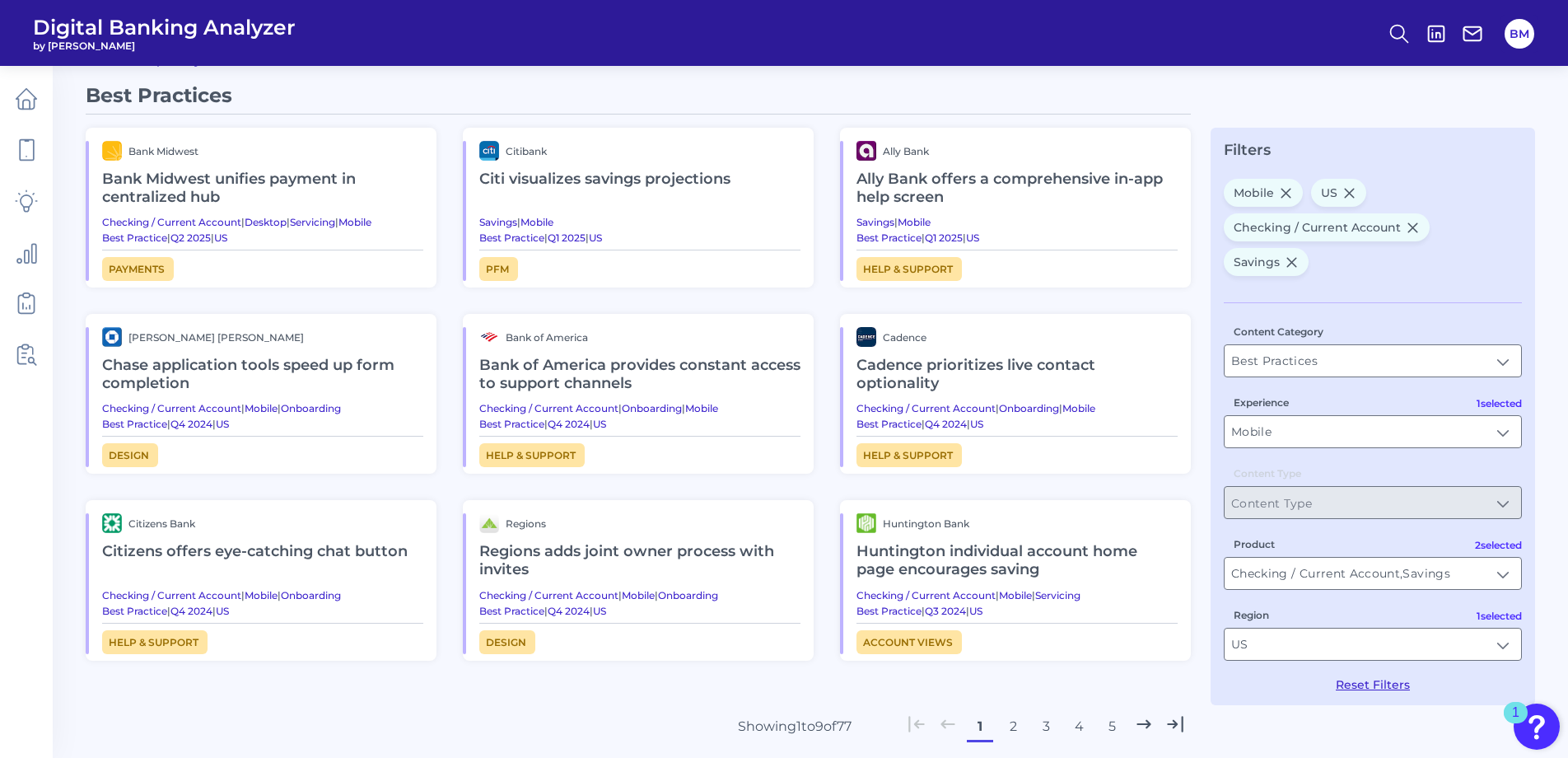 scroll, scrollTop: 0, scrollLeft: 0, axis: both 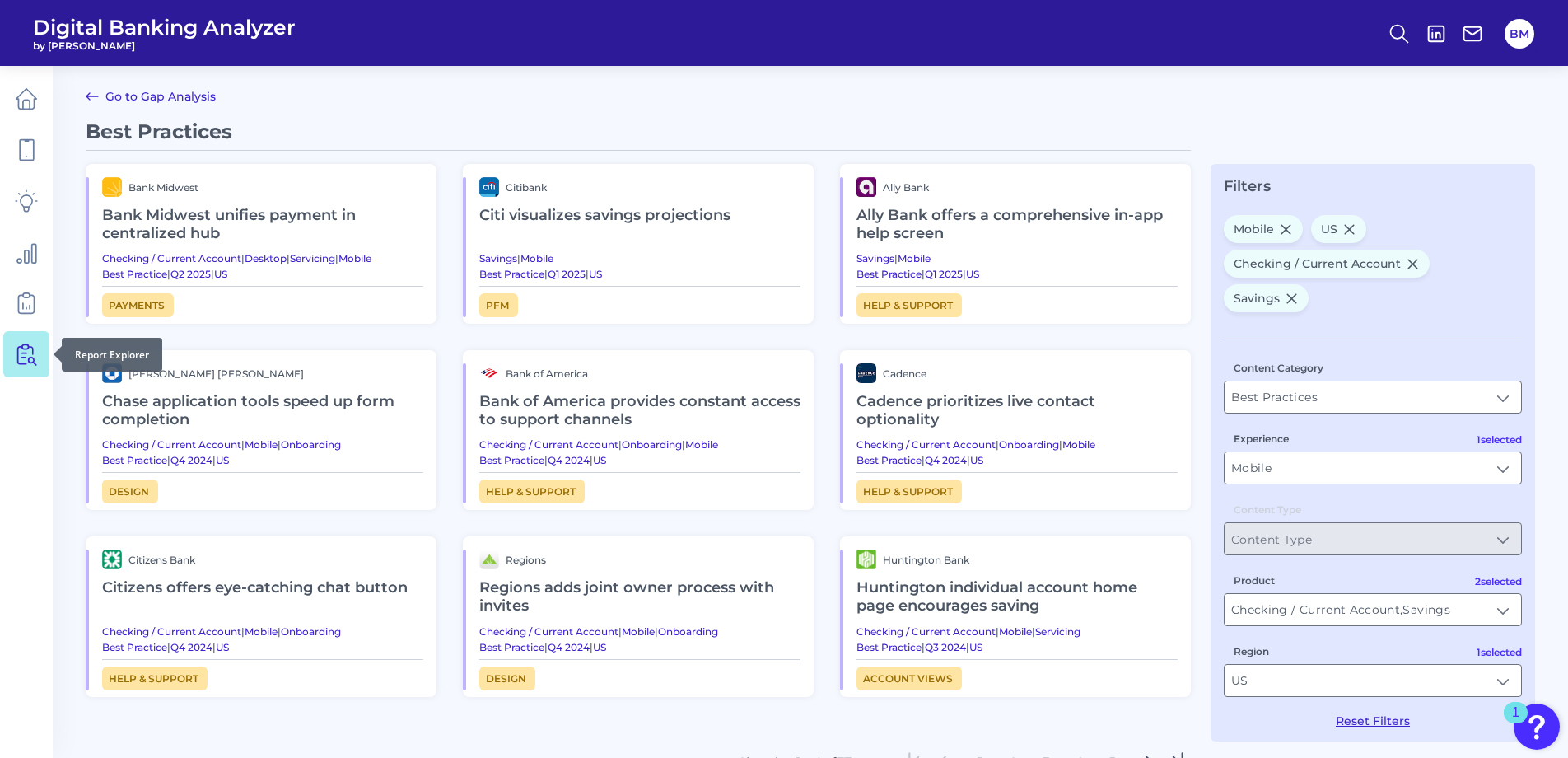 click 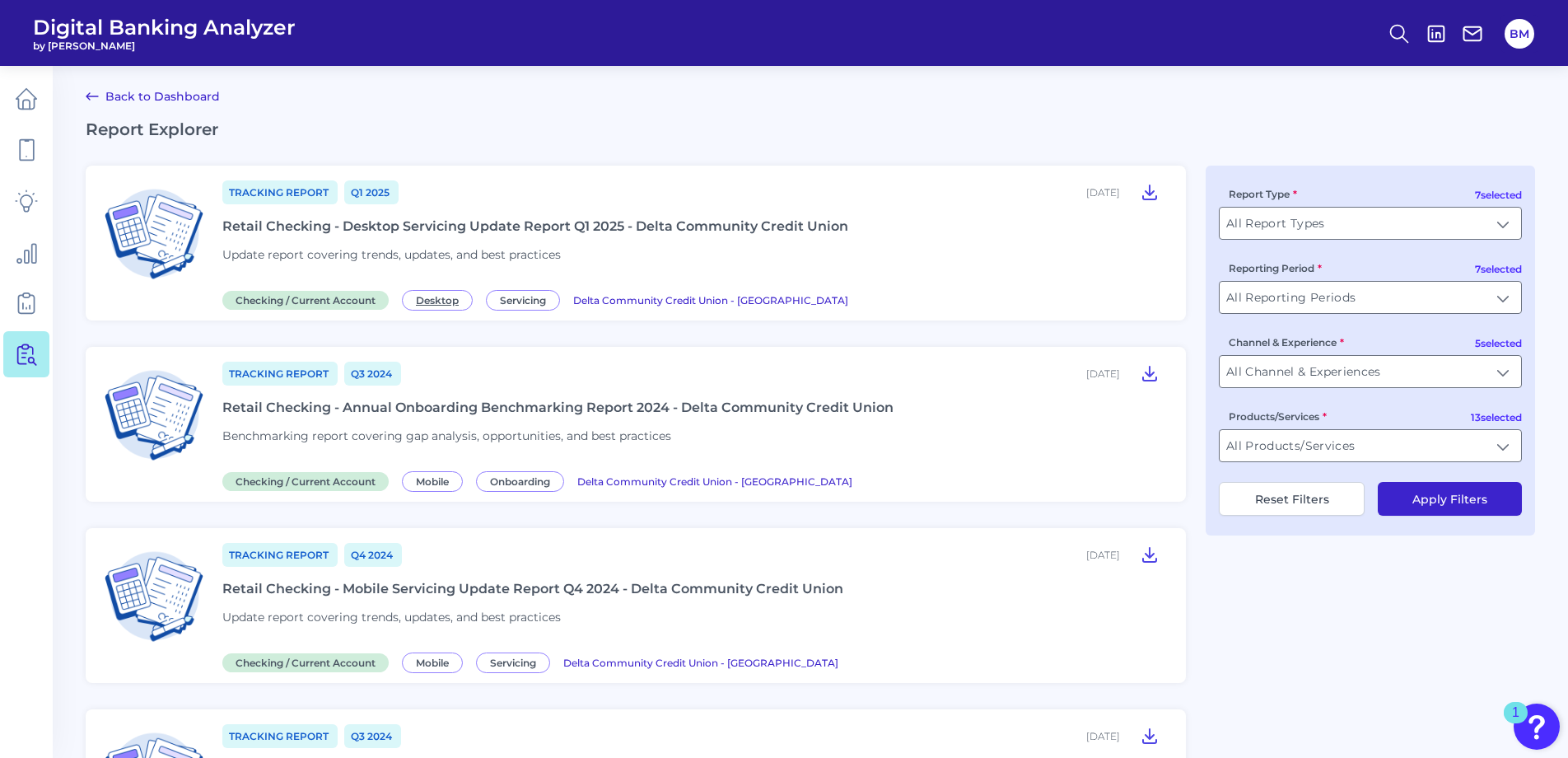 click on "Desktop" at bounding box center (437, 300) 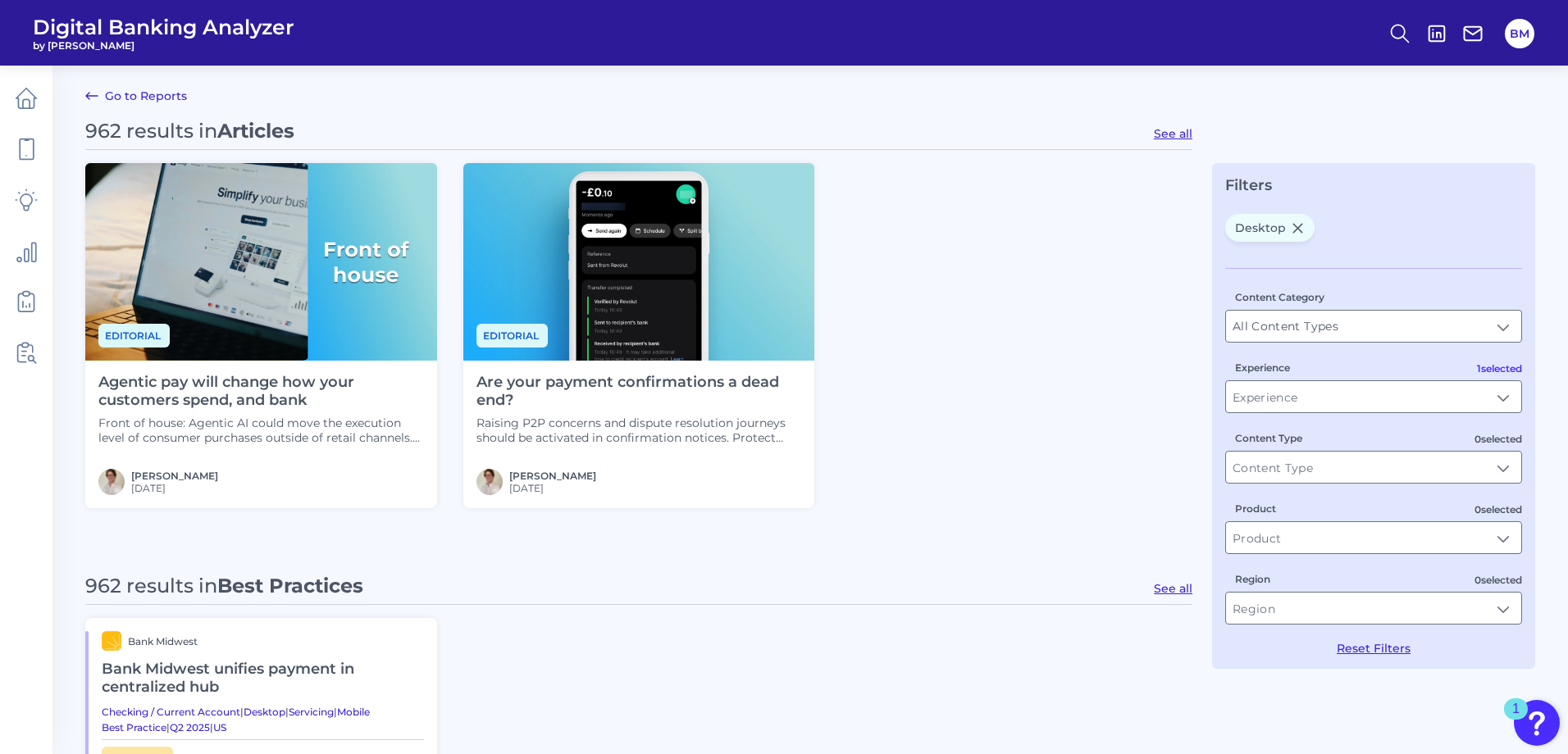 type on "Desktop" 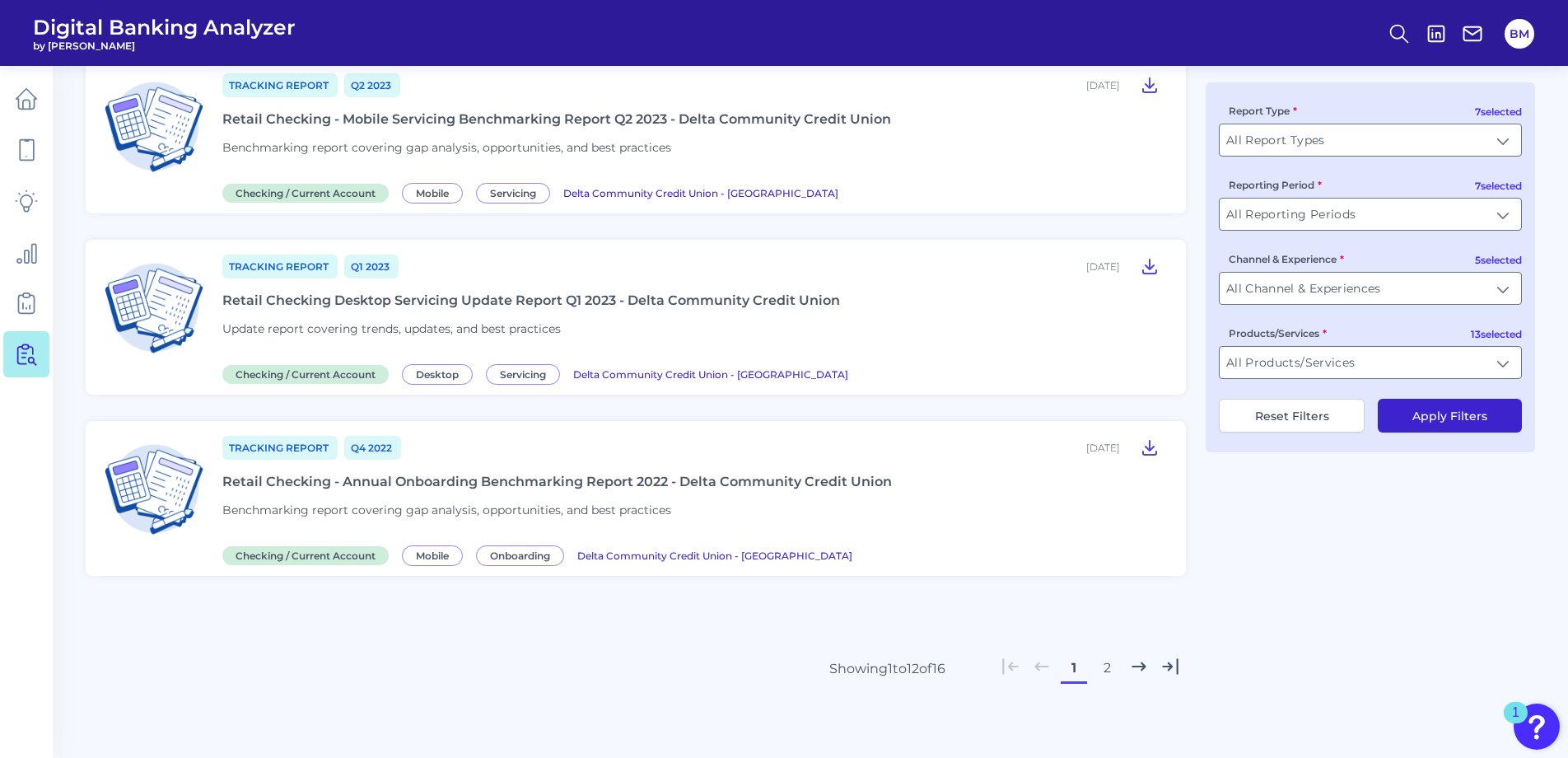 scroll, scrollTop: 1739, scrollLeft: 0, axis: vertical 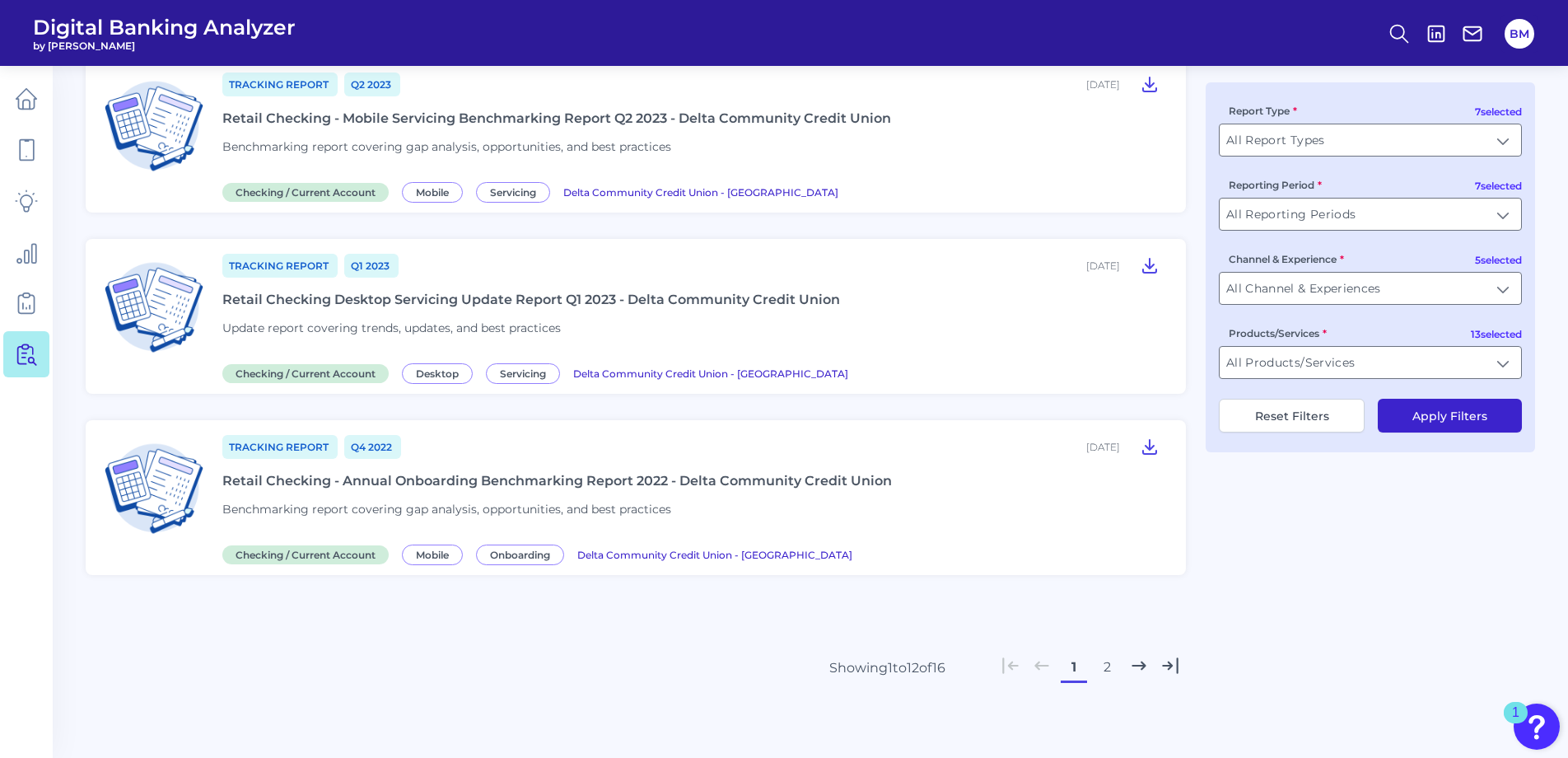 click on "2" at bounding box center (1107, 667) 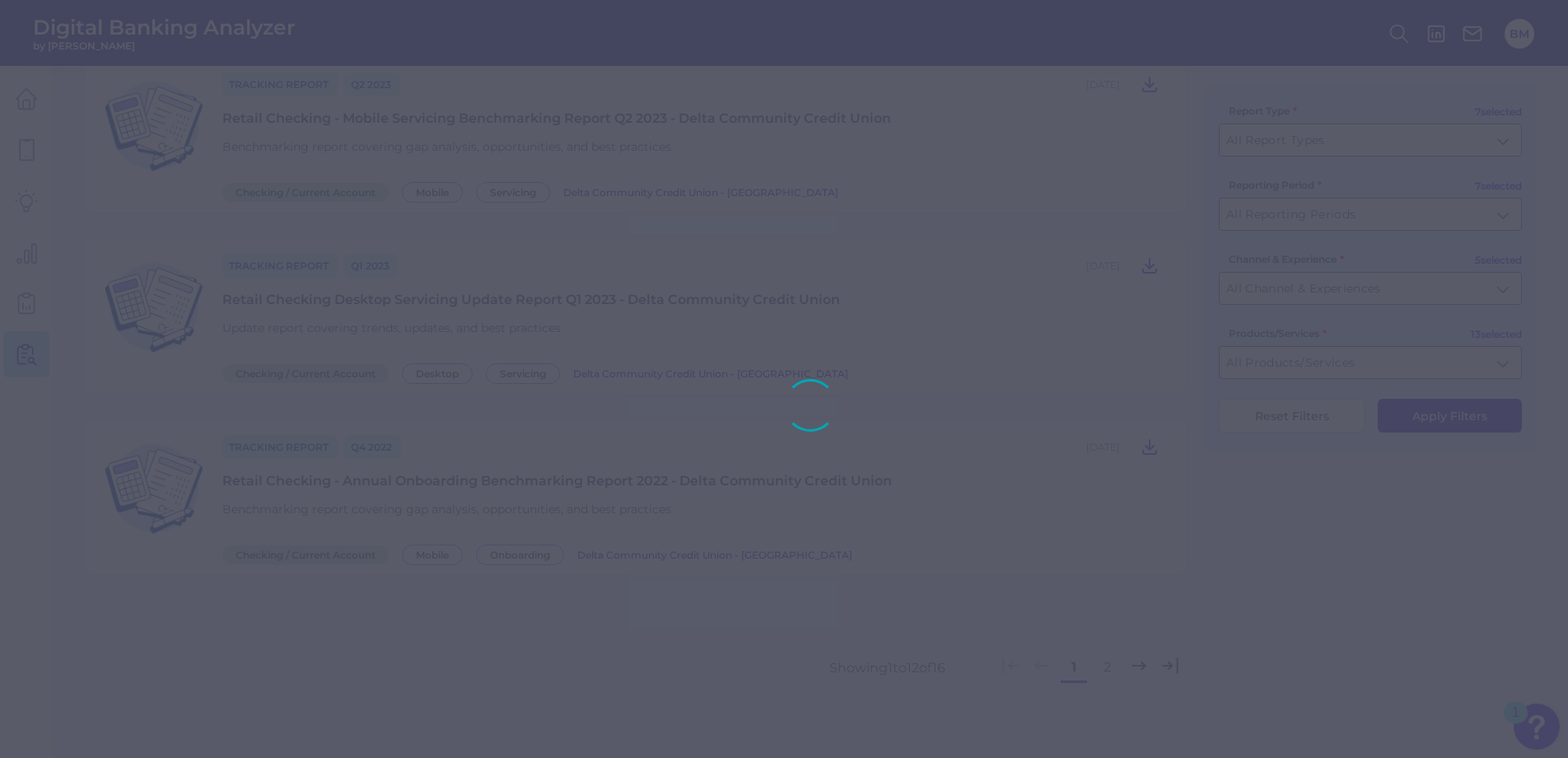 scroll, scrollTop: 289, scrollLeft: 0, axis: vertical 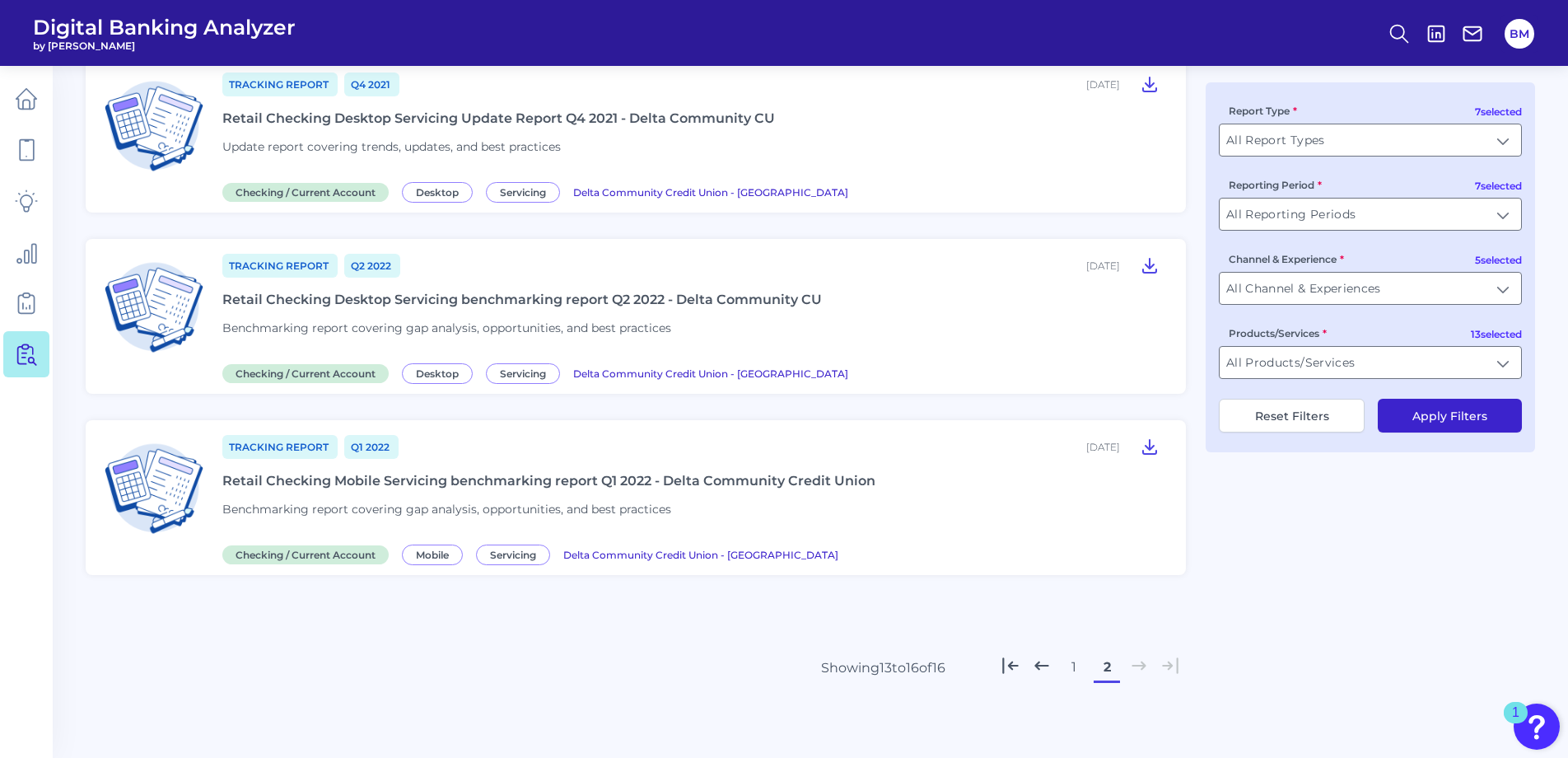 click on "1" at bounding box center [1074, 667] 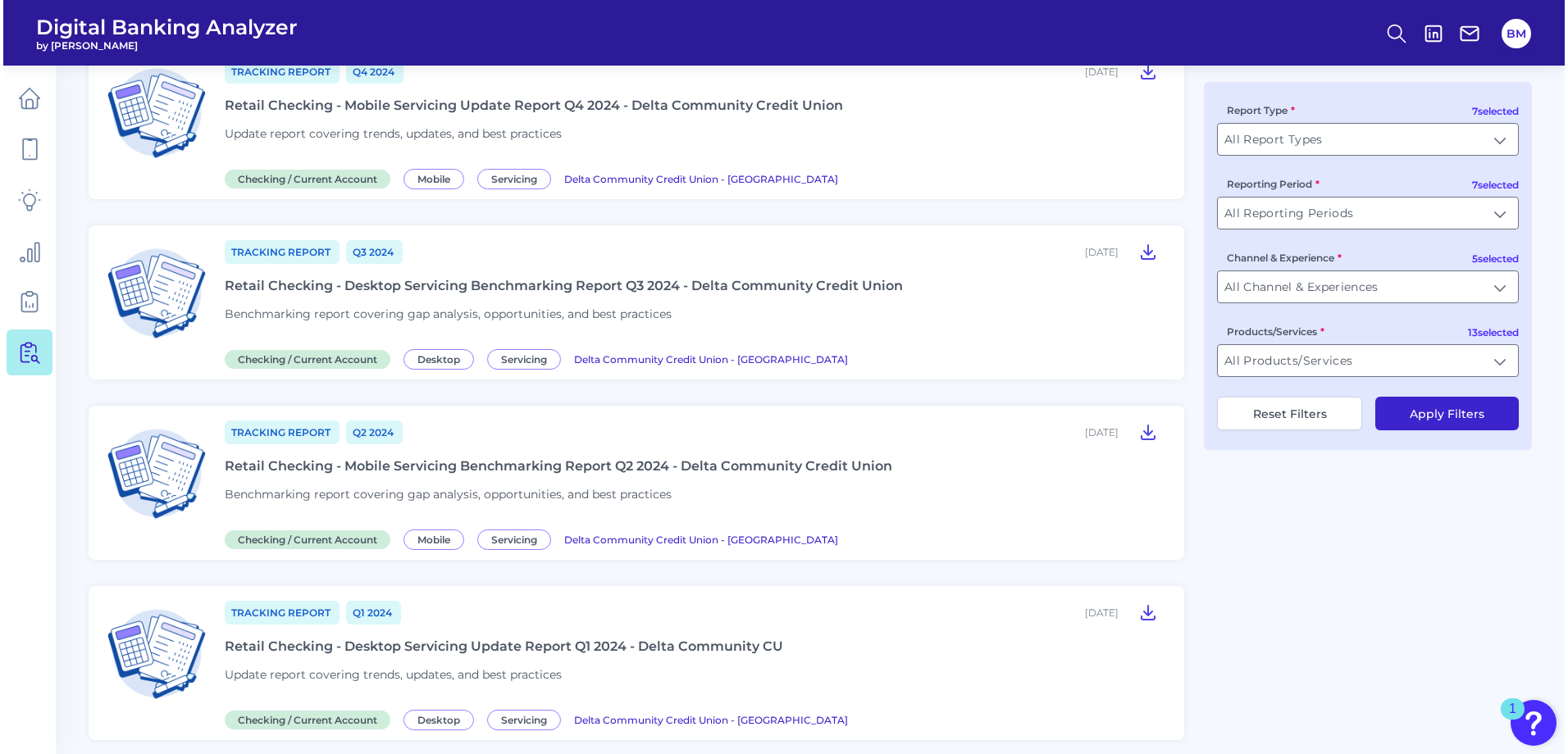scroll, scrollTop: 0, scrollLeft: 0, axis: both 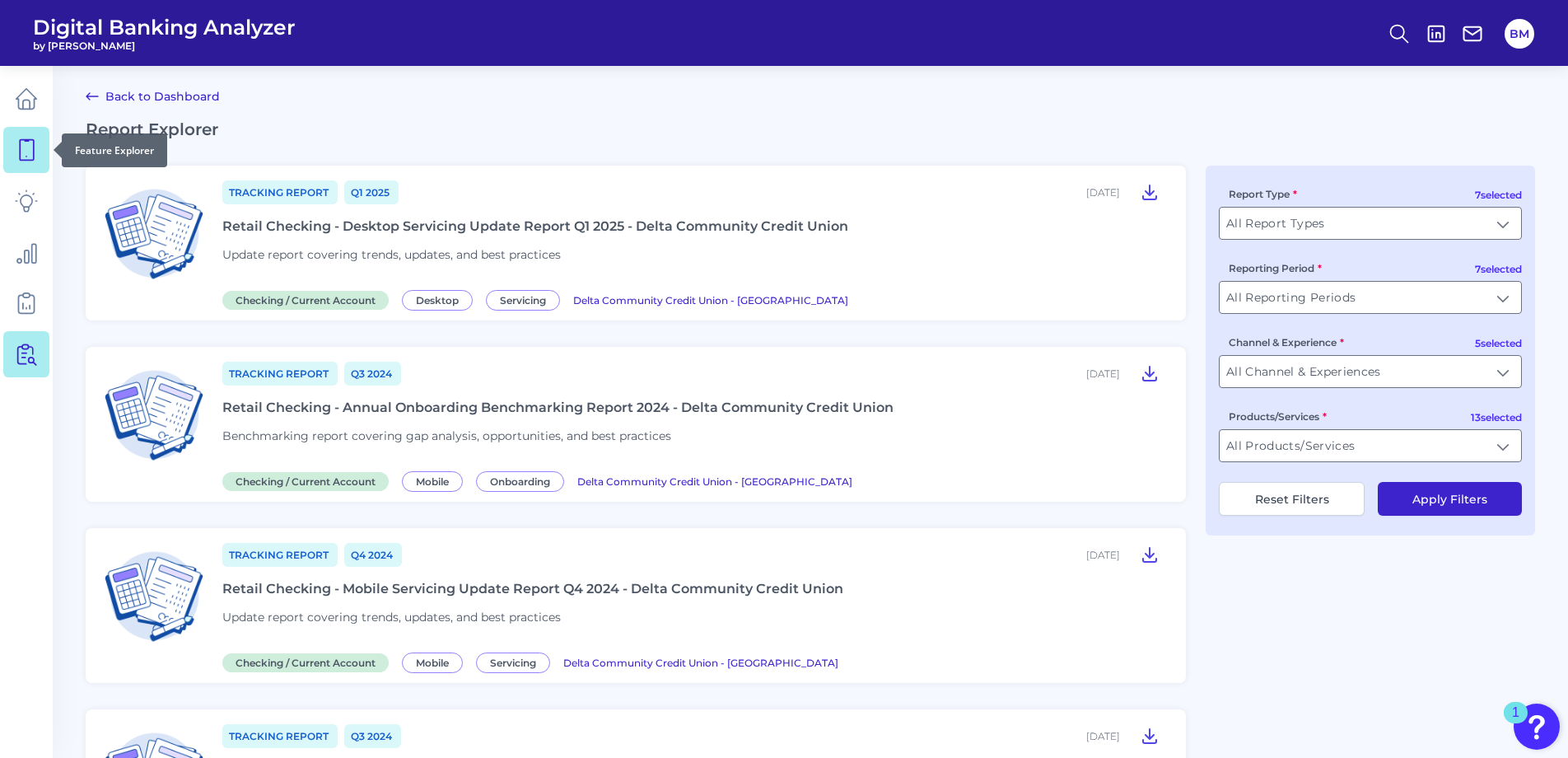click 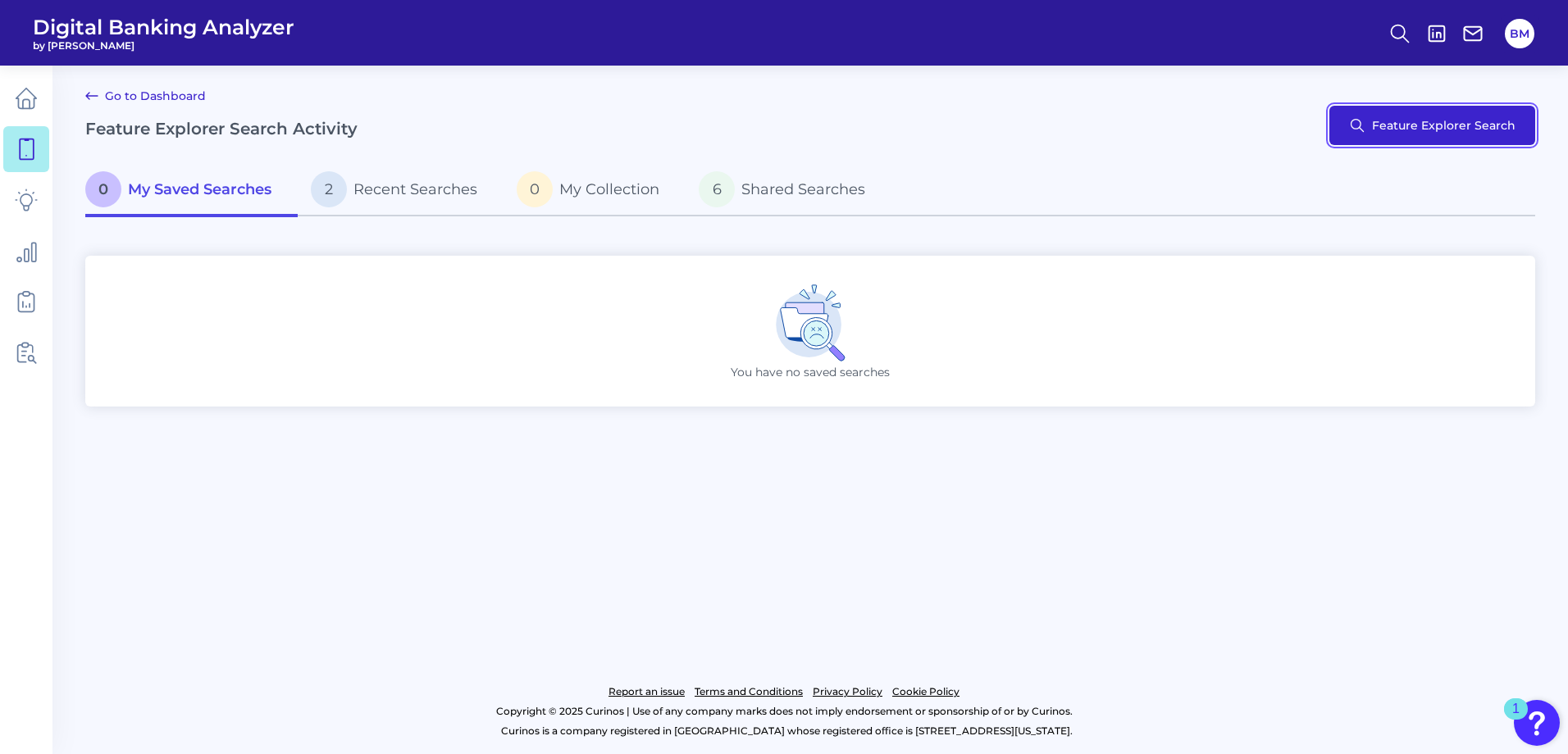 click on "Feature Explorer Search" at bounding box center (1432, 125) 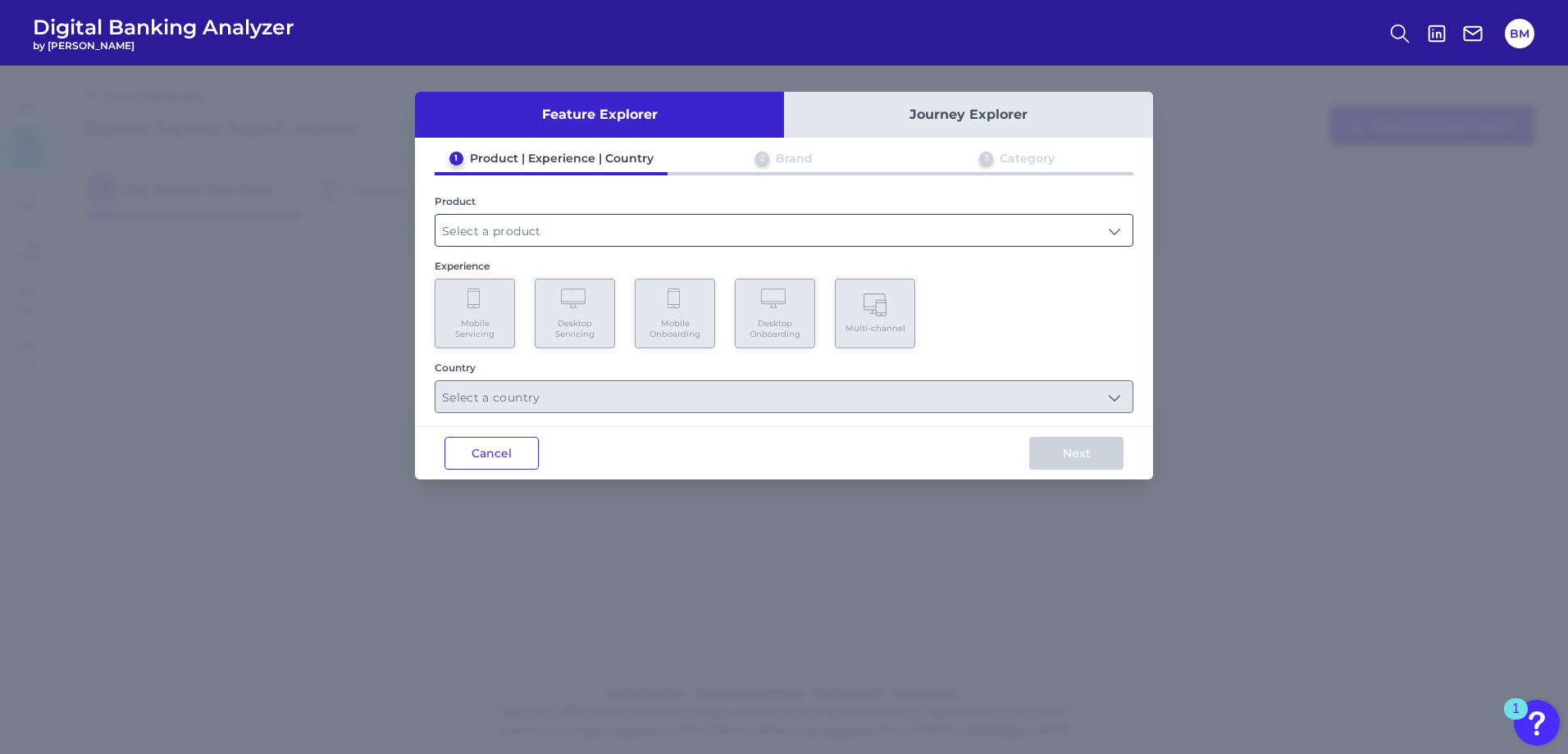 click at bounding box center [784, 230] 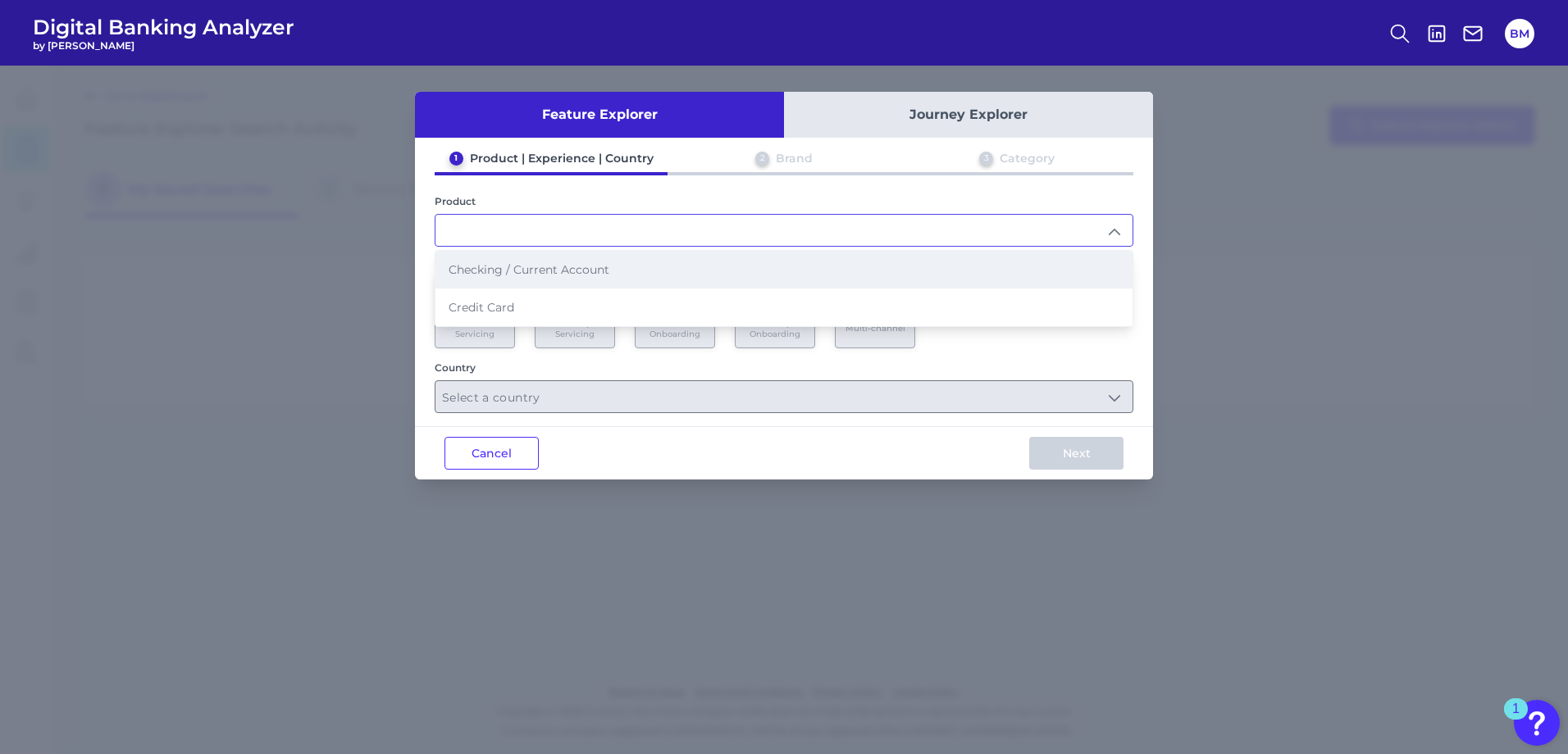 click on "Checking / Current Account" at bounding box center [529, 270] 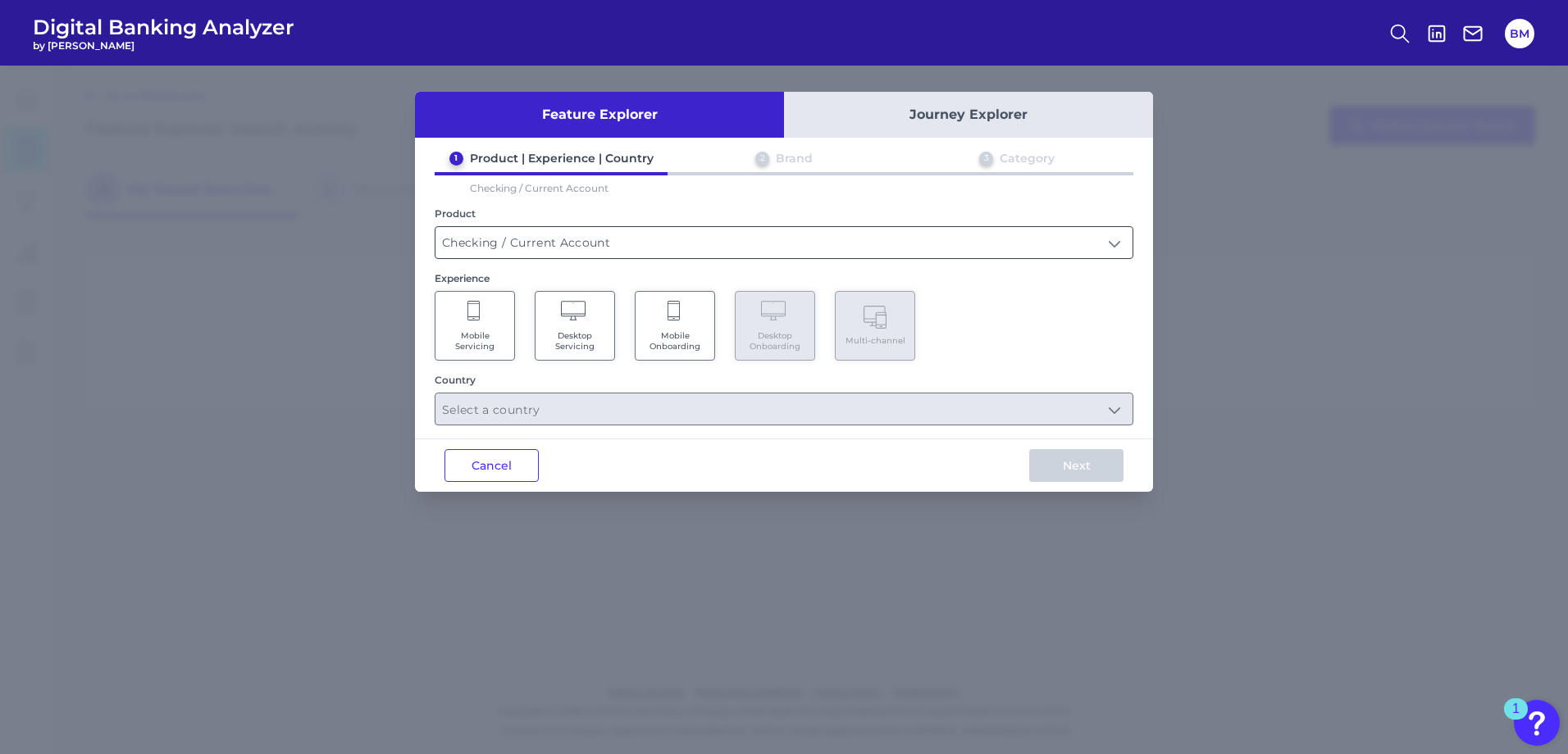click on "Checking / Current Account" at bounding box center (784, 243) 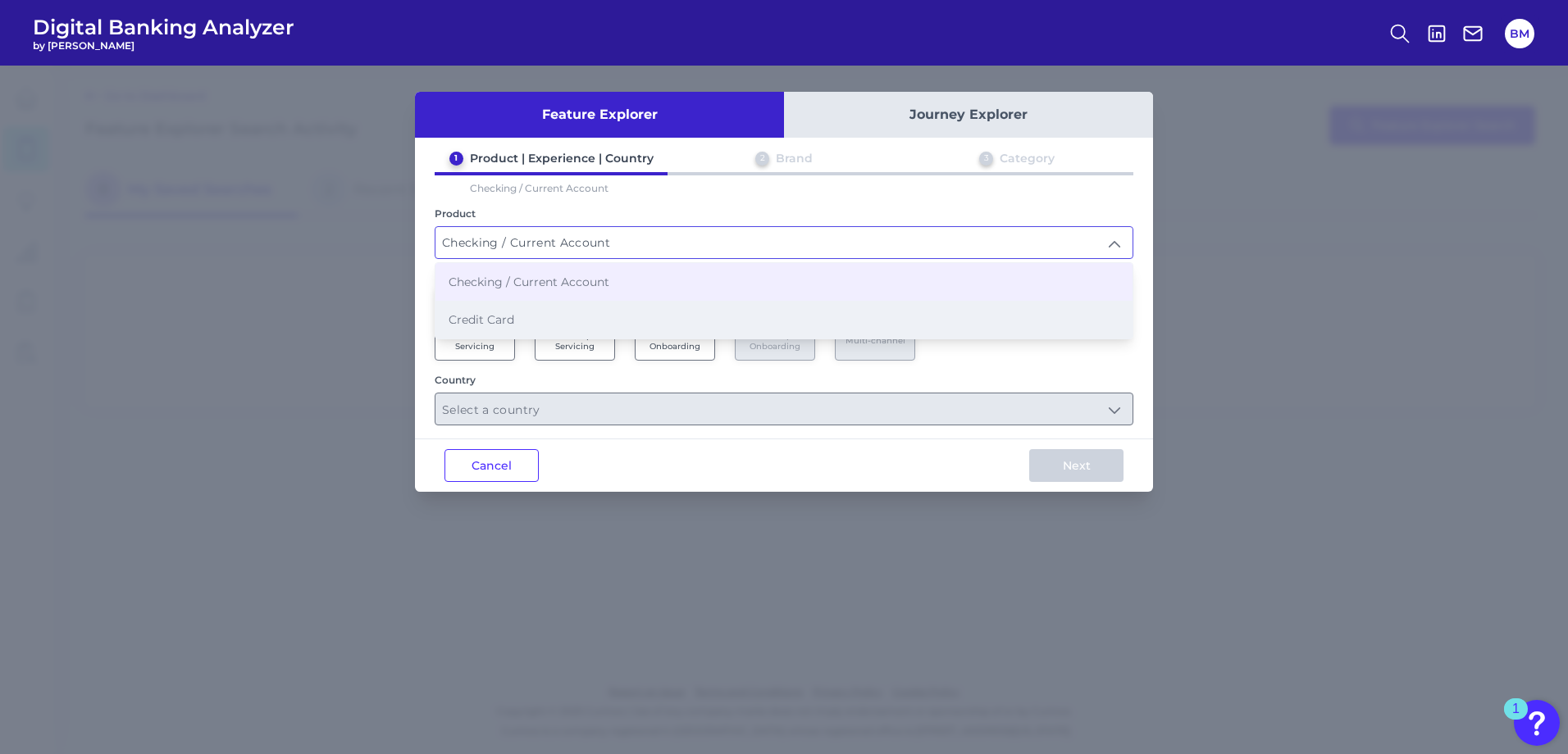 click on "Credit Card" at bounding box center (784, 320) 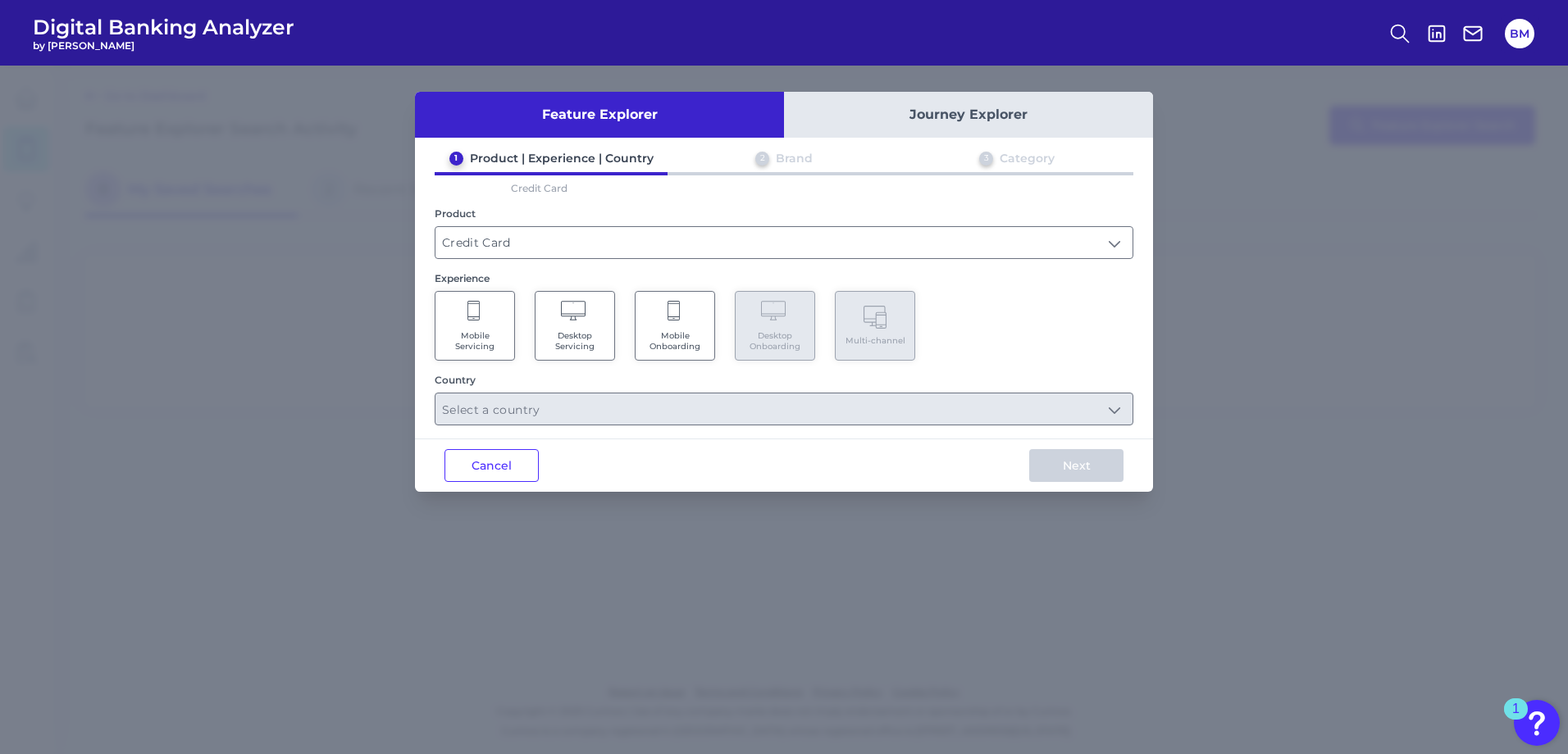 click on "Mobile Servicing" at bounding box center (475, 325) 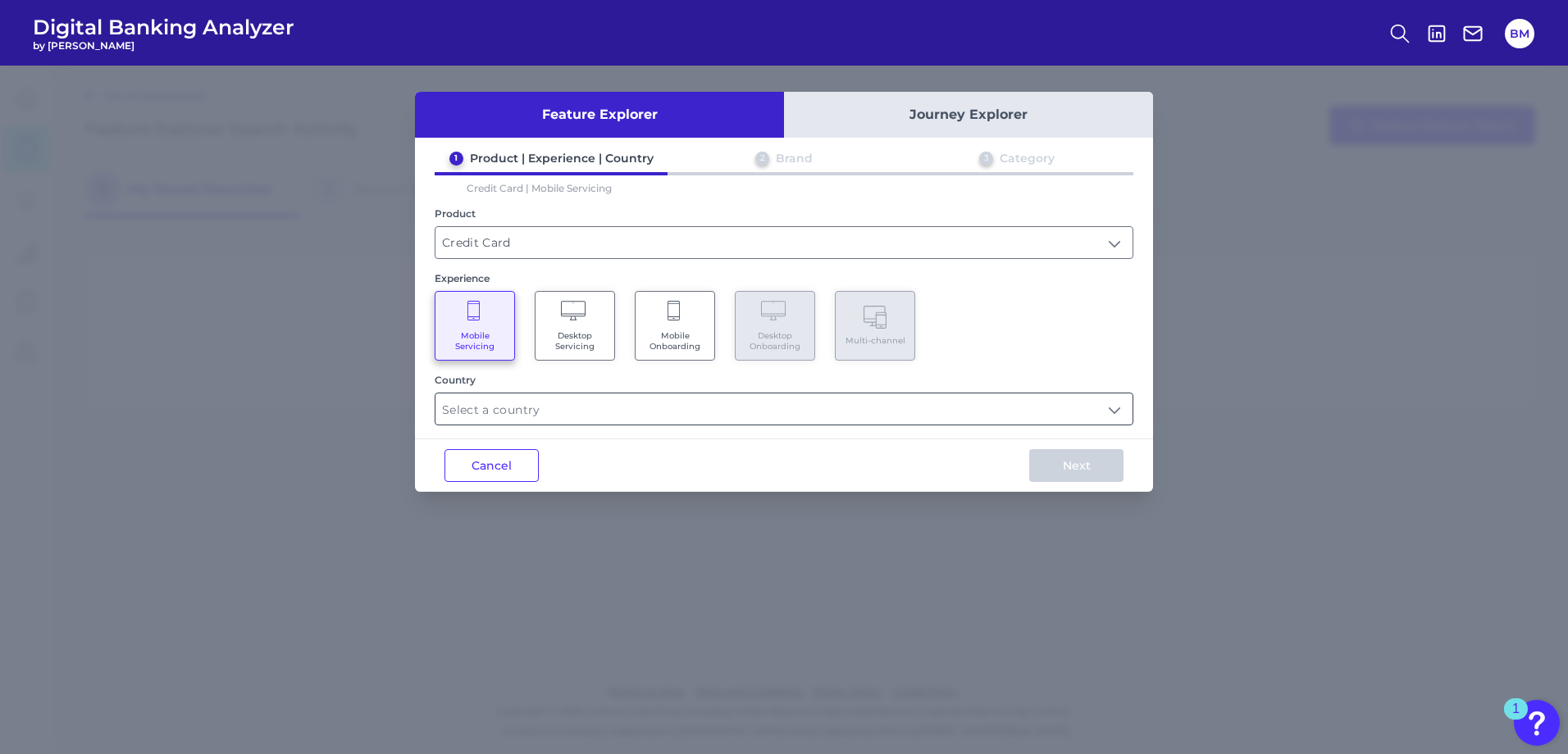 click at bounding box center (784, 409) 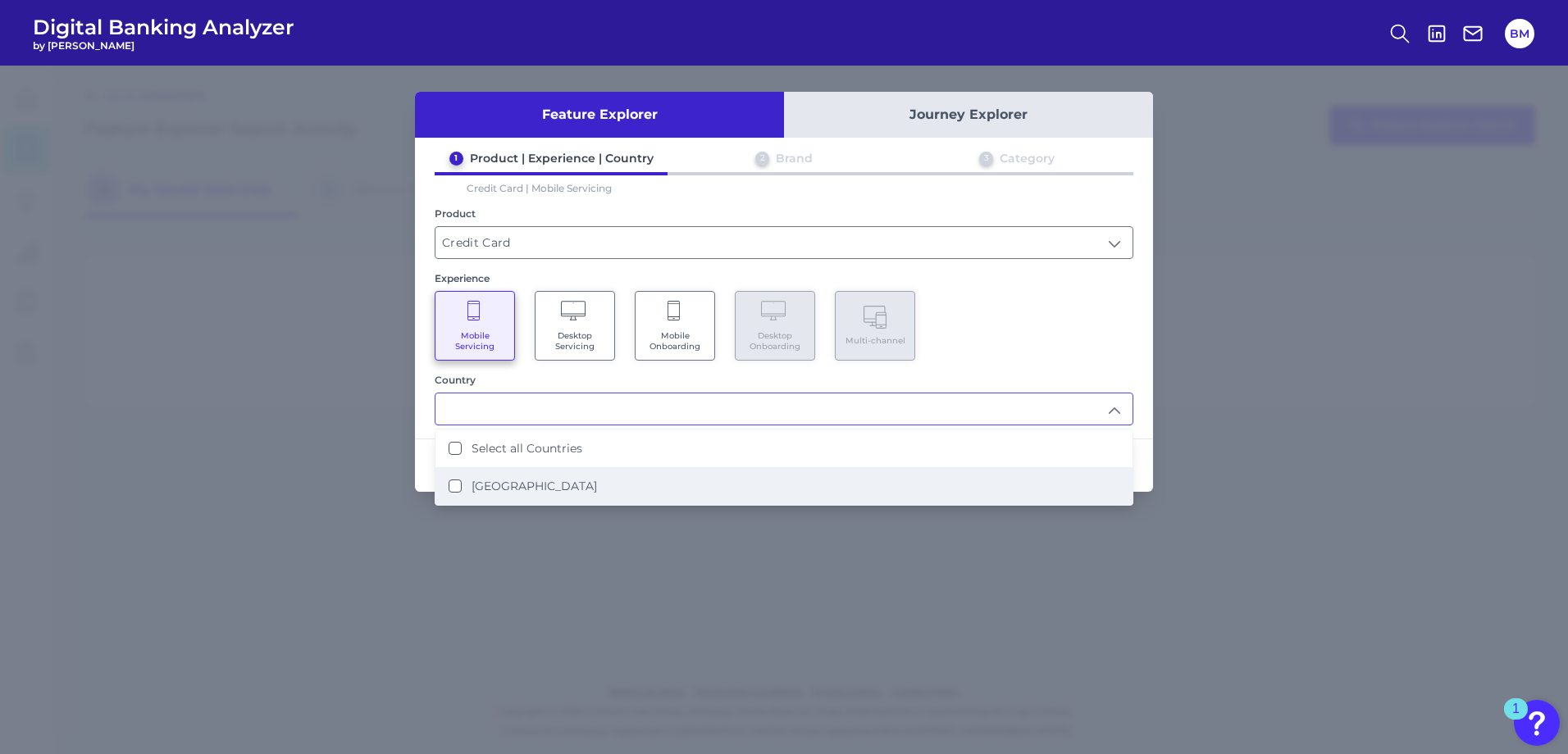 click on "[GEOGRAPHIC_DATA]" at bounding box center (455, 486) 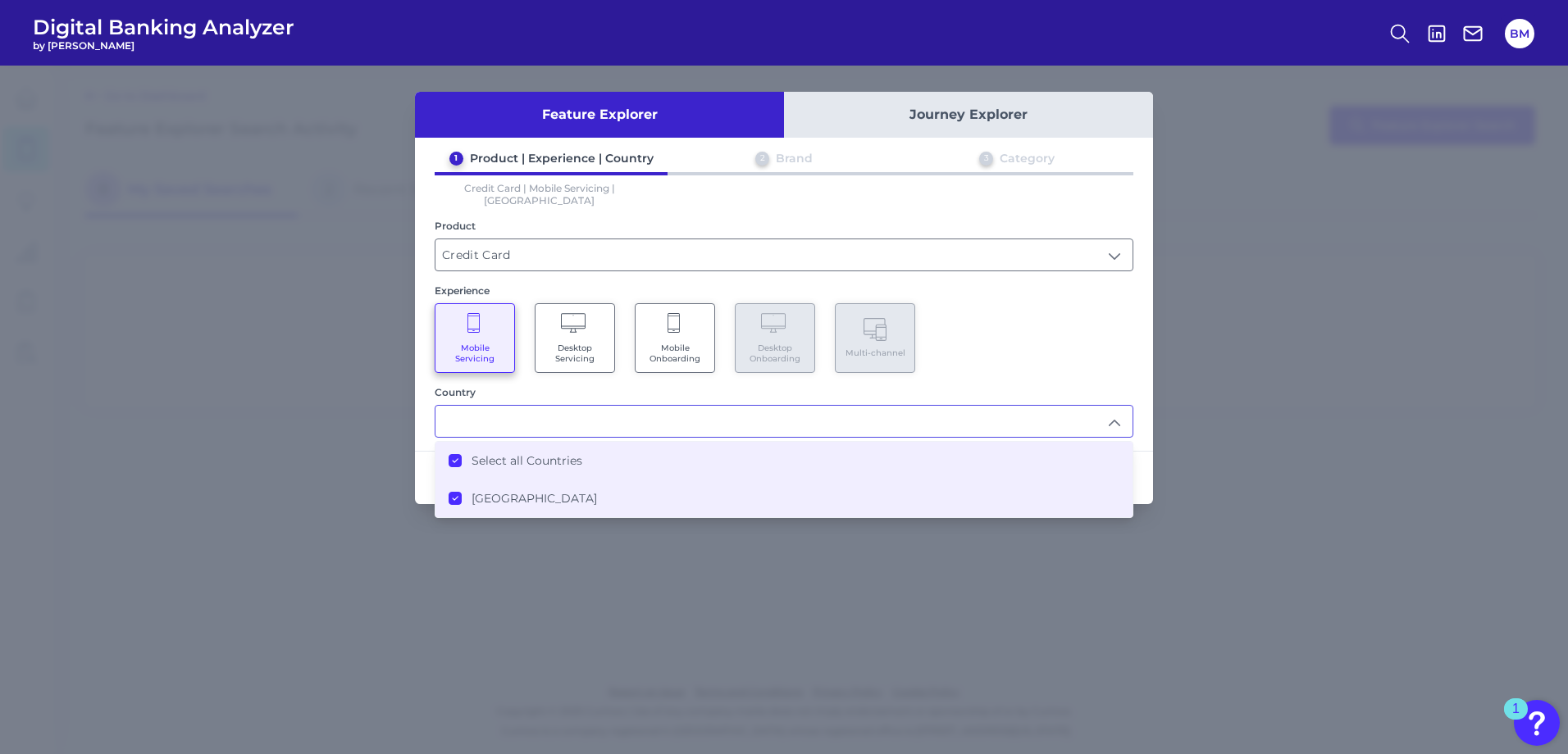 type on "Select all Countries" 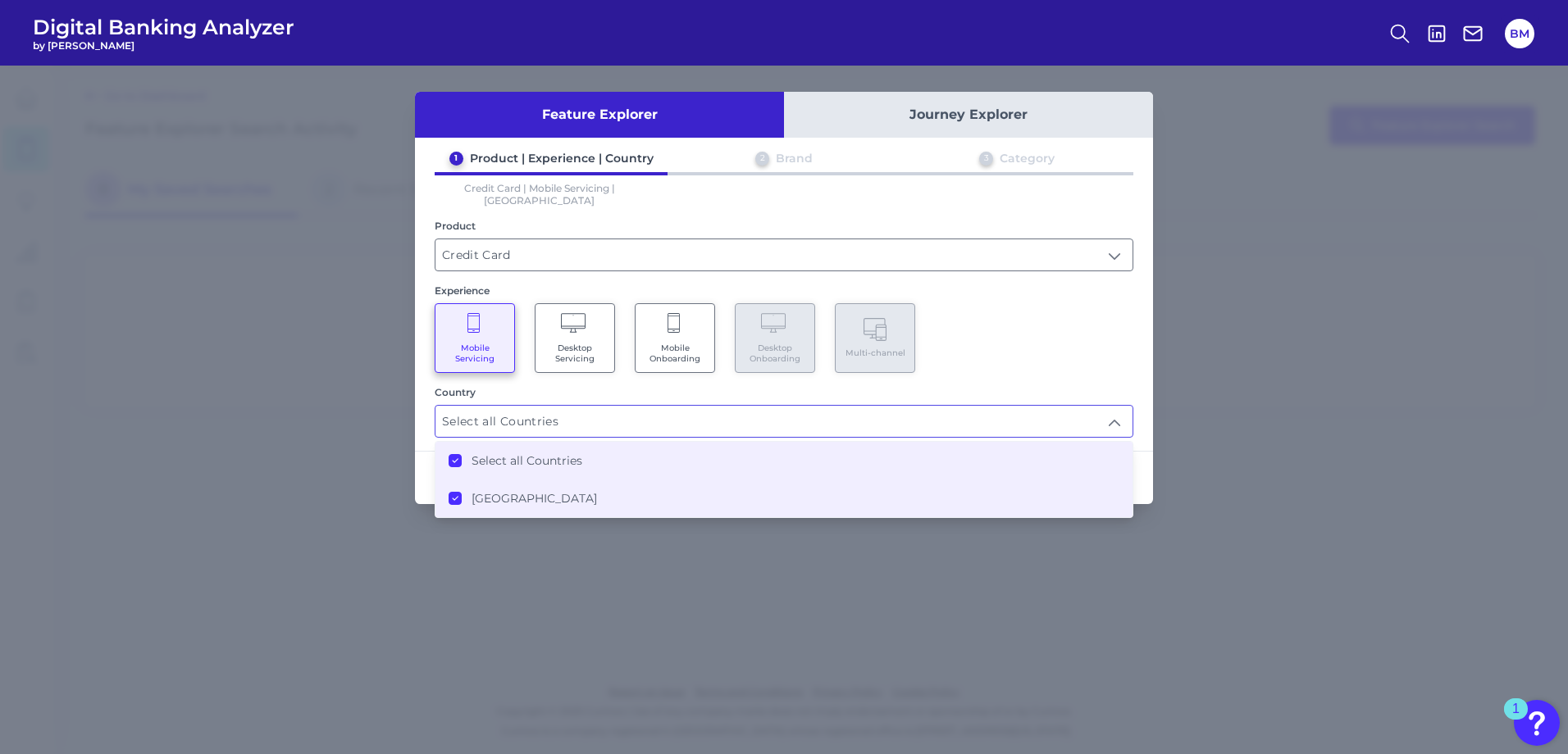 click on "Cancel Next" at bounding box center [784, 477] 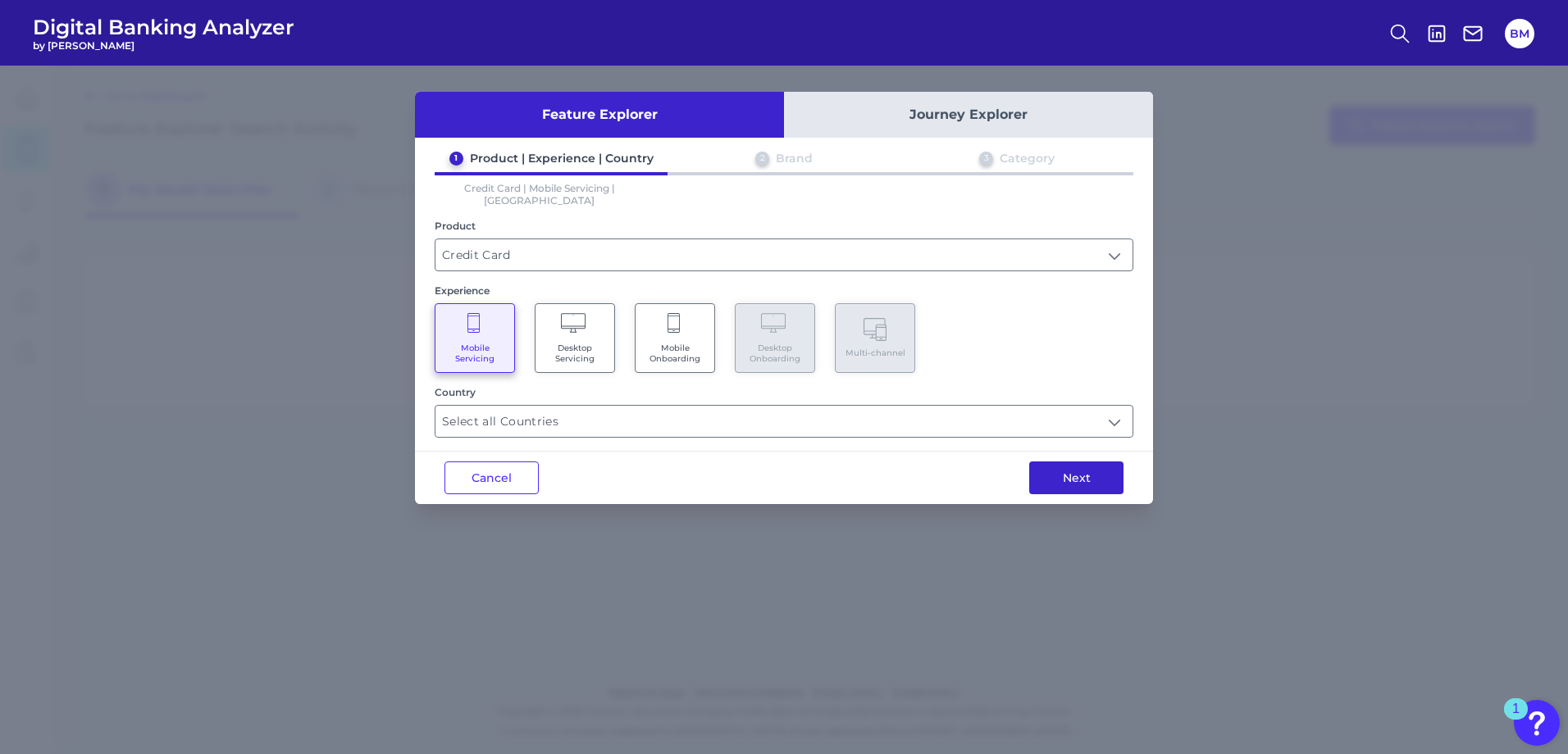 click on "Next" at bounding box center [1076, 478] 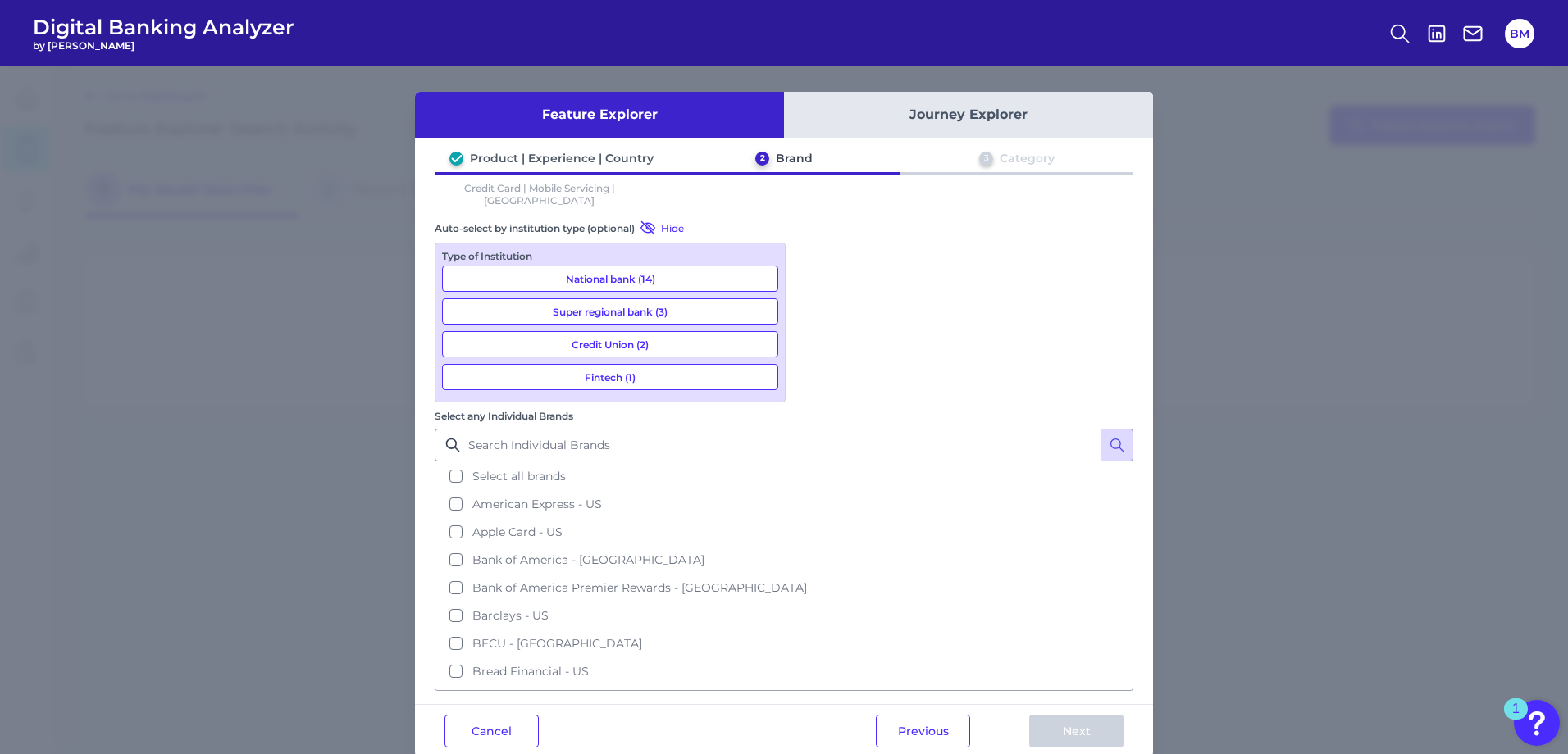 click on "Credit Union (2)" at bounding box center [610, 344] 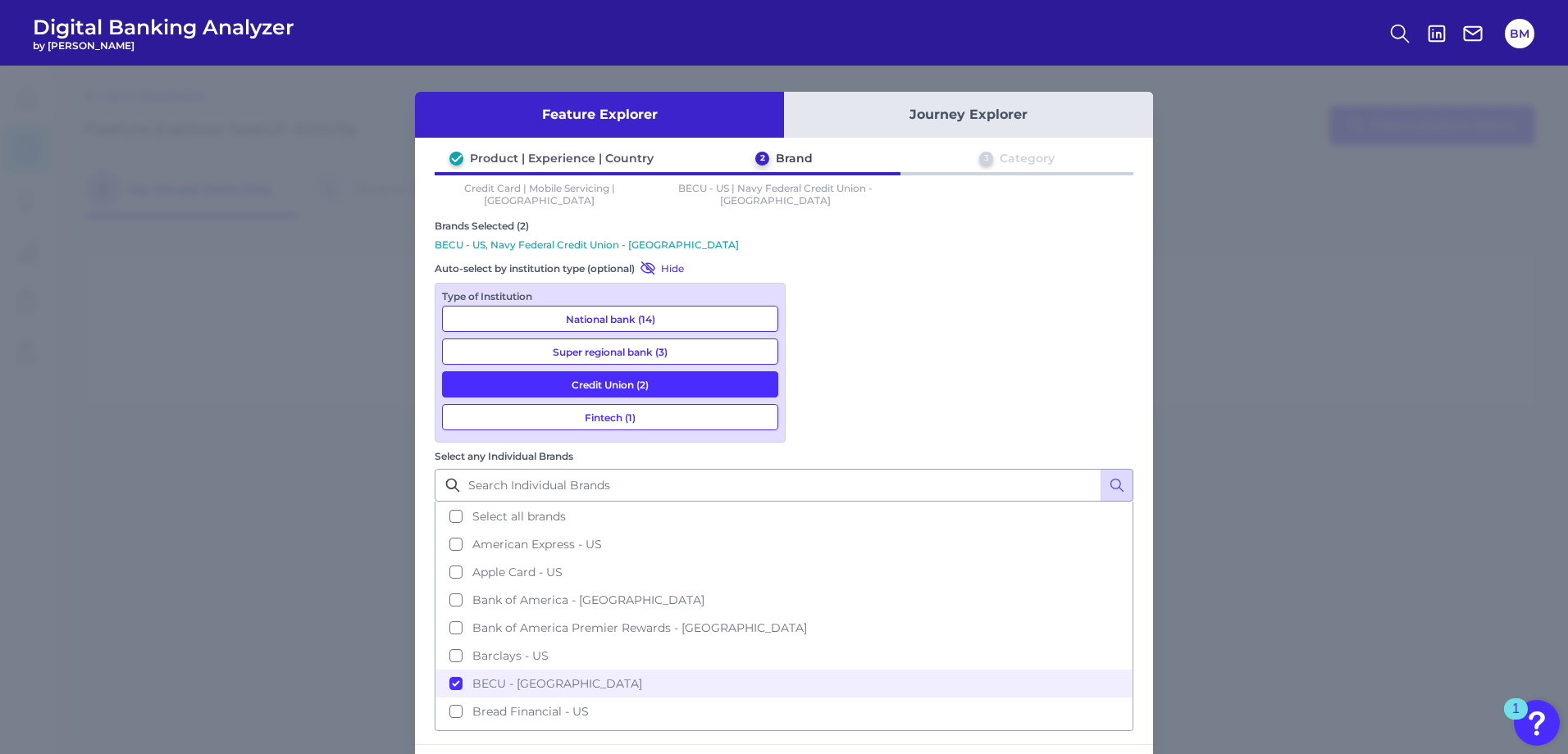 click on "Super regional bank (3)" at bounding box center [610, 352] 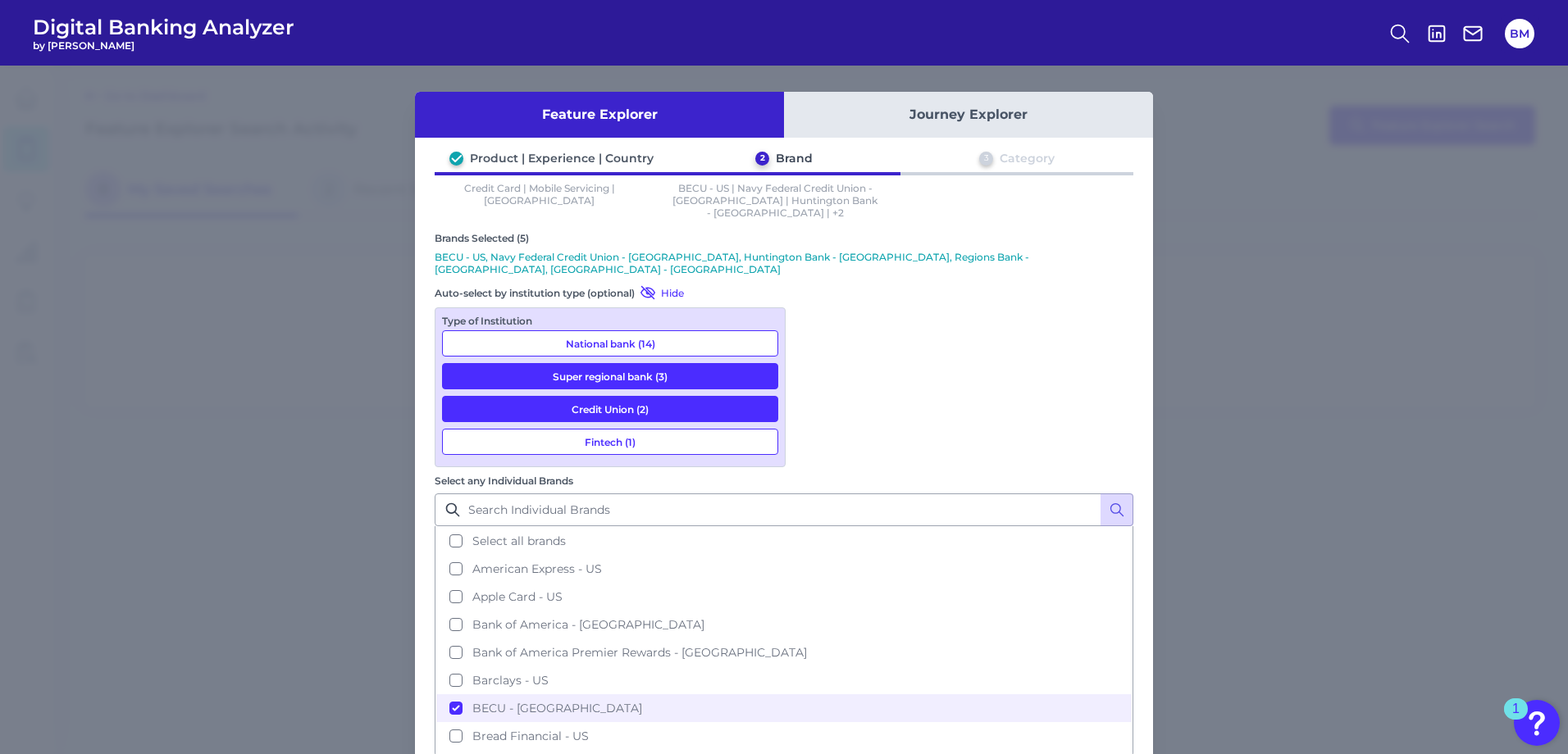 click on "Next" at bounding box center [1076, 796] 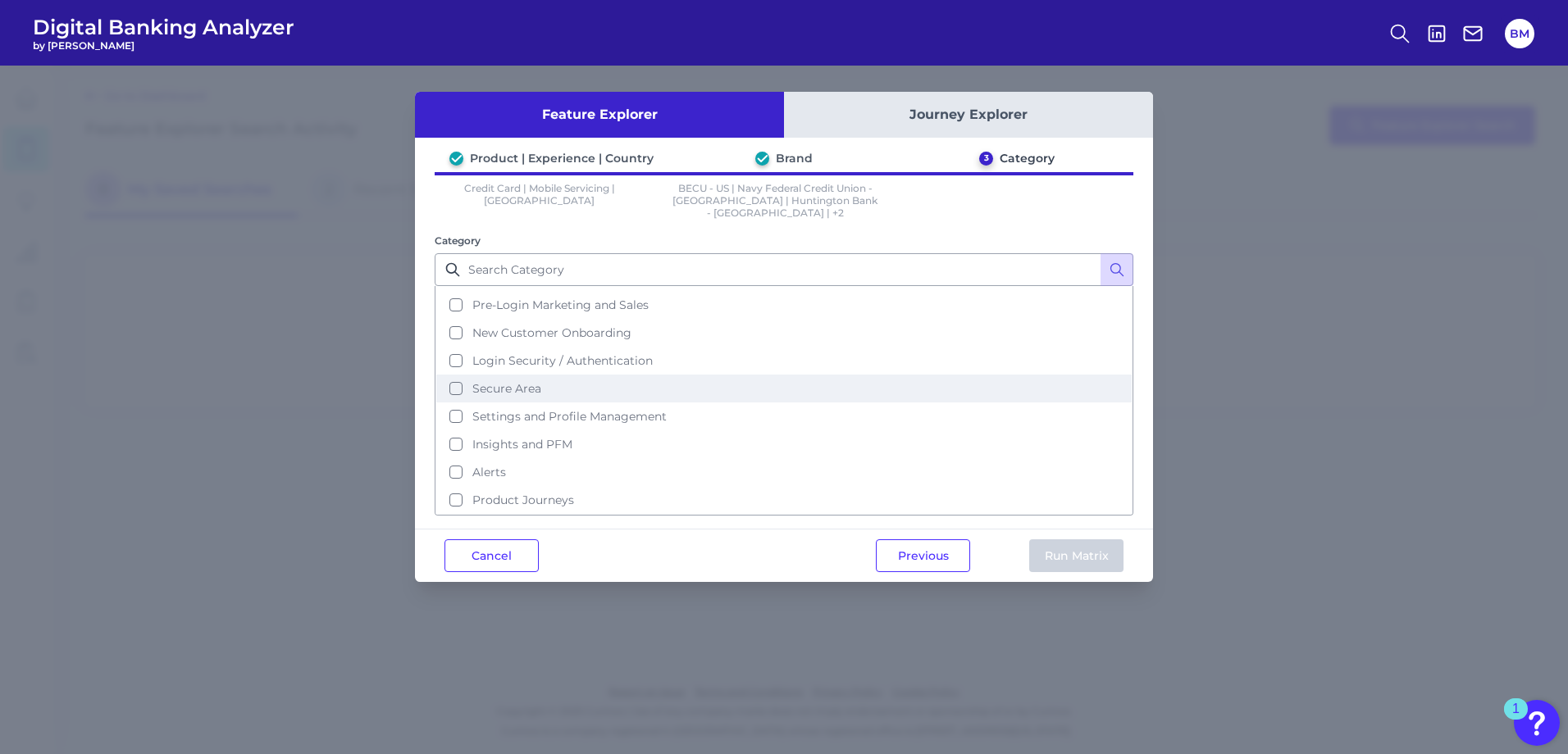 scroll, scrollTop: 79, scrollLeft: 0, axis: vertical 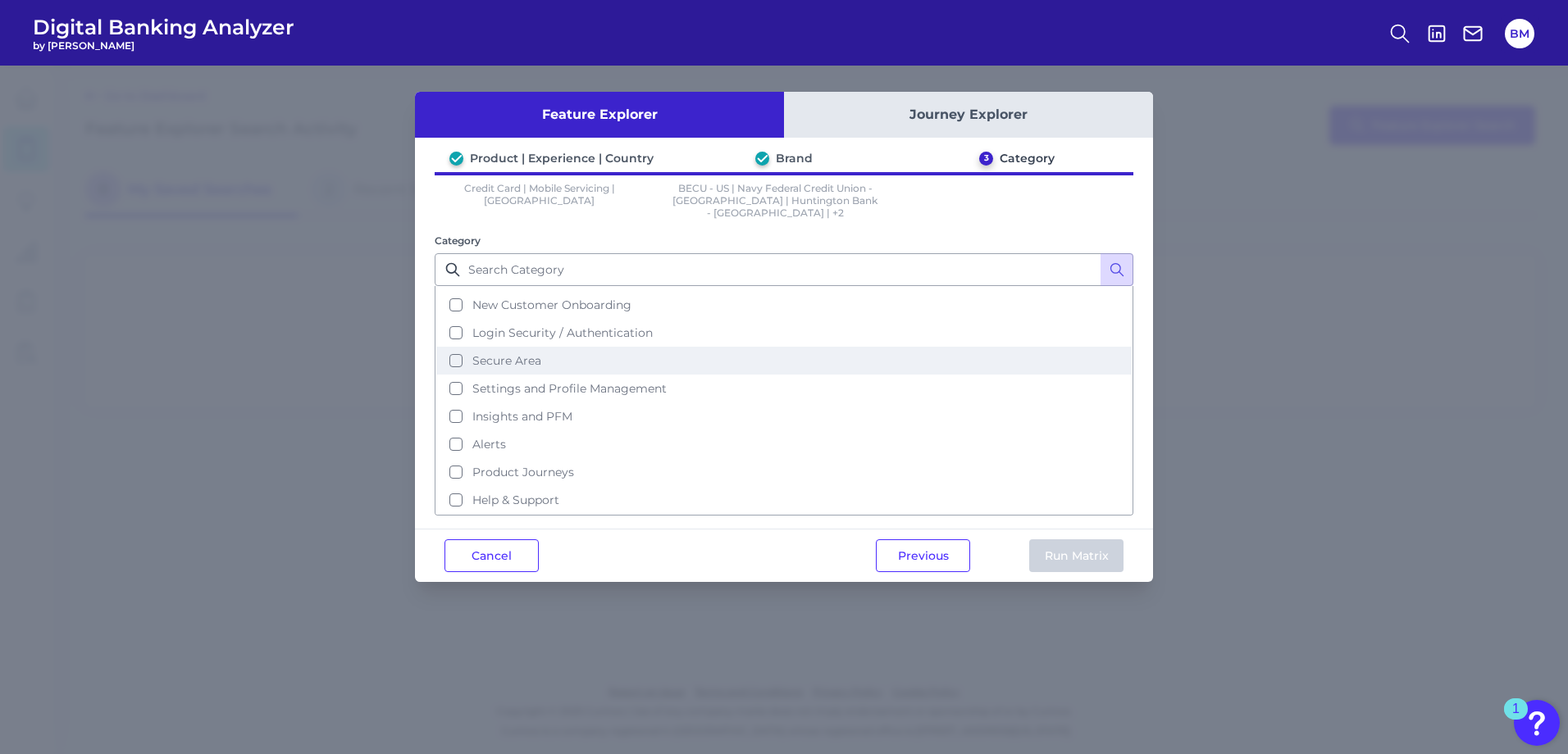 click on "Secure Area" at bounding box center [784, 361] 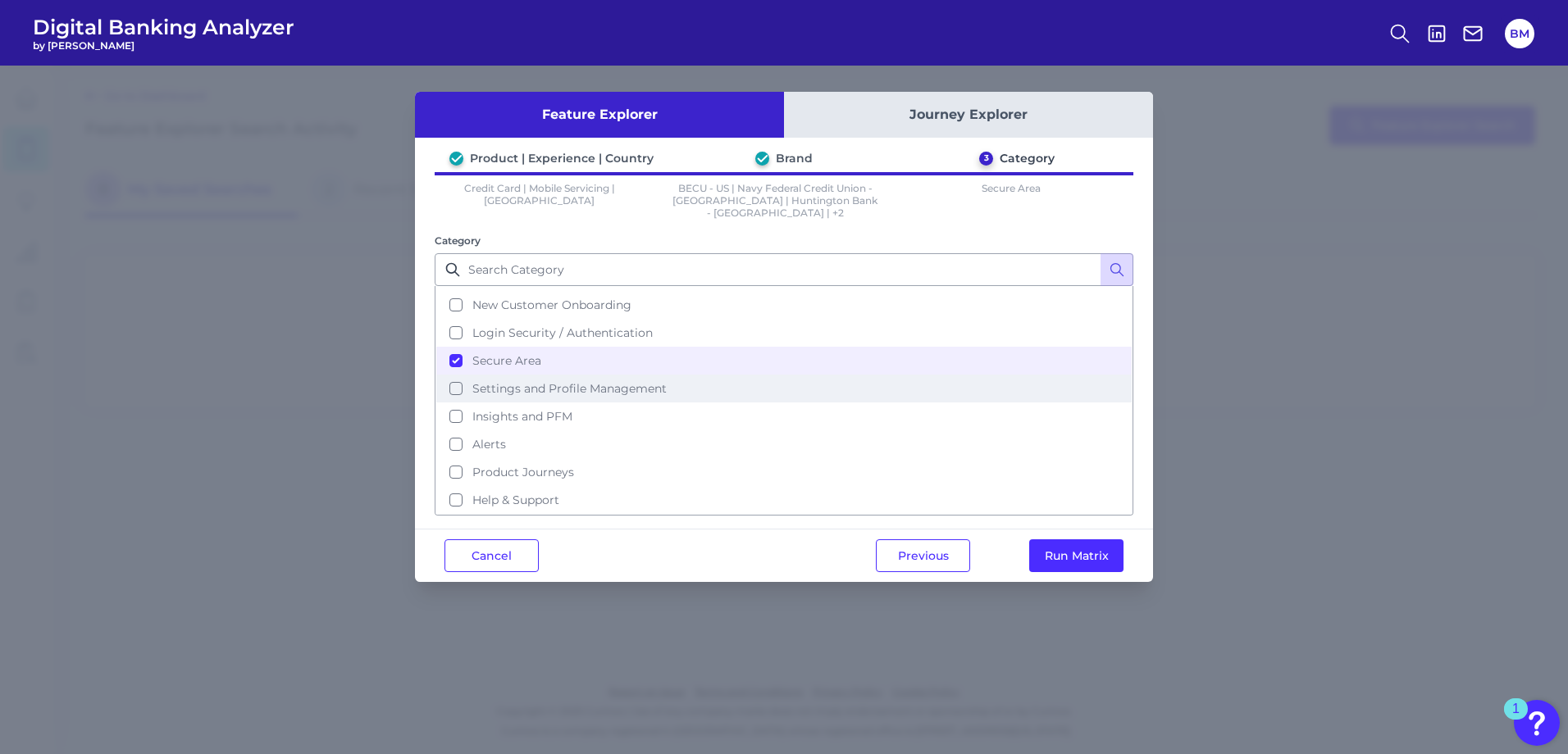click on "Settings and Profile Management" at bounding box center (784, 388) 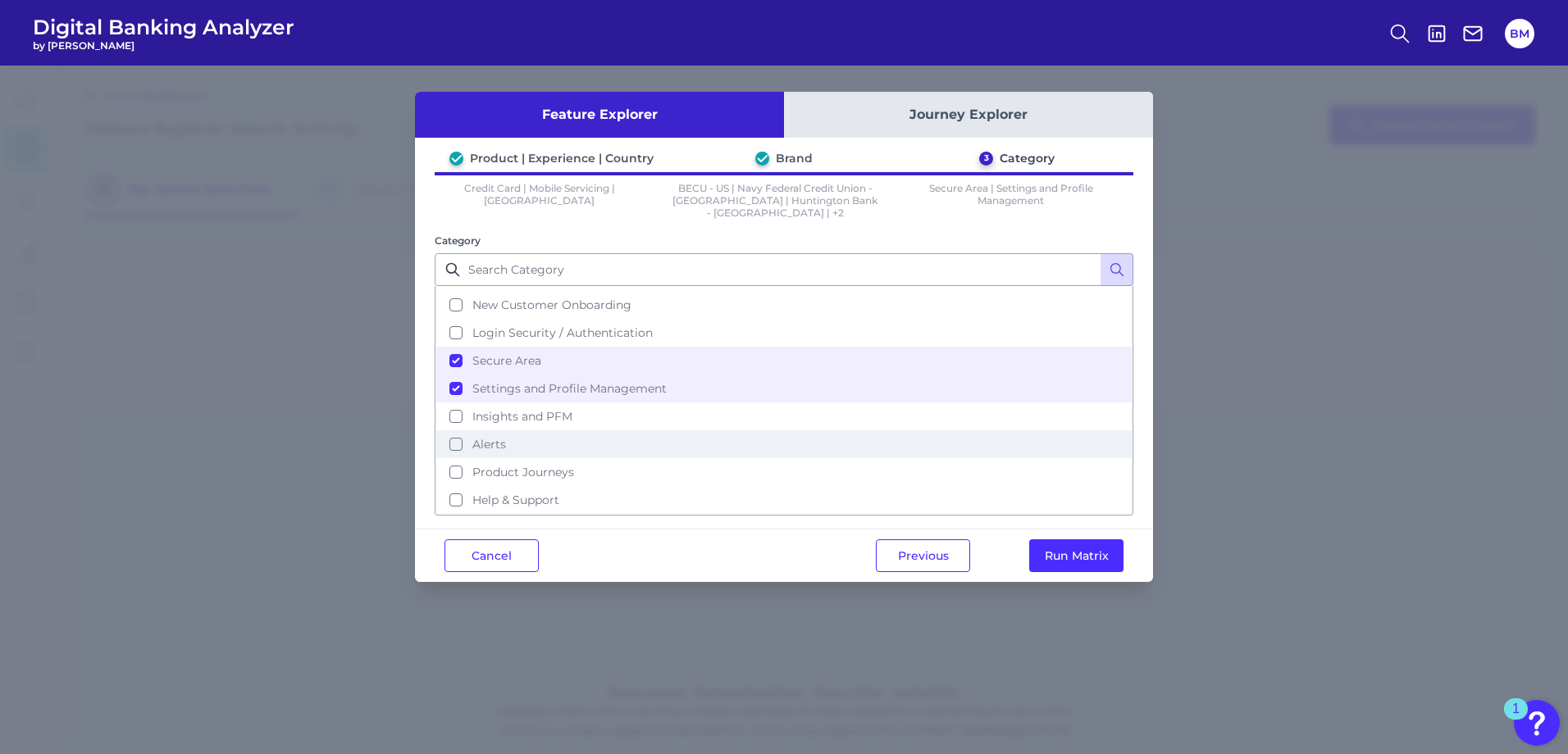 click on "Alerts" at bounding box center (784, 444) 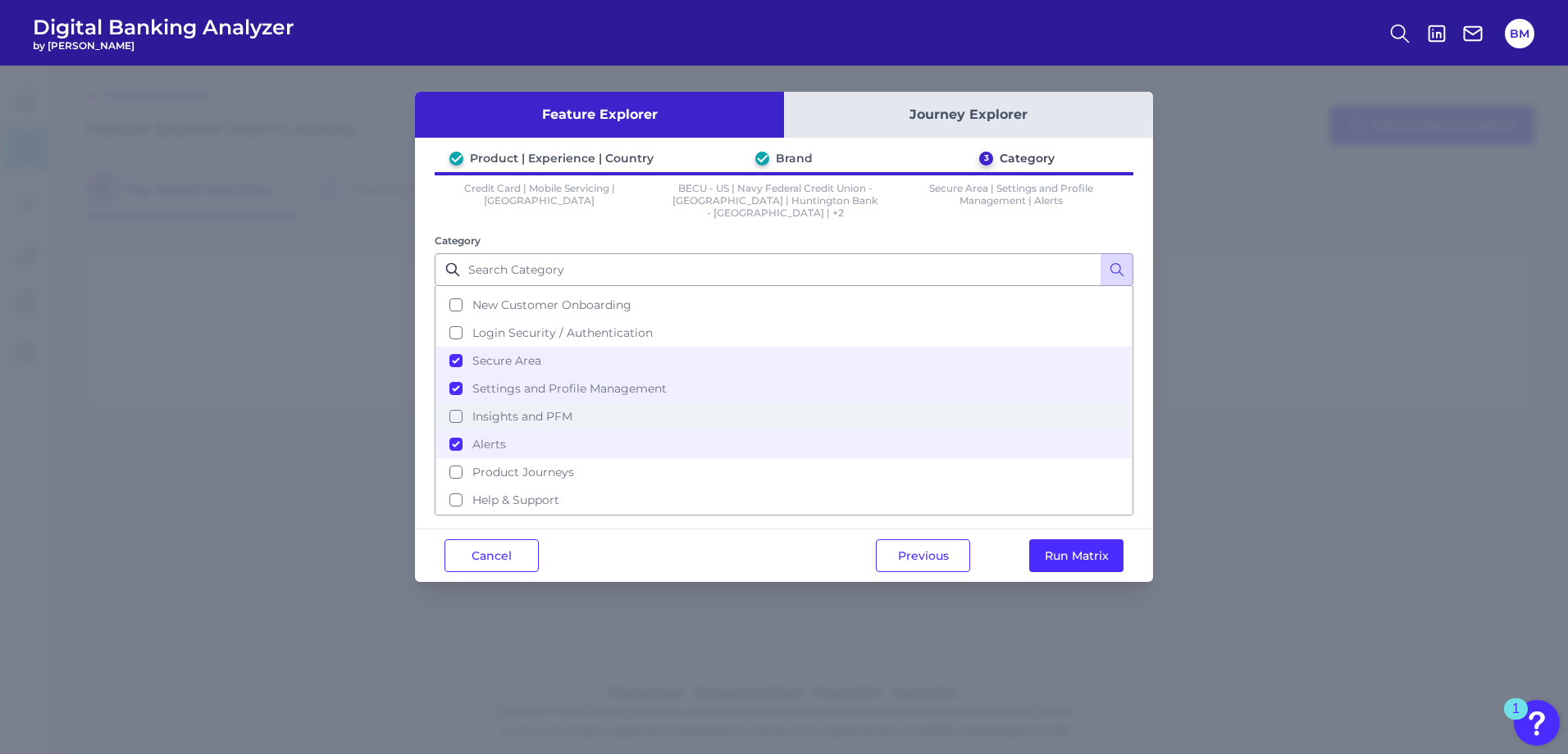 scroll, scrollTop: 0, scrollLeft: 0, axis: both 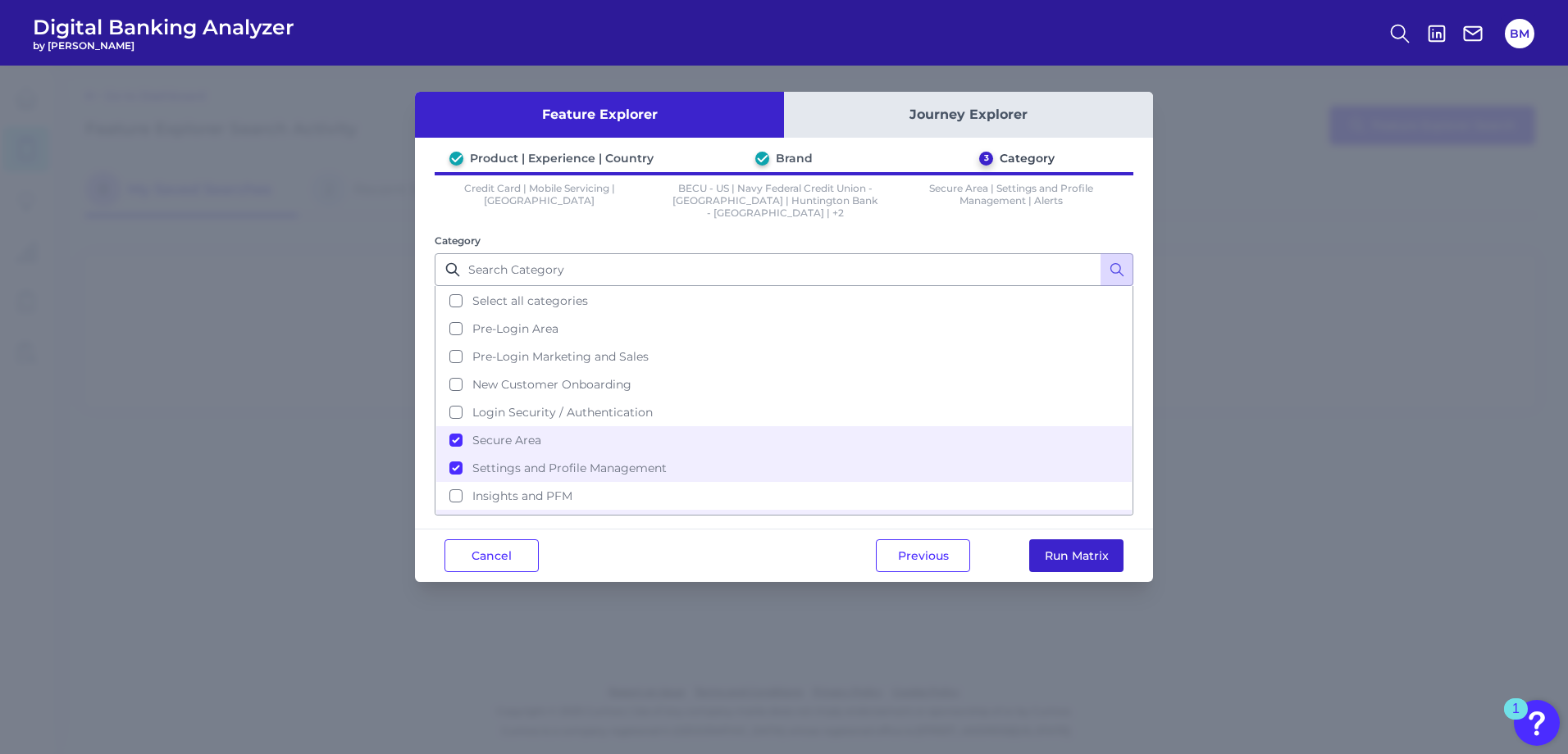 click on "Run Matrix" at bounding box center [1076, 556] 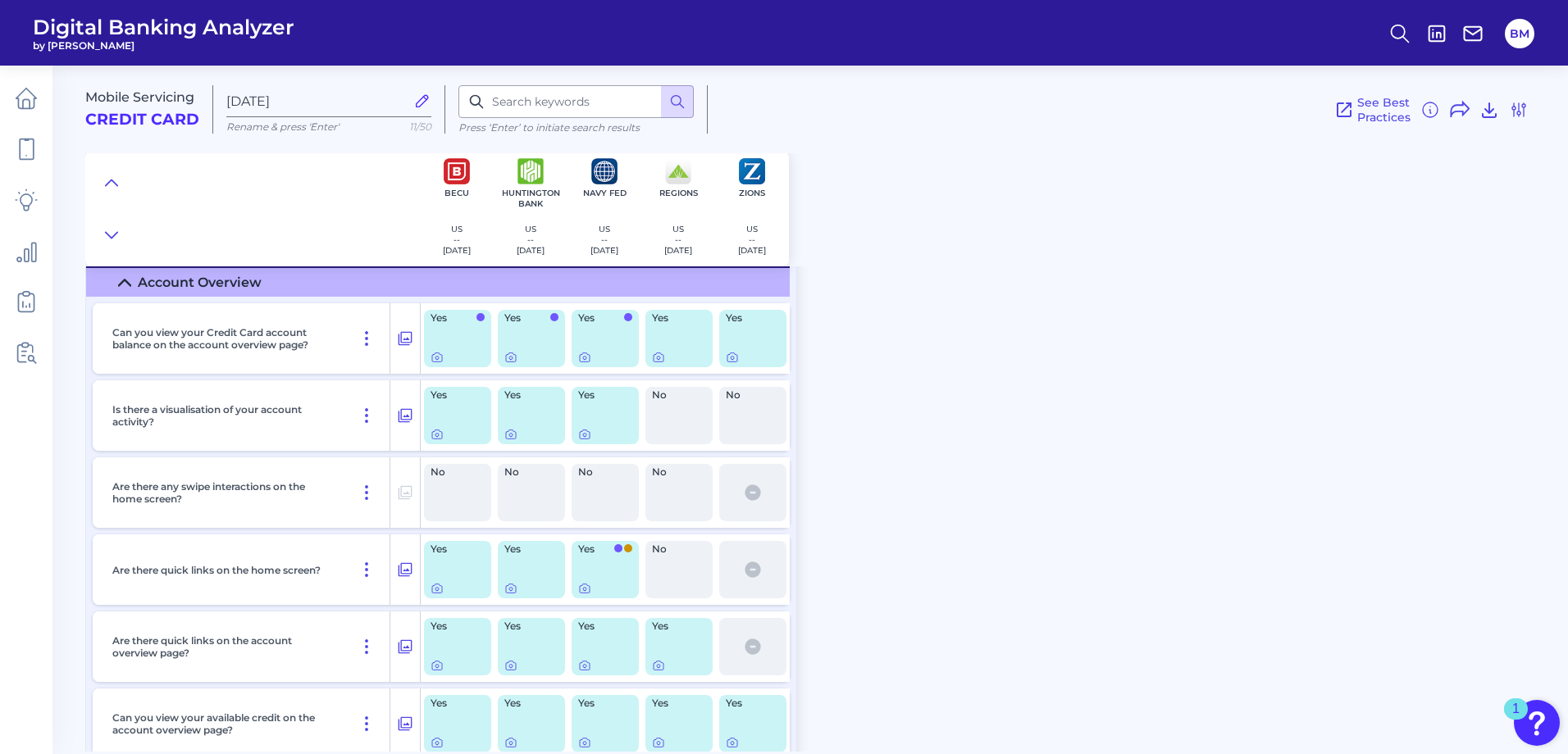 scroll, scrollTop: 0, scrollLeft: 0, axis: both 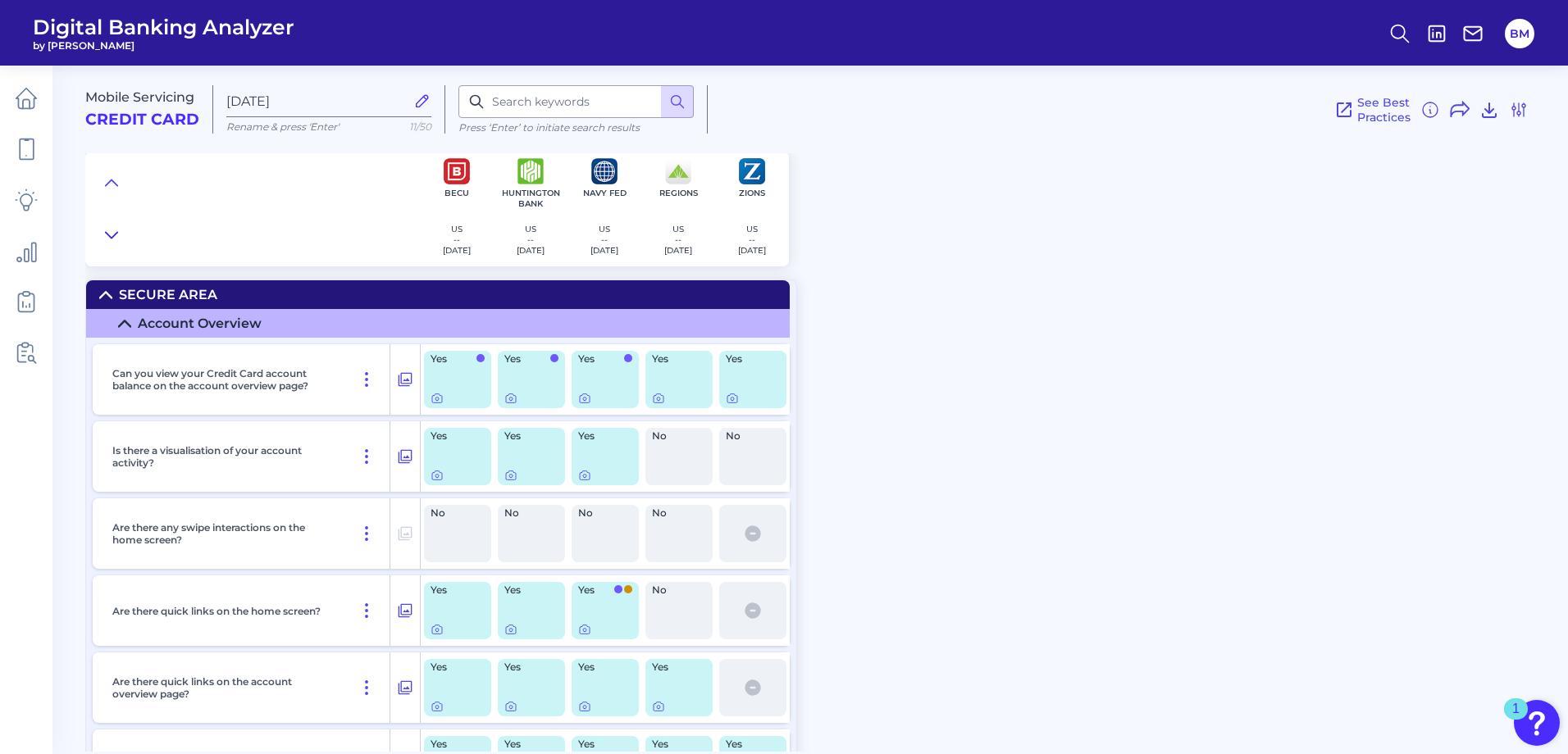 click 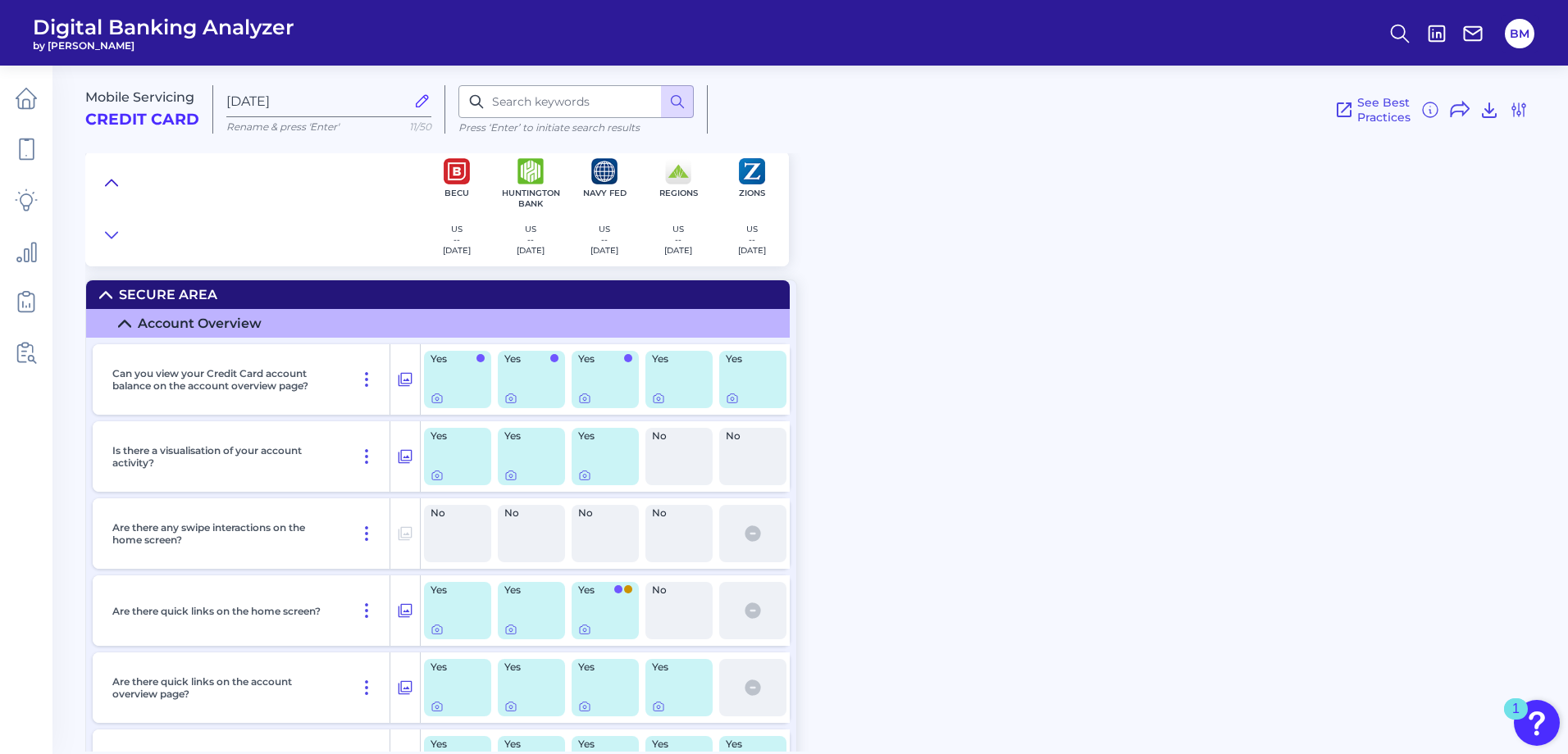 click 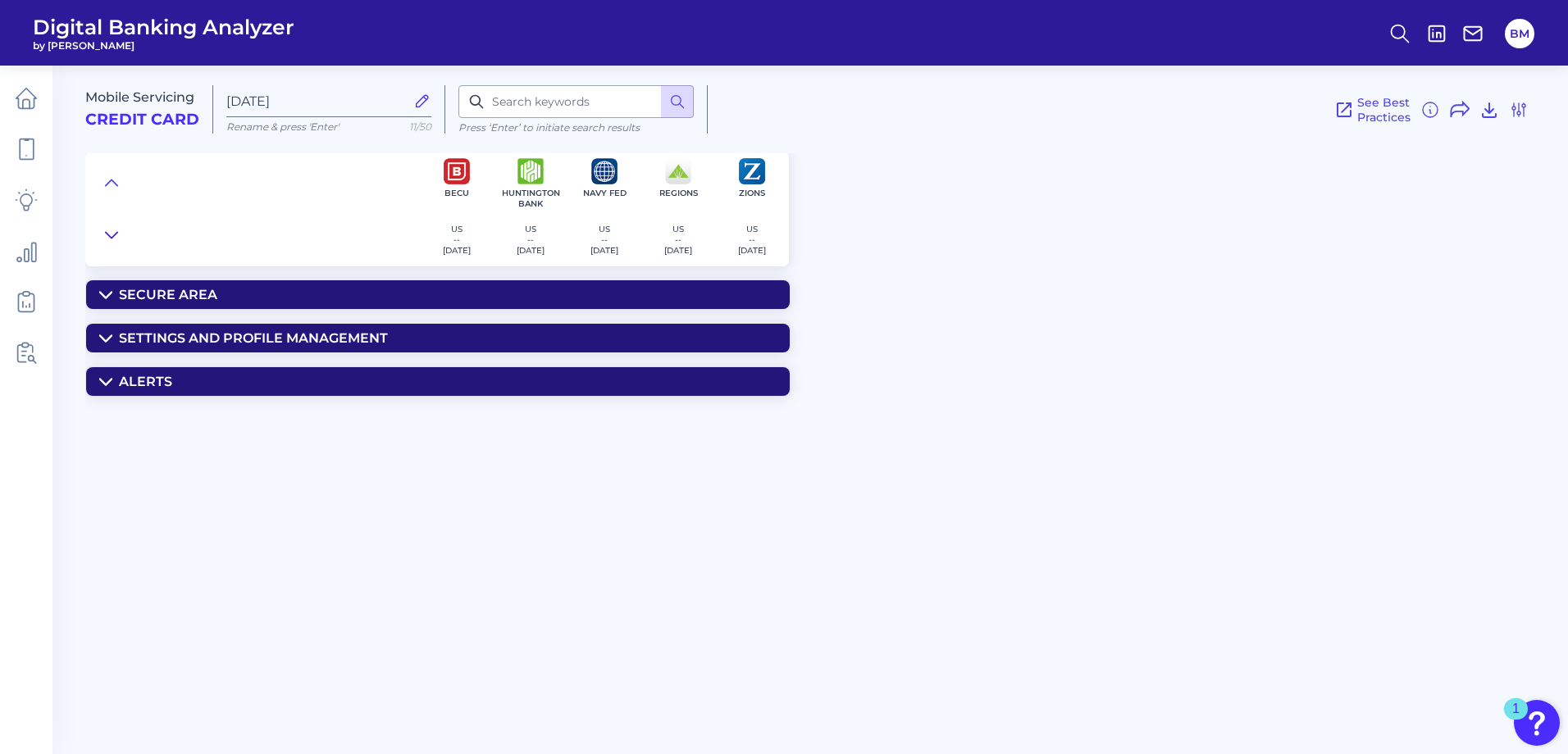 click 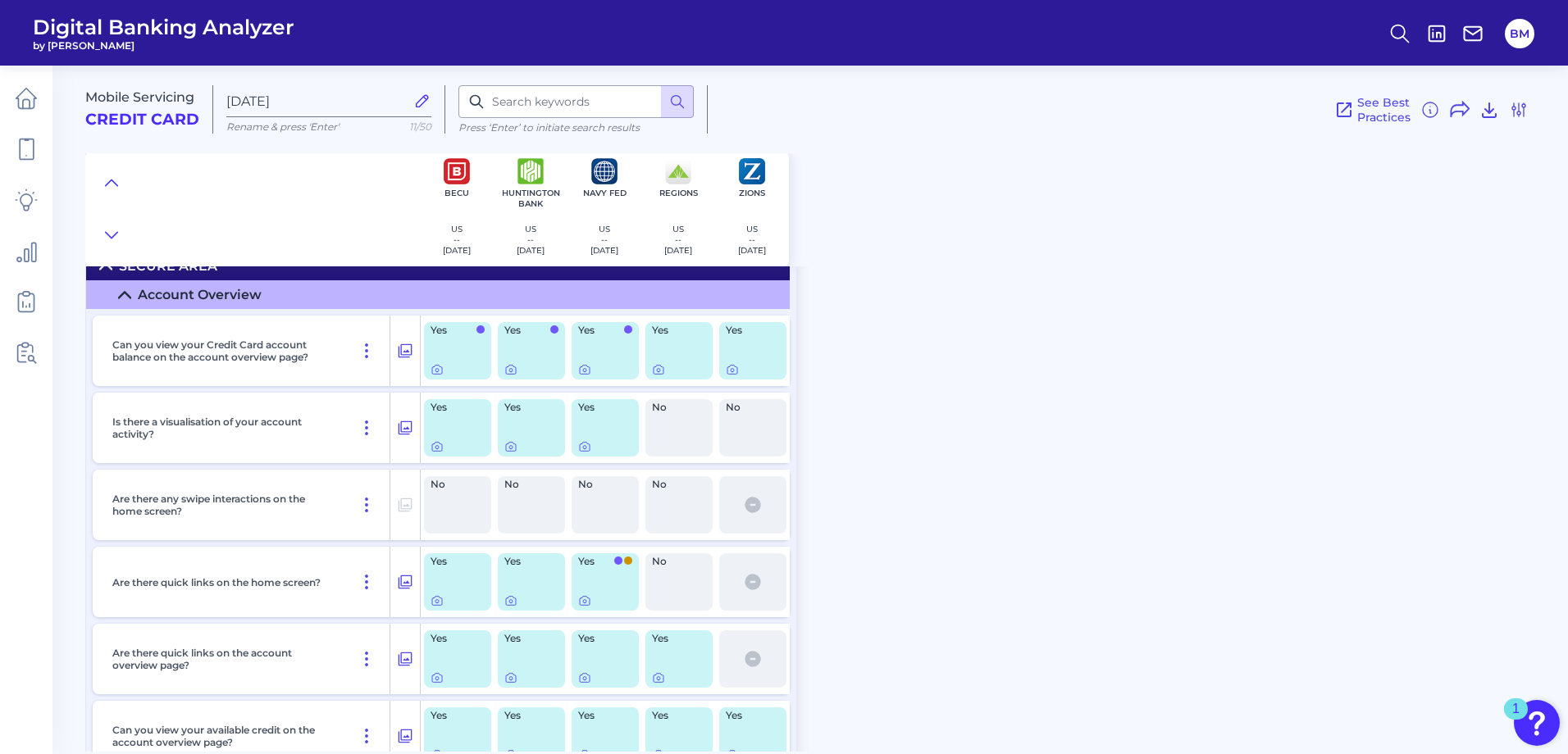 scroll, scrollTop: 0, scrollLeft: 0, axis: both 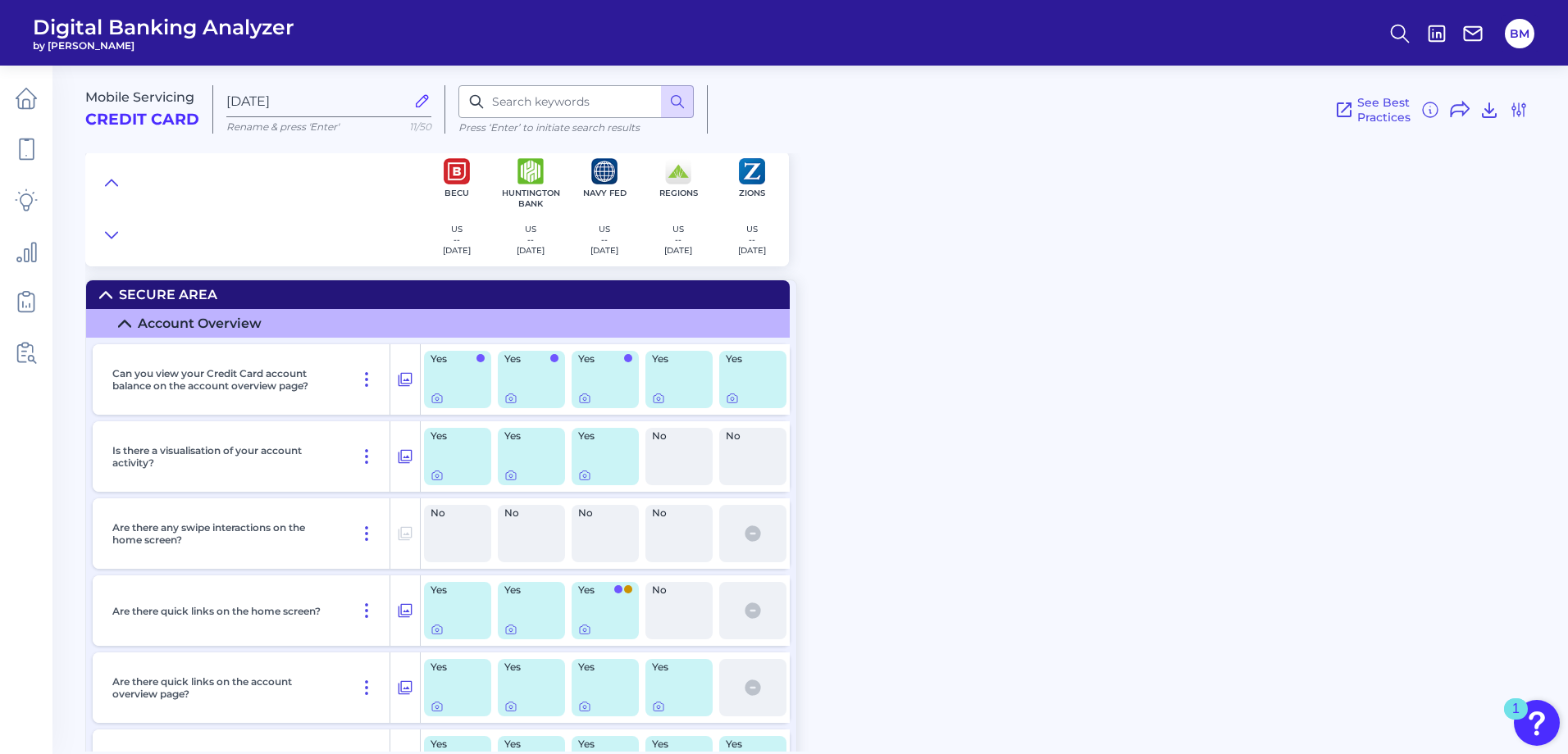click at bounding box center (253, 209) 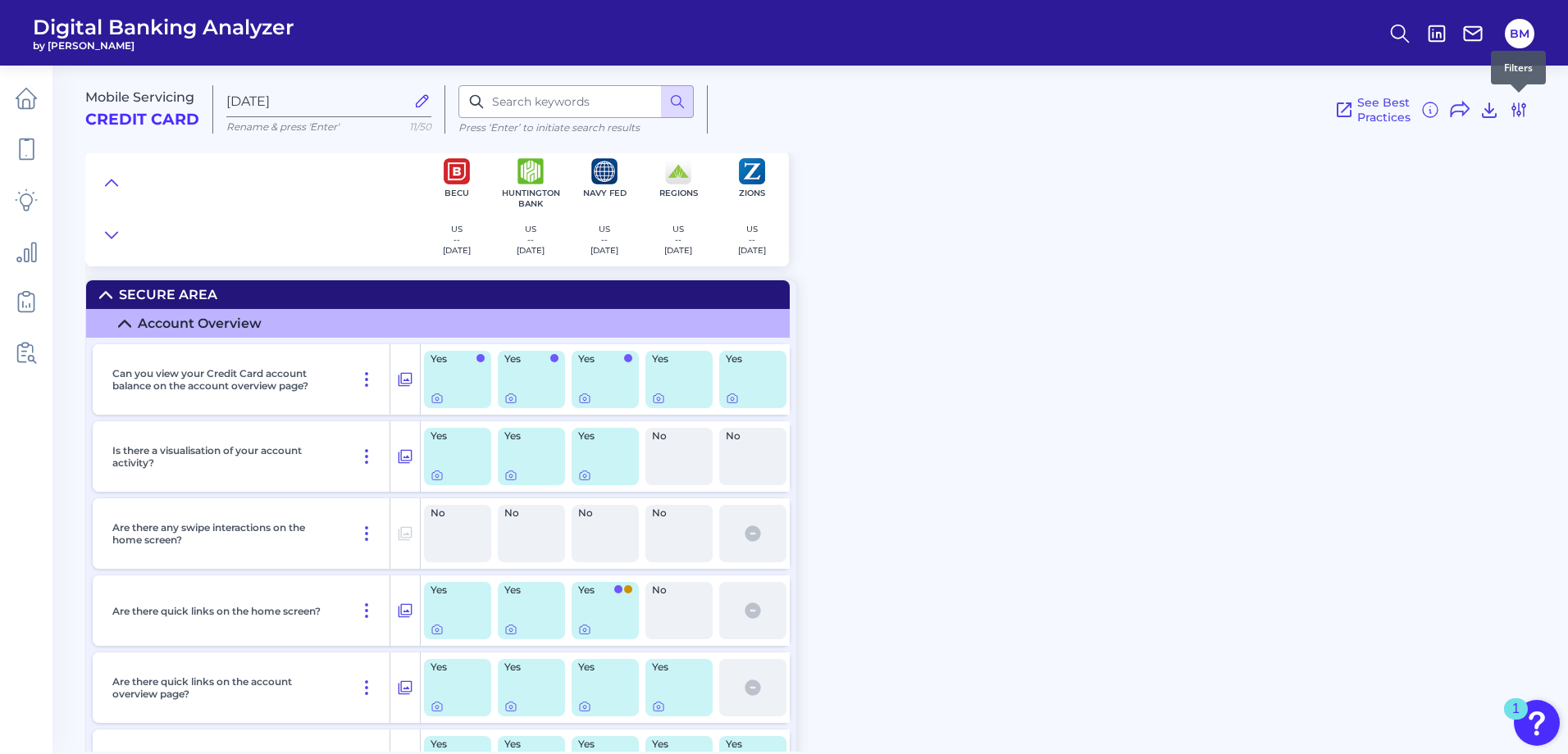 click 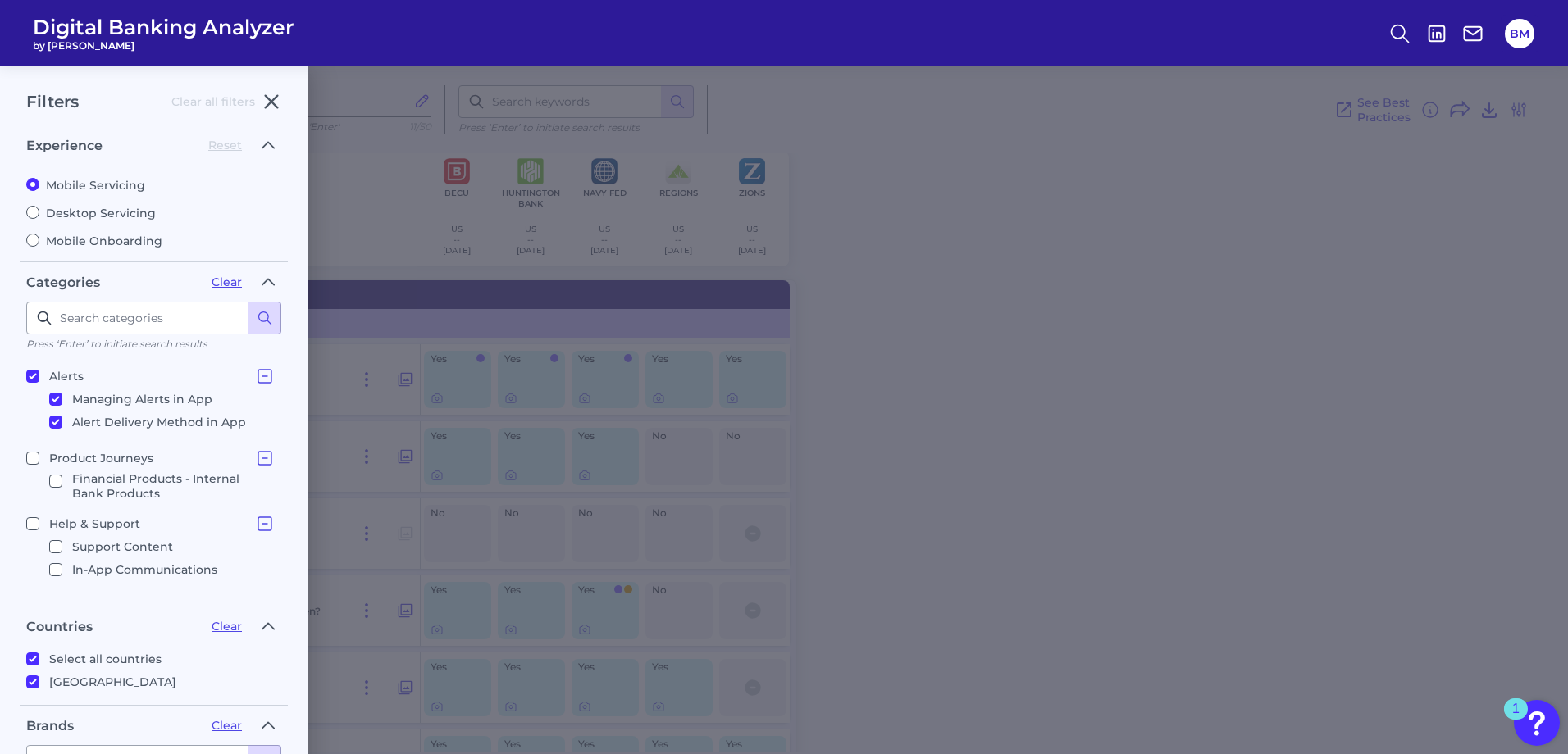 scroll, scrollTop: 738, scrollLeft: 0, axis: vertical 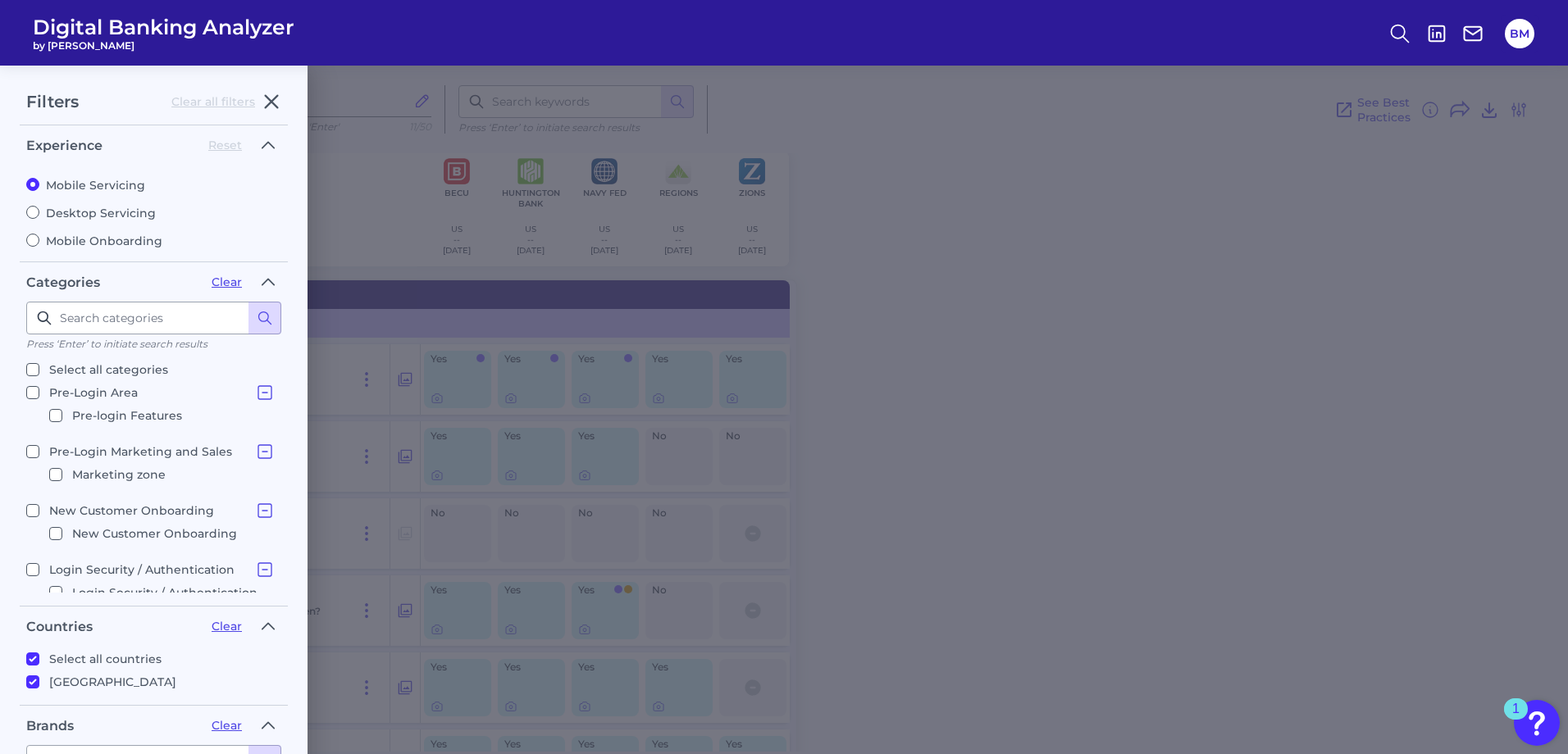 click on "Filters Clear all filters Experience Reset Mobile Servicing Desktop Servicing Mobile Onboarding Categories Clear Press ‘Enter’ to initiate search results Select all categories Pre-Login Area Pre-login Features Pre-Login Marketing and Sales Marketing zone New Customer Onboarding New Customer Onboarding Login Security / Authentication Login Security / Authentication Secure Area Account Overview Credit Card Statements Aggregated Balance - Credit Cards Transactions - Credit Card Transaction Information - Credit Card Paying off Credit Card - Credit Card Balance transfers - Credit Card Card Management - Credit Cards Settings and Profile Management Changing settings Marketing Preferences Security Manage Third Party Data Permissions Personalisation Features Credit Cards- Rewards and Loyalty Schemes Insights and PFM Credit Score Insights In App Account Aggregation Alerts Managing Alerts in App Alert Delivery Method in App Product Journeys Financial Products - Internal Bank Products Help & Support Support Content" at bounding box center [784, 410] 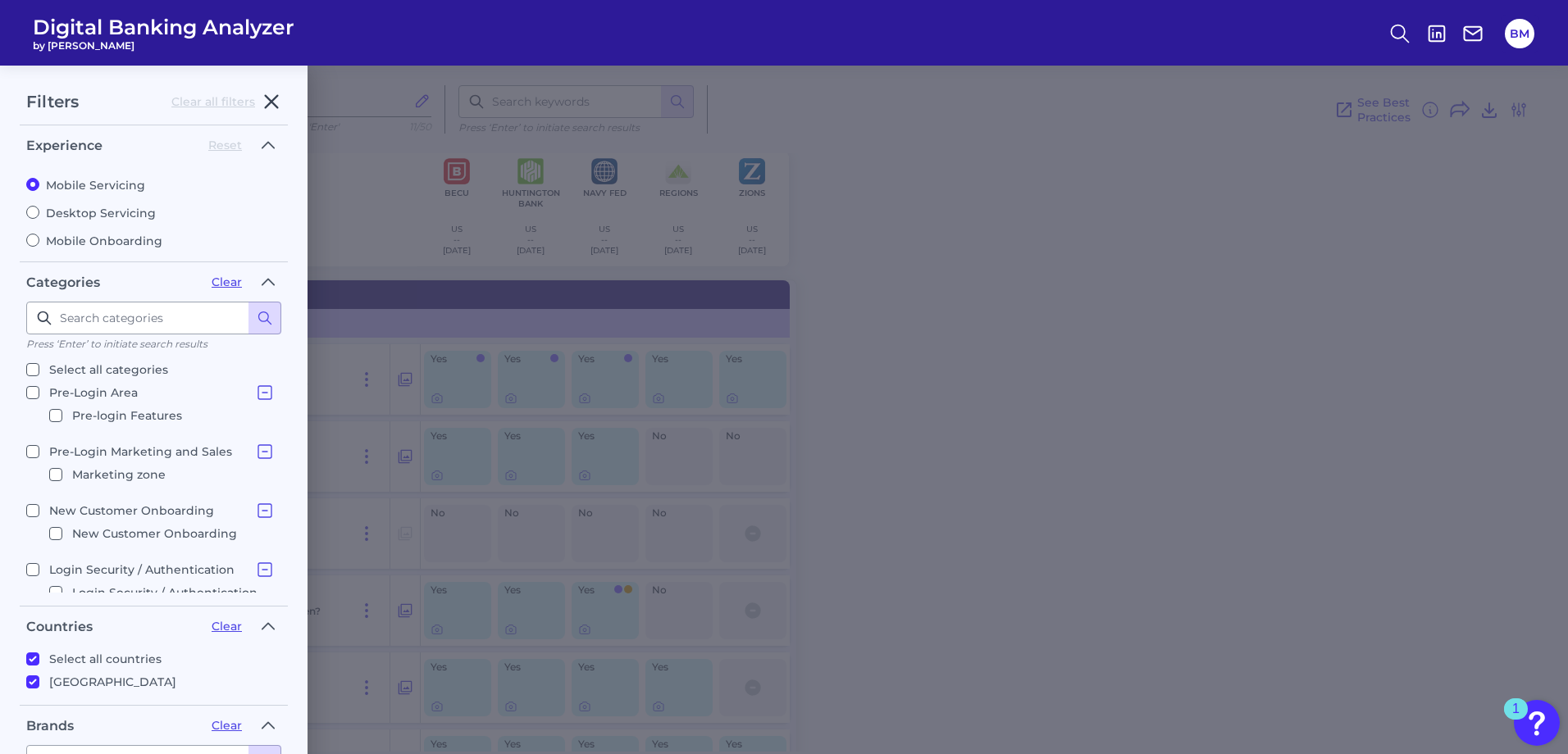 click 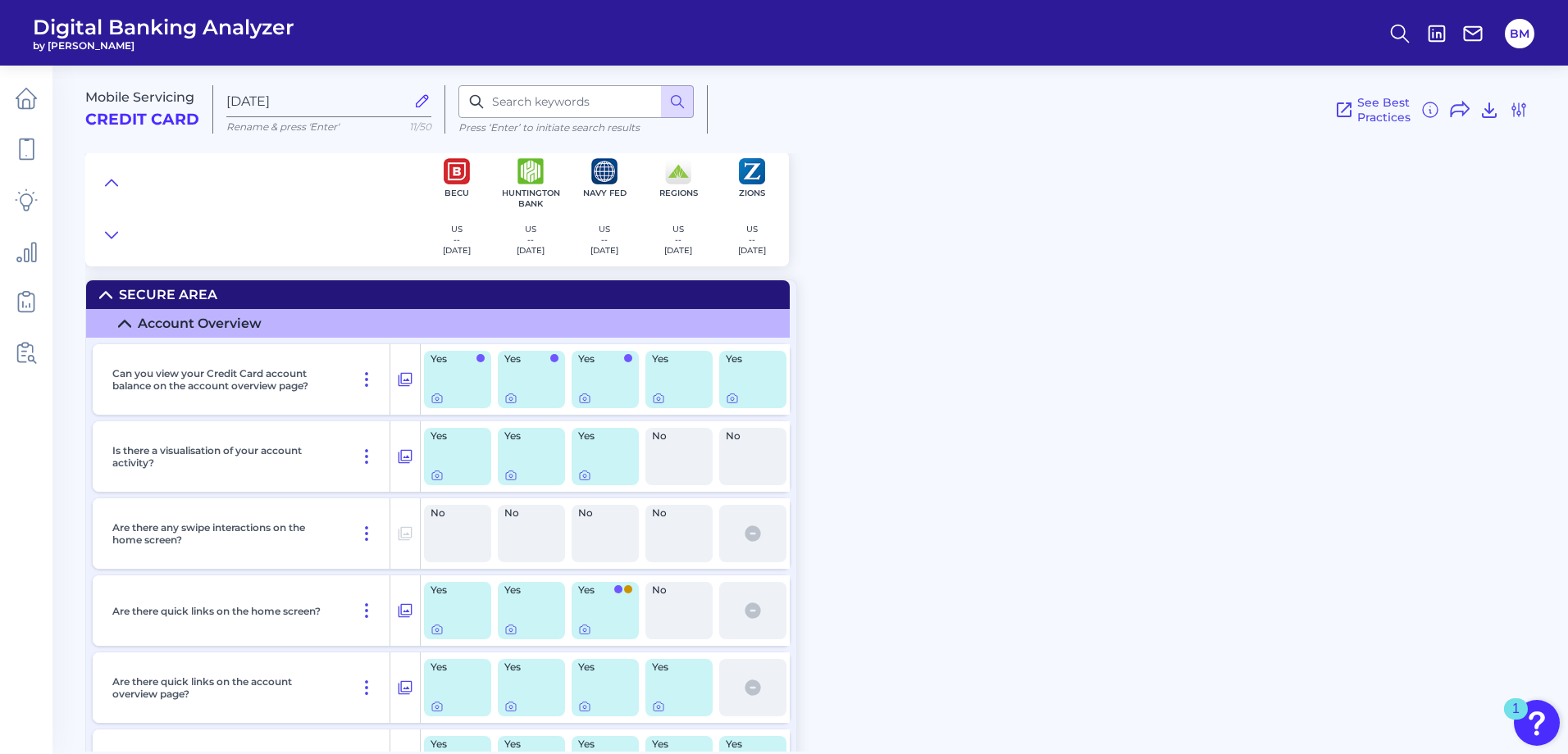 scroll, scrollTop: 0, scrollLeft: 0, axis: both 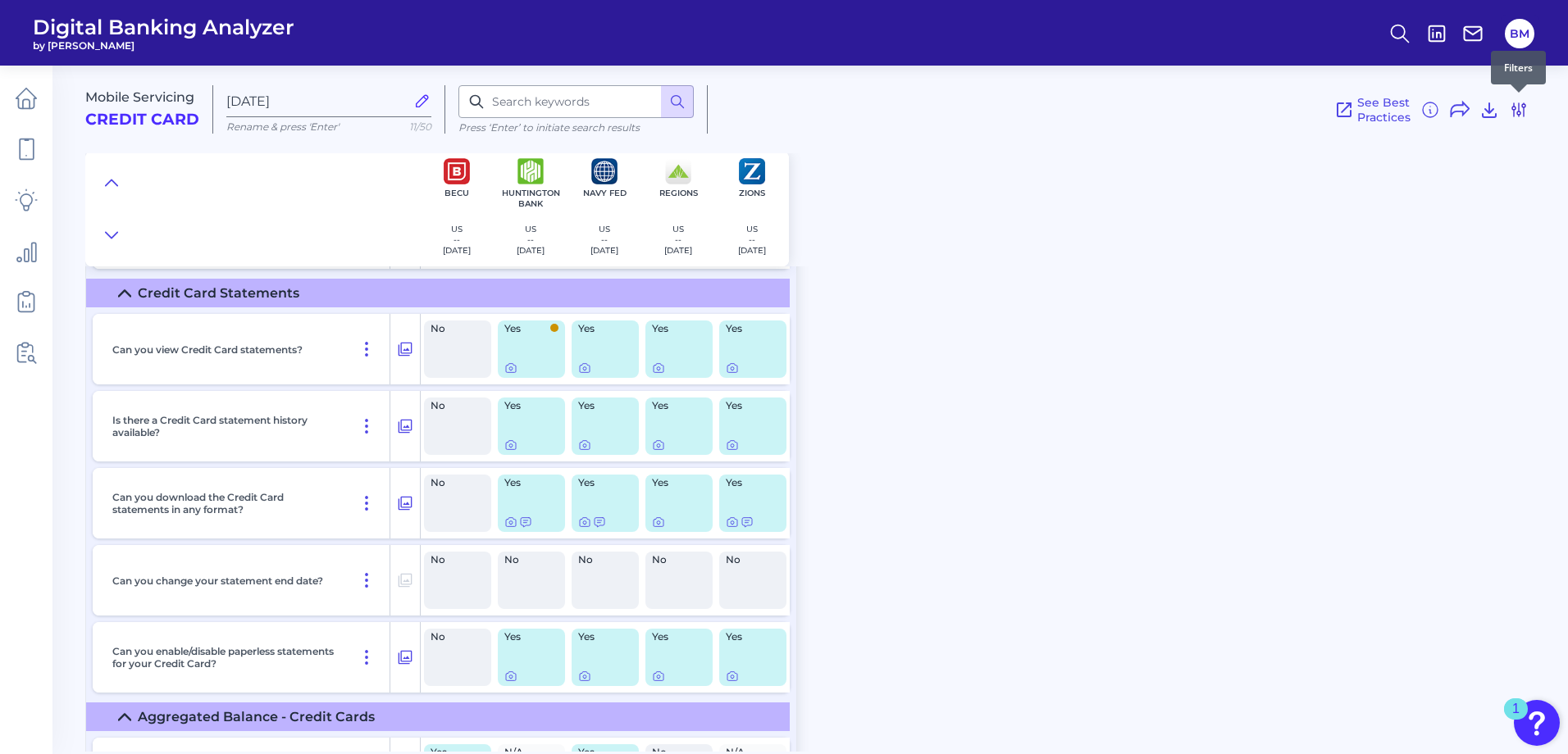 click 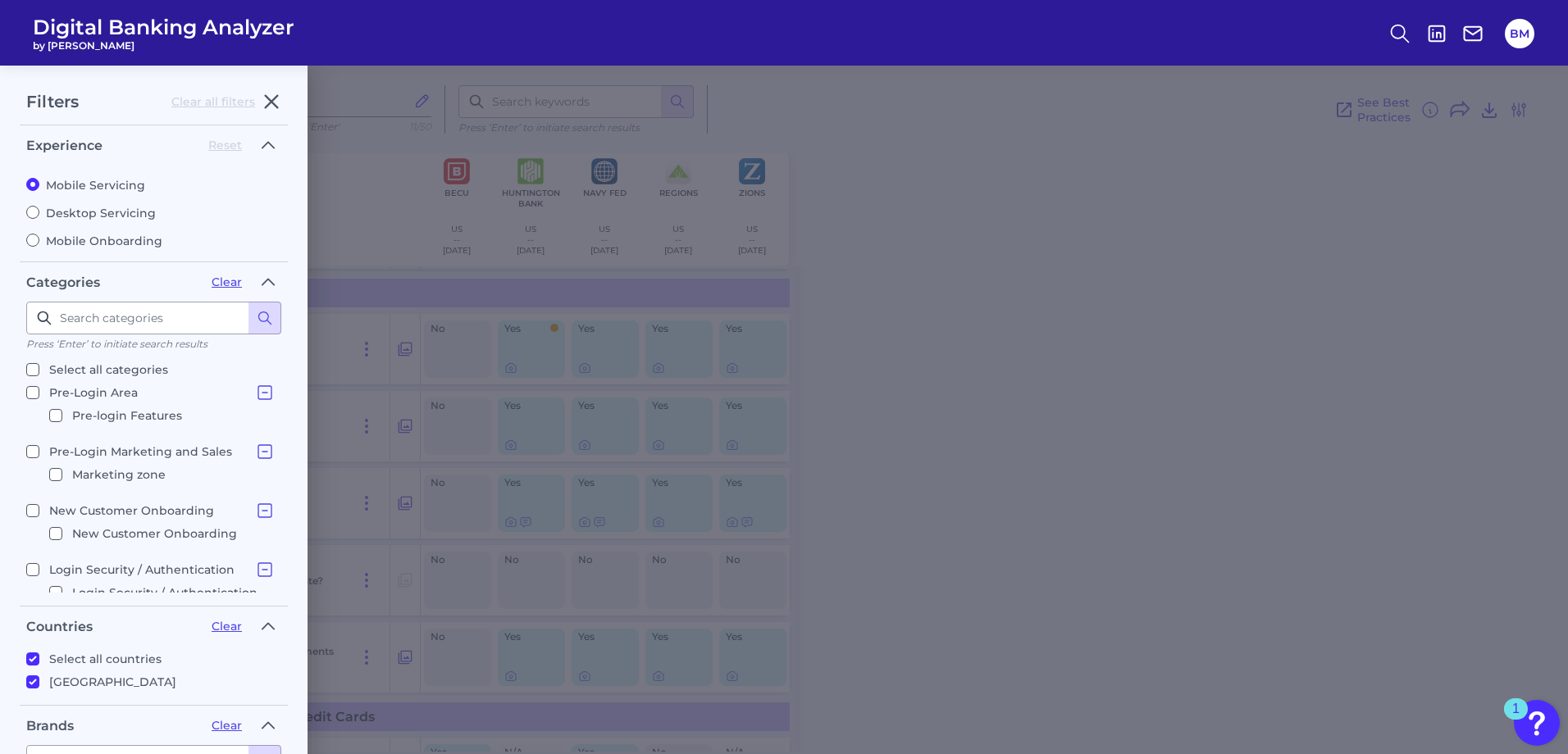 scroll, scrollTop: 3, scrollLeft: 0, axis: vertical 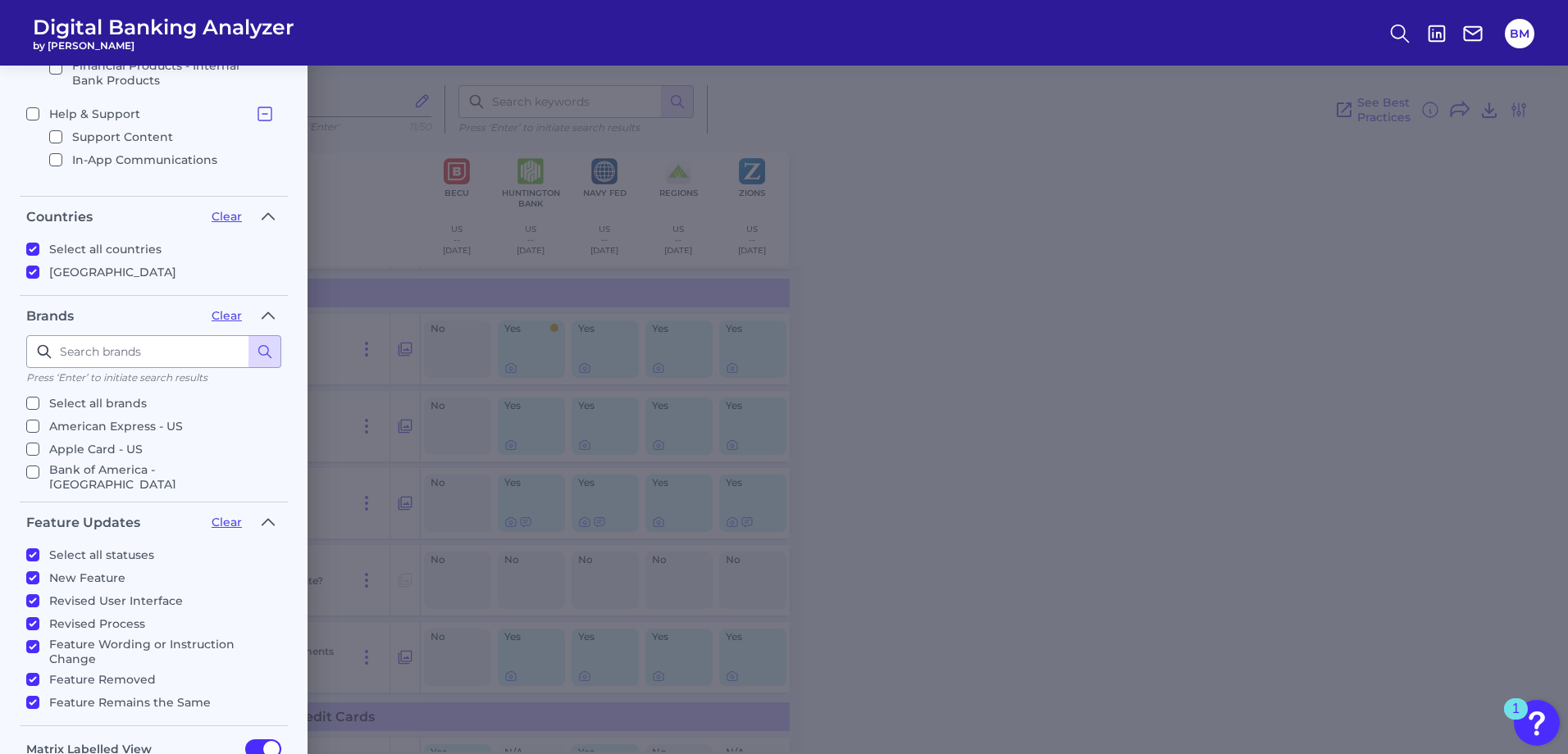 click on "Select all brands" at bounding box center (33, 403) 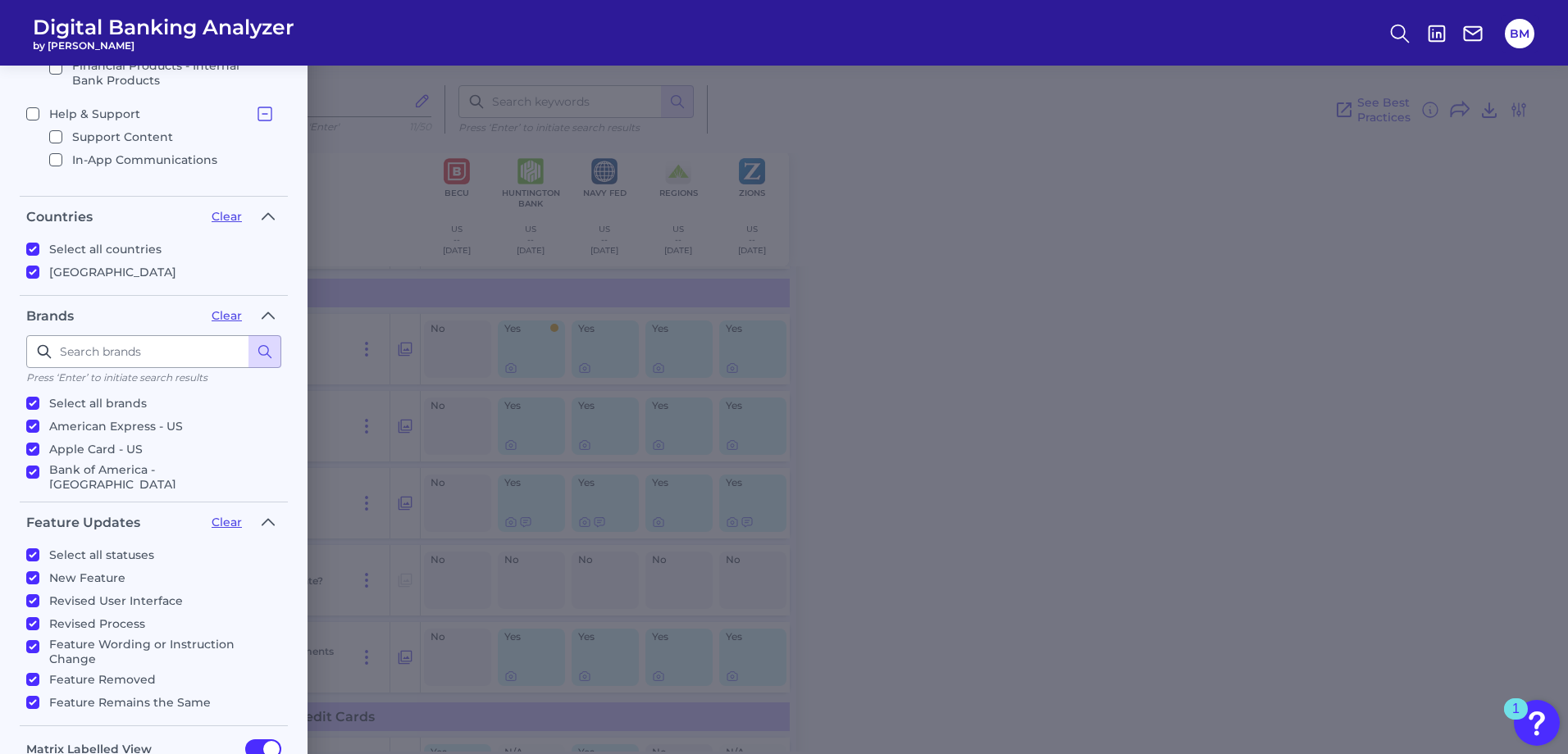 checkbox on "true" 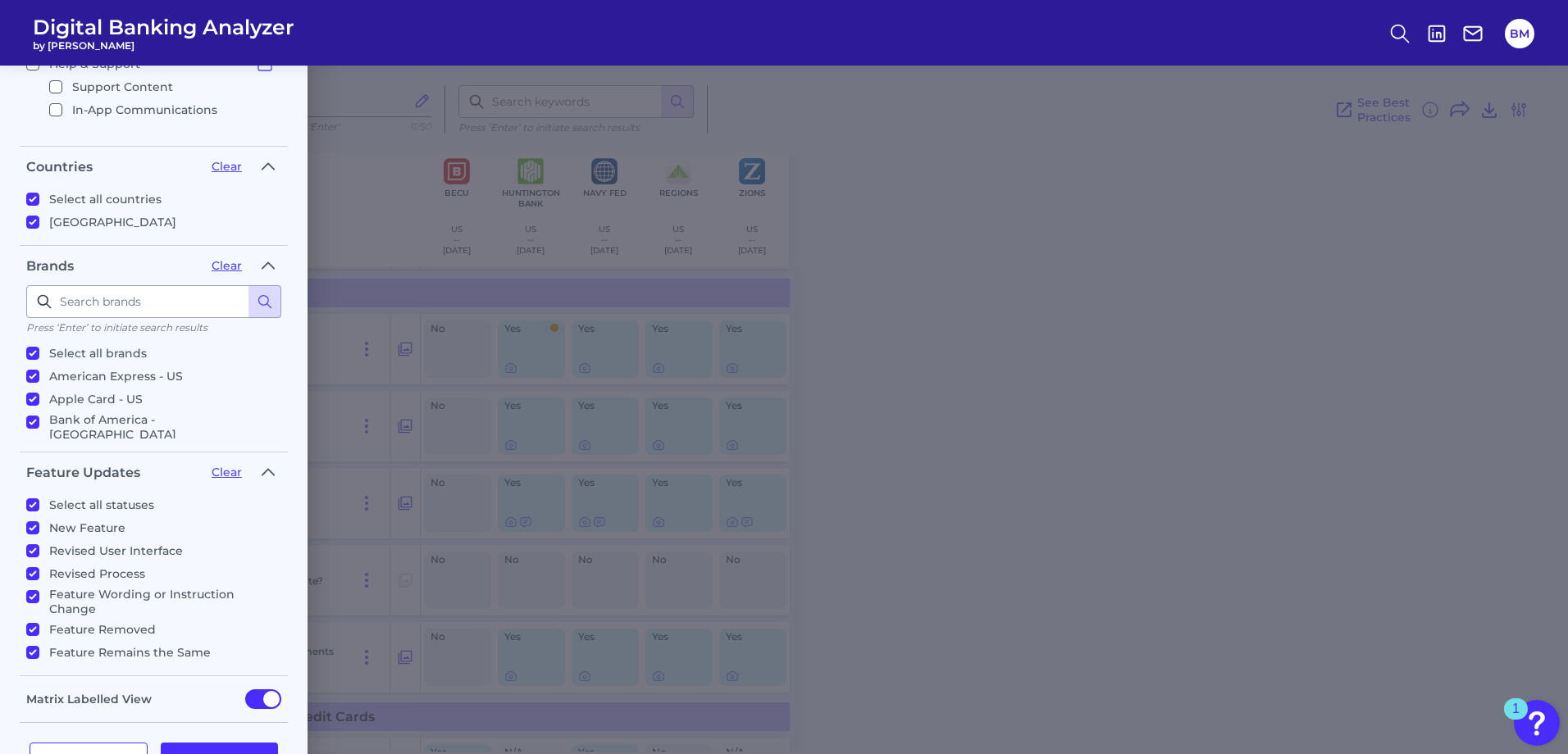 scroll, scrollTop: 514, scrollLeft: 0, axis: vertical 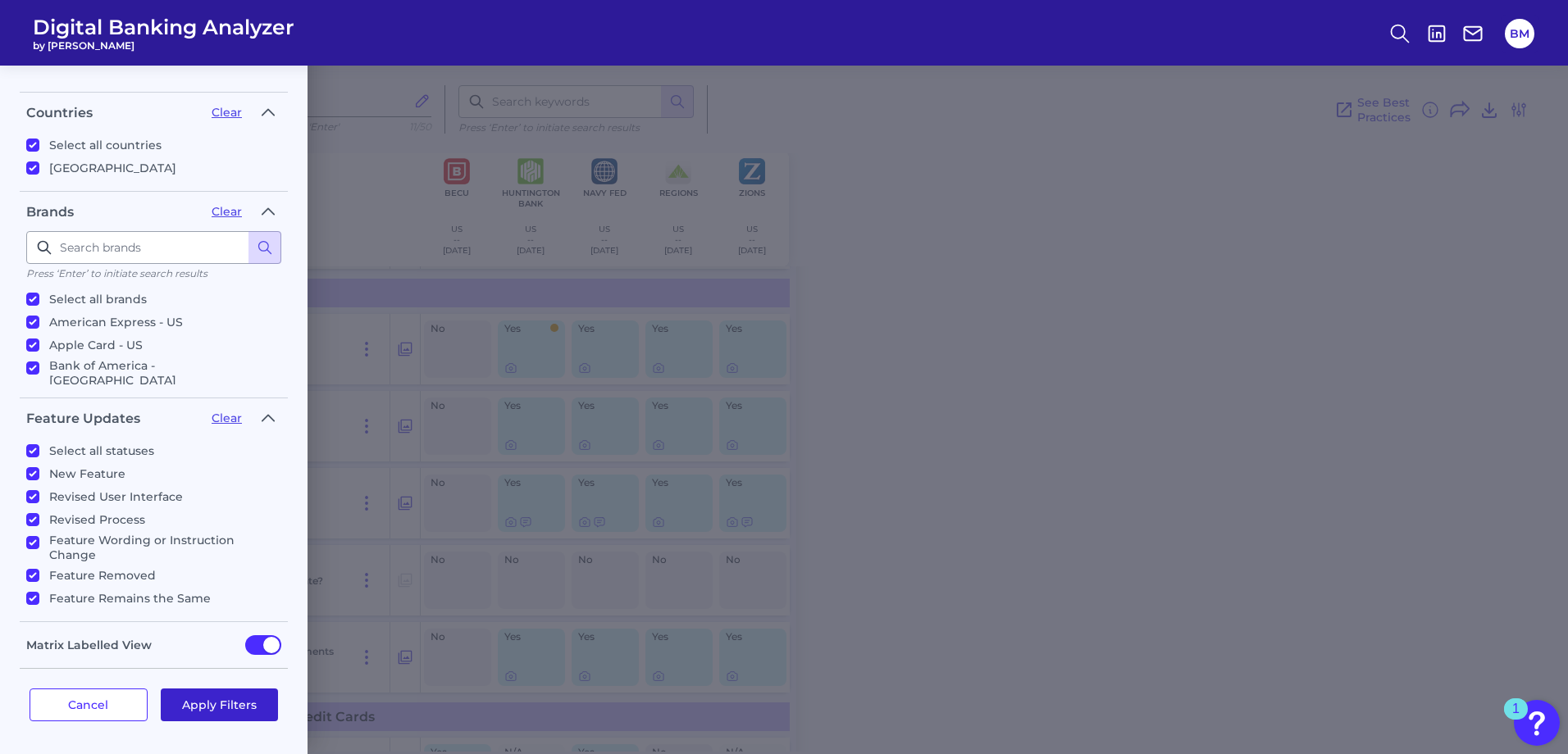 click on "Apply Filters" at bounding box center [220, 705] 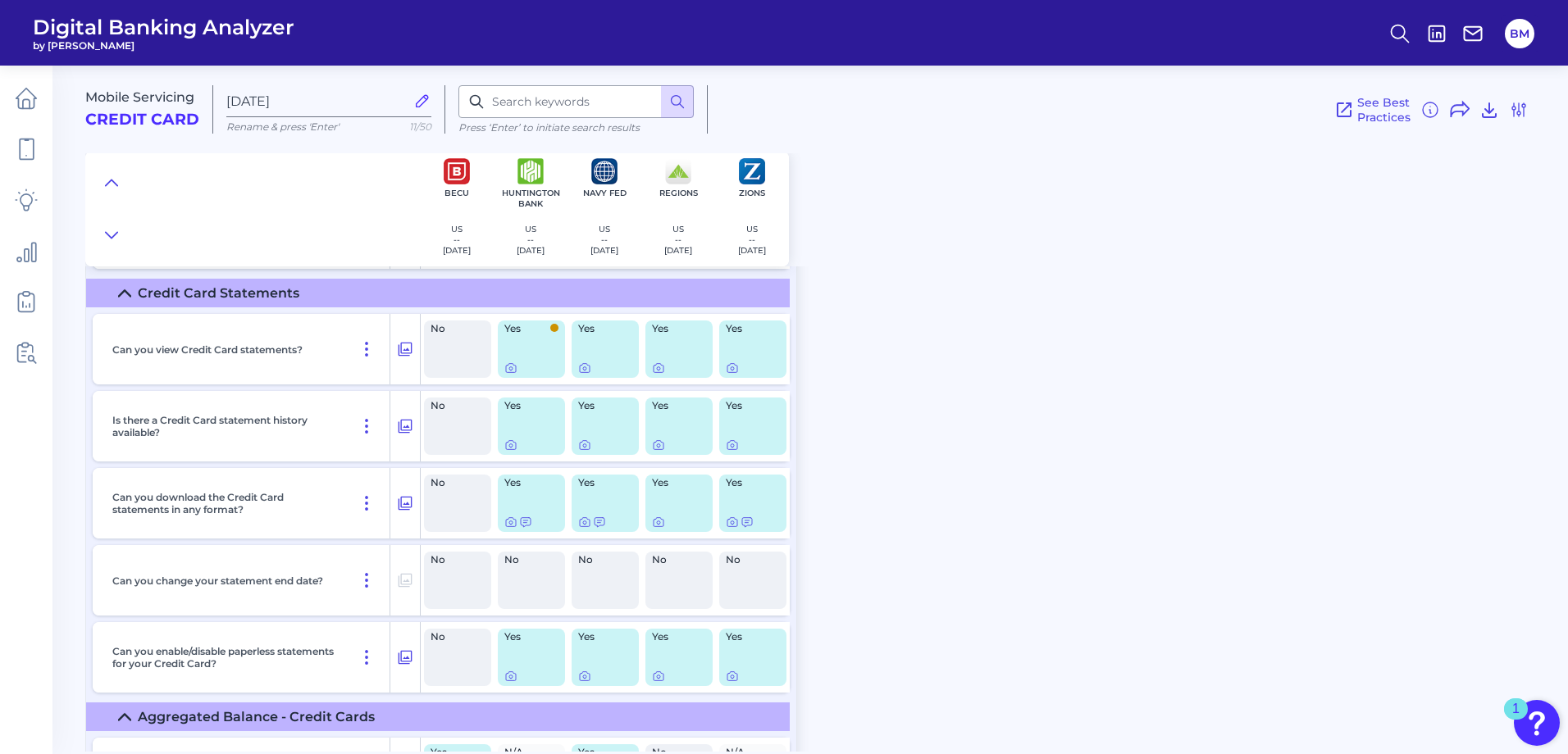 scroll, scrollTop: 0, scrollLeft: 0, axis: both 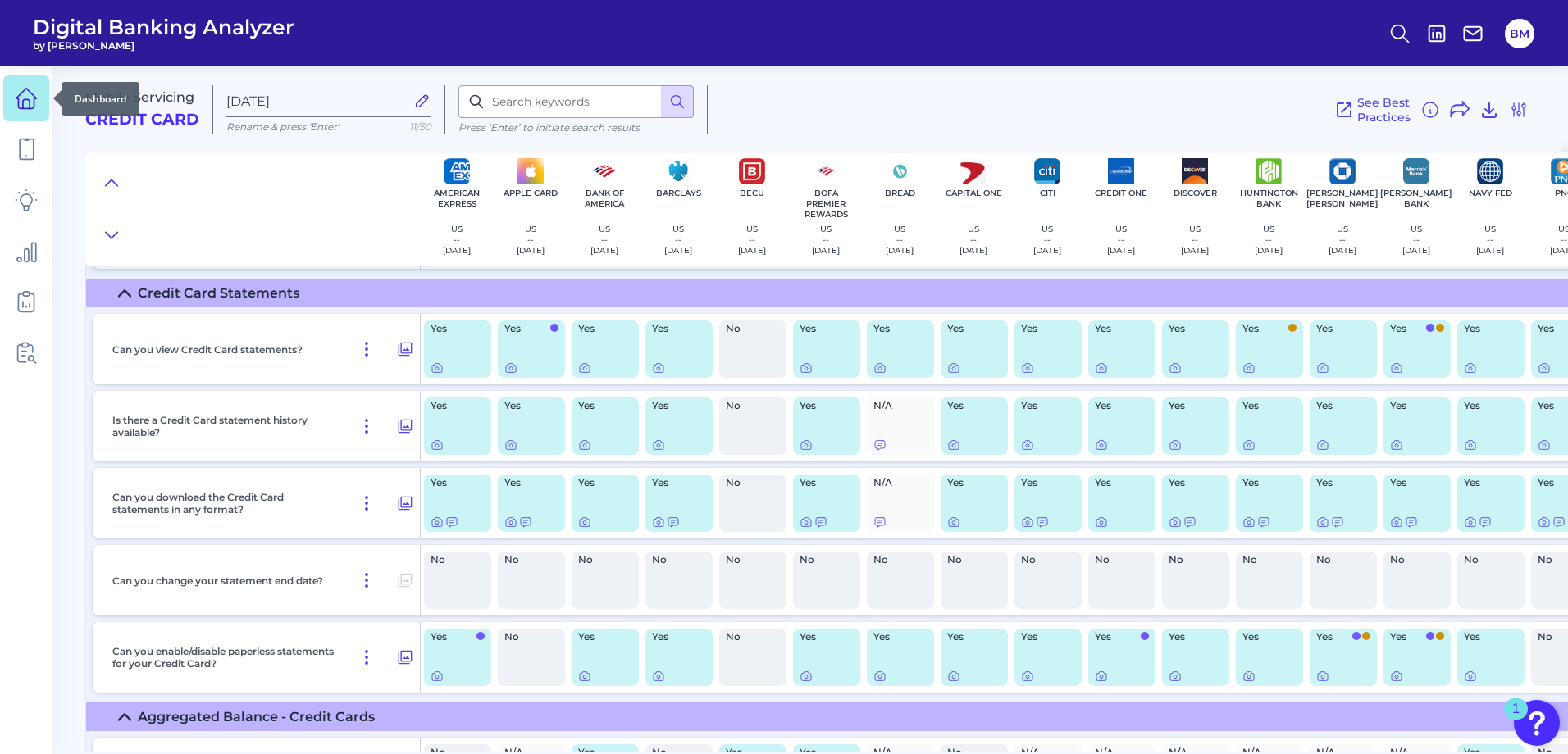 click 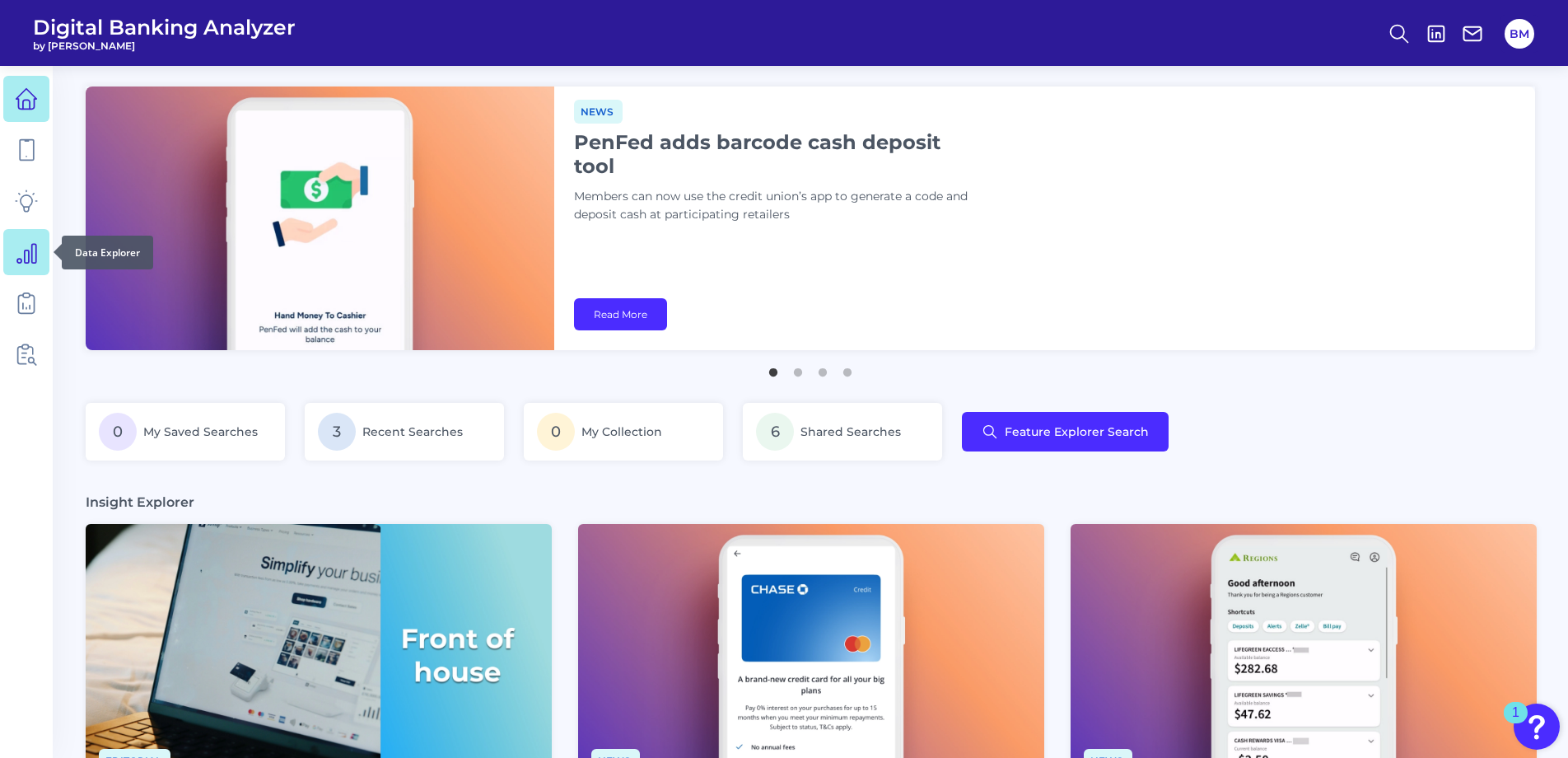 click at bounding box center (26, 252) 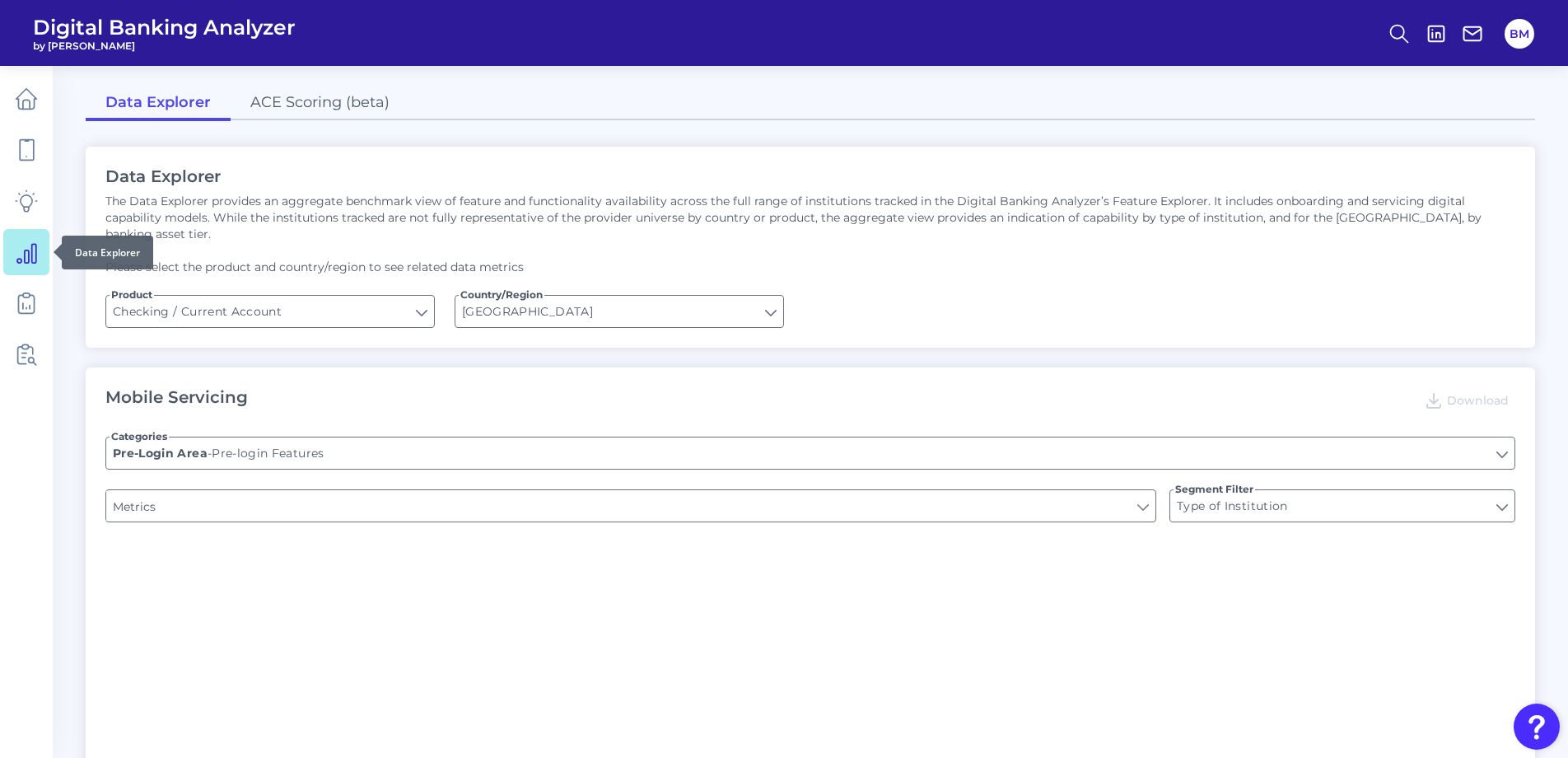 type on "Upon opening the app are users immediately prompted to use Touch/Face ID to login?" 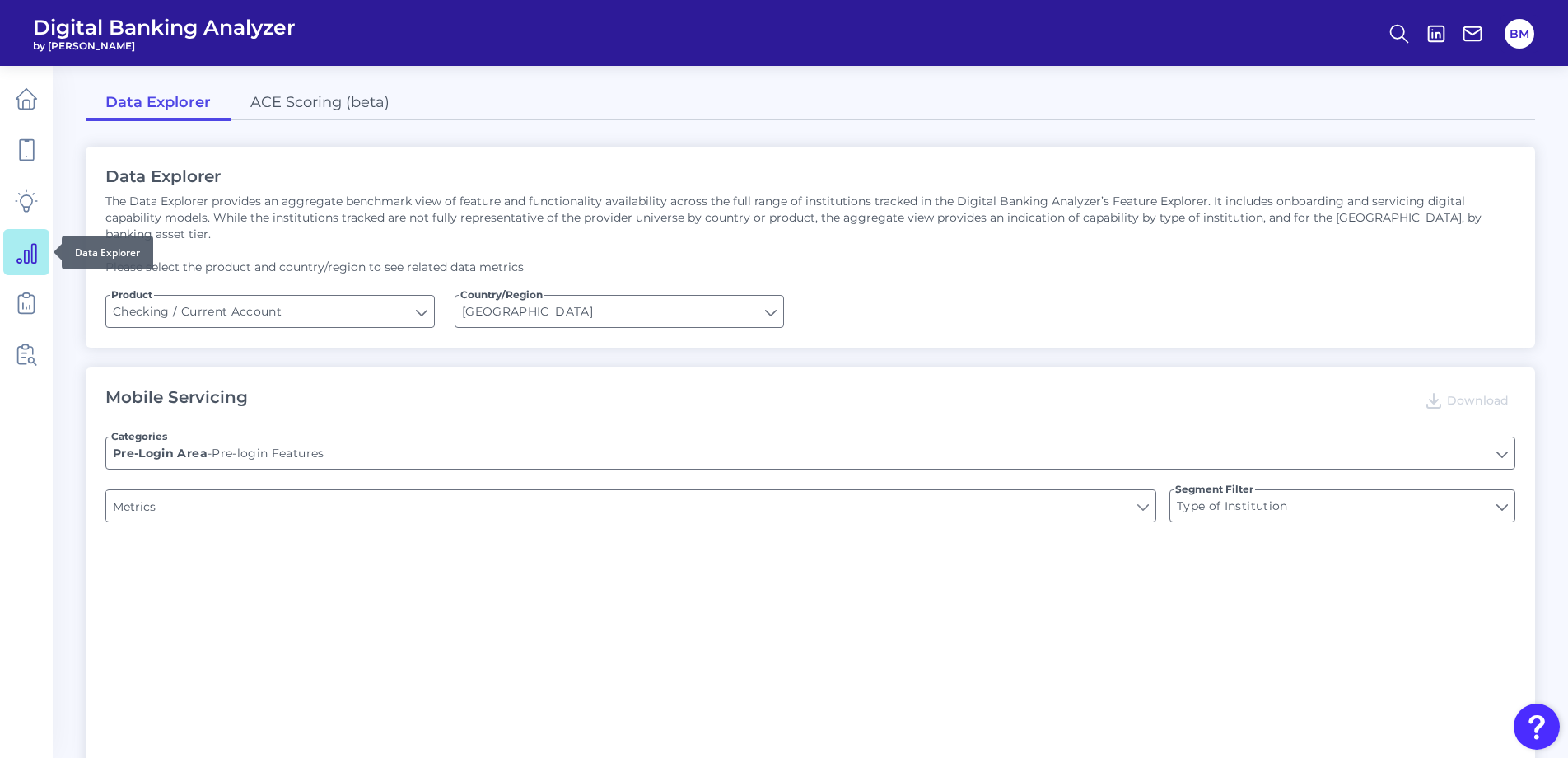 type on "Can you register for online banking?" 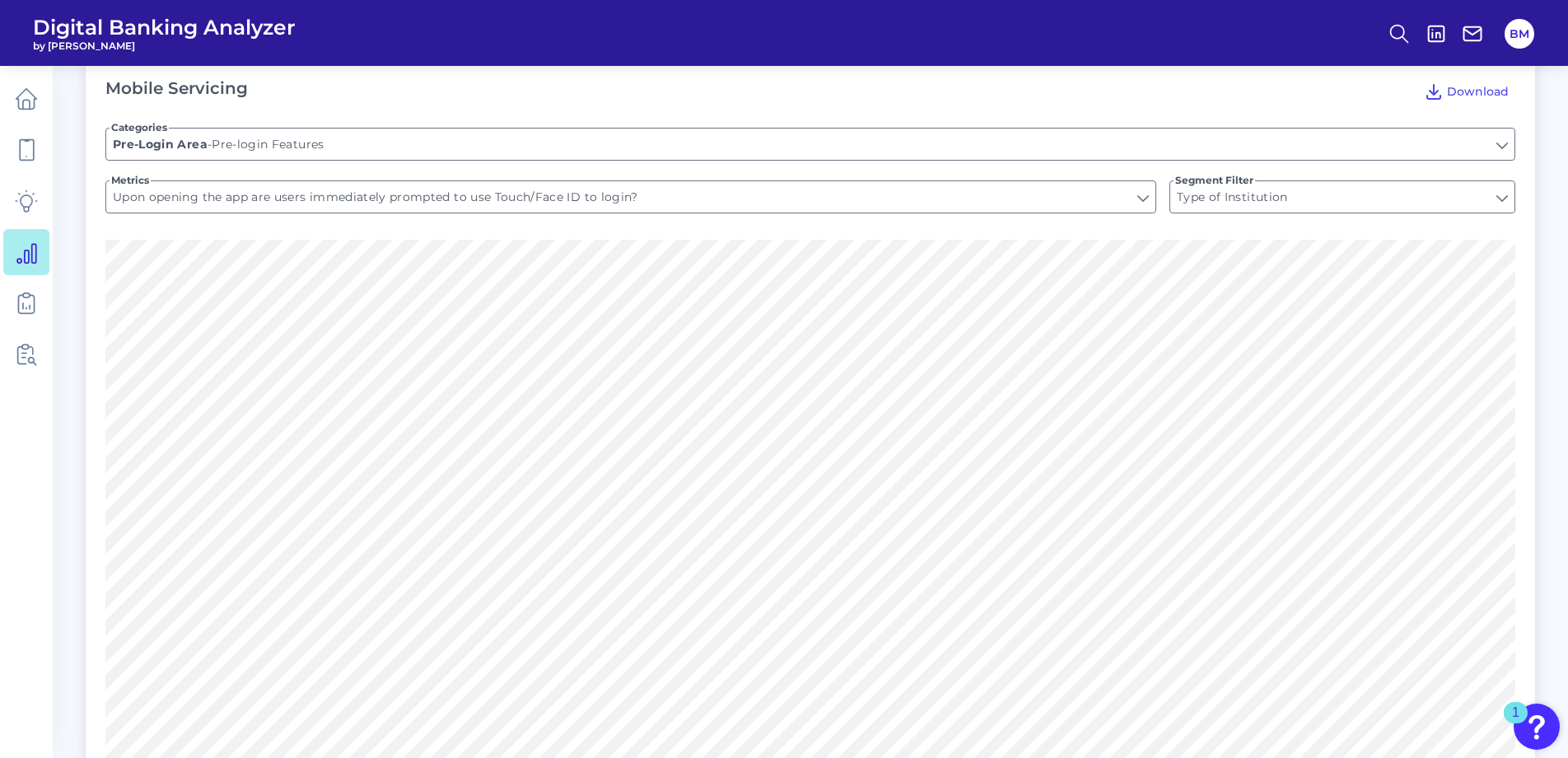 scroll, scrollTop: 165, scrollLeft: 0, axis: vertical 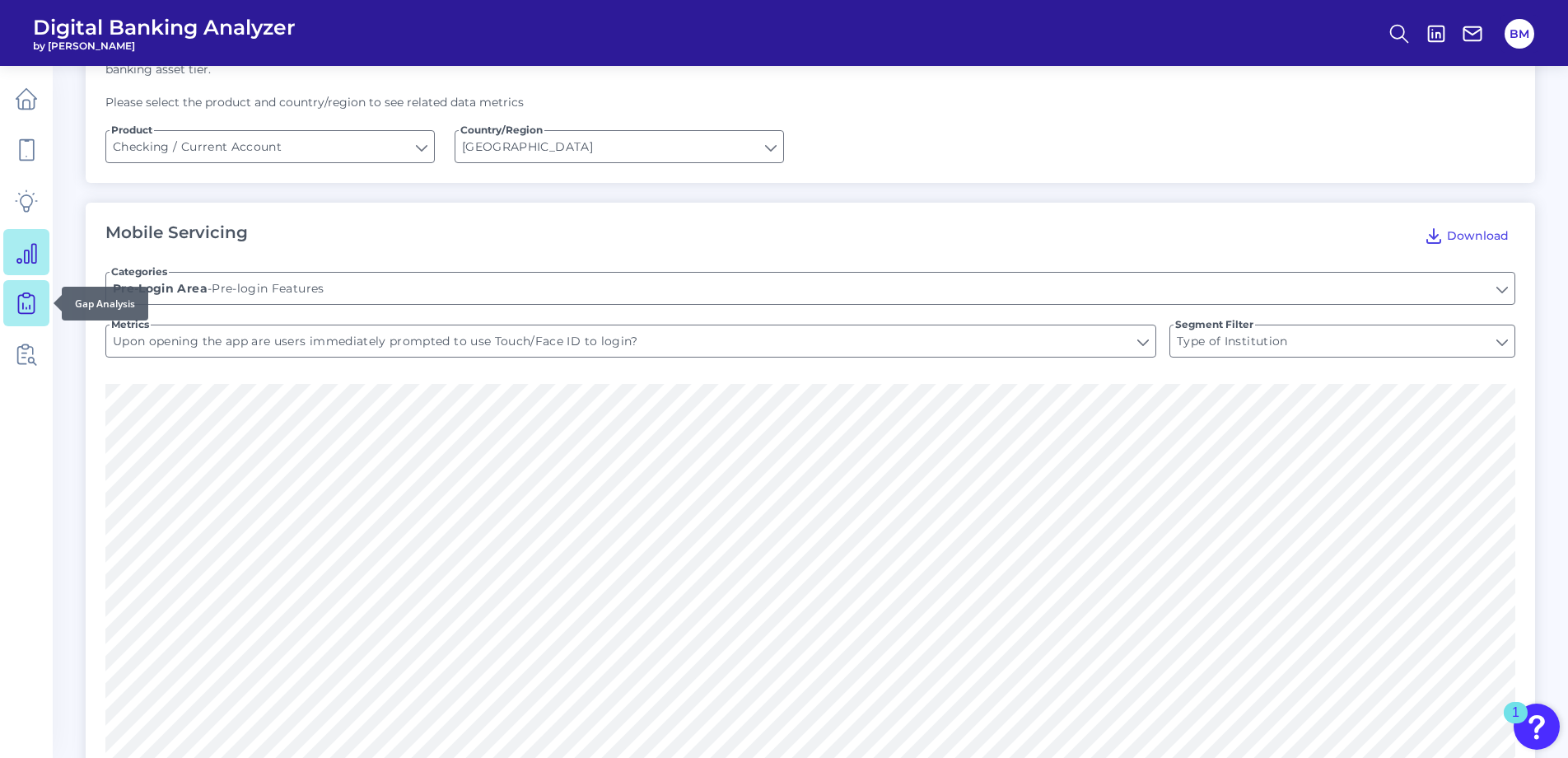 click 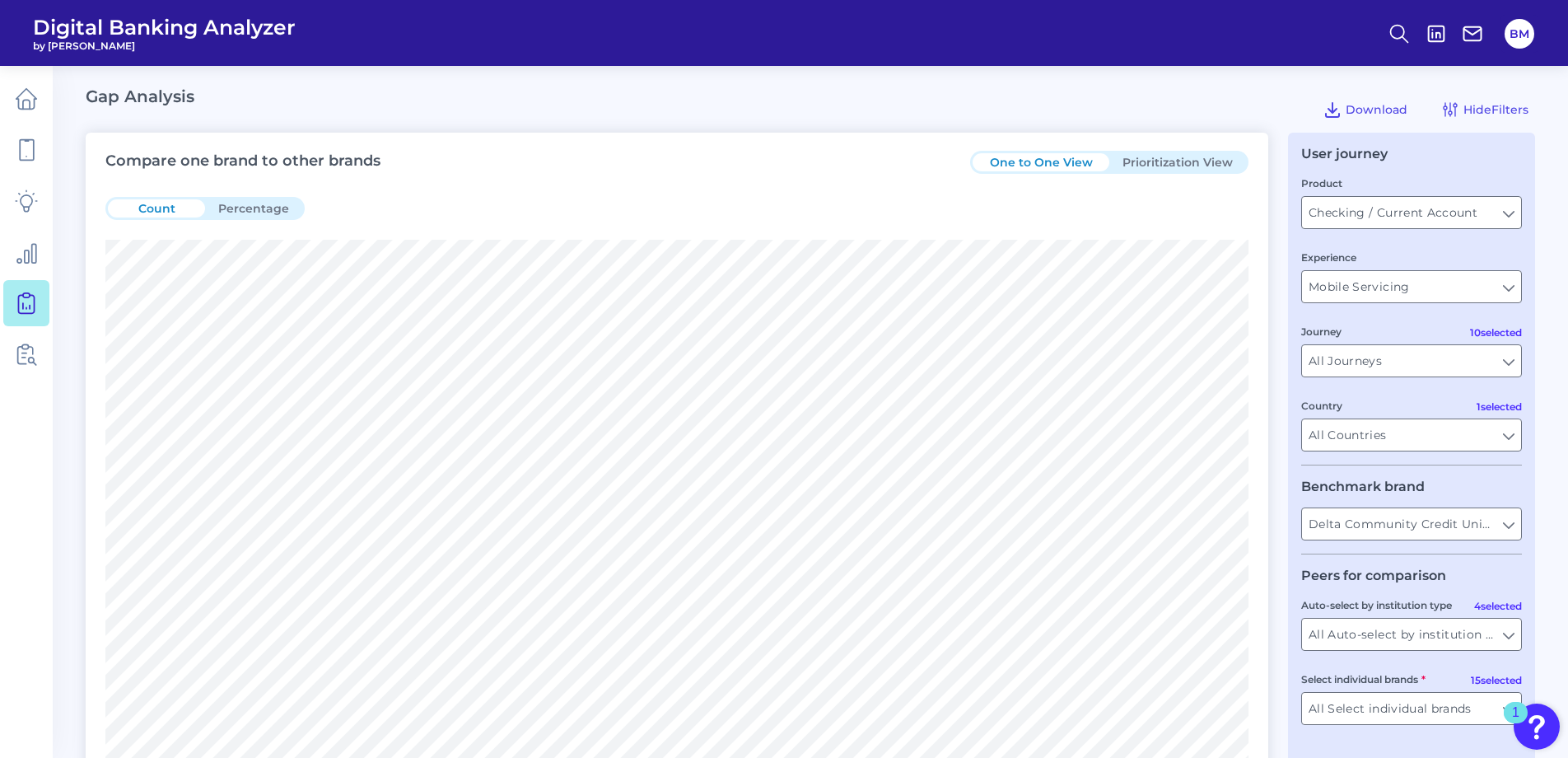 click on "Percentage" at bounding box center [254, 208] 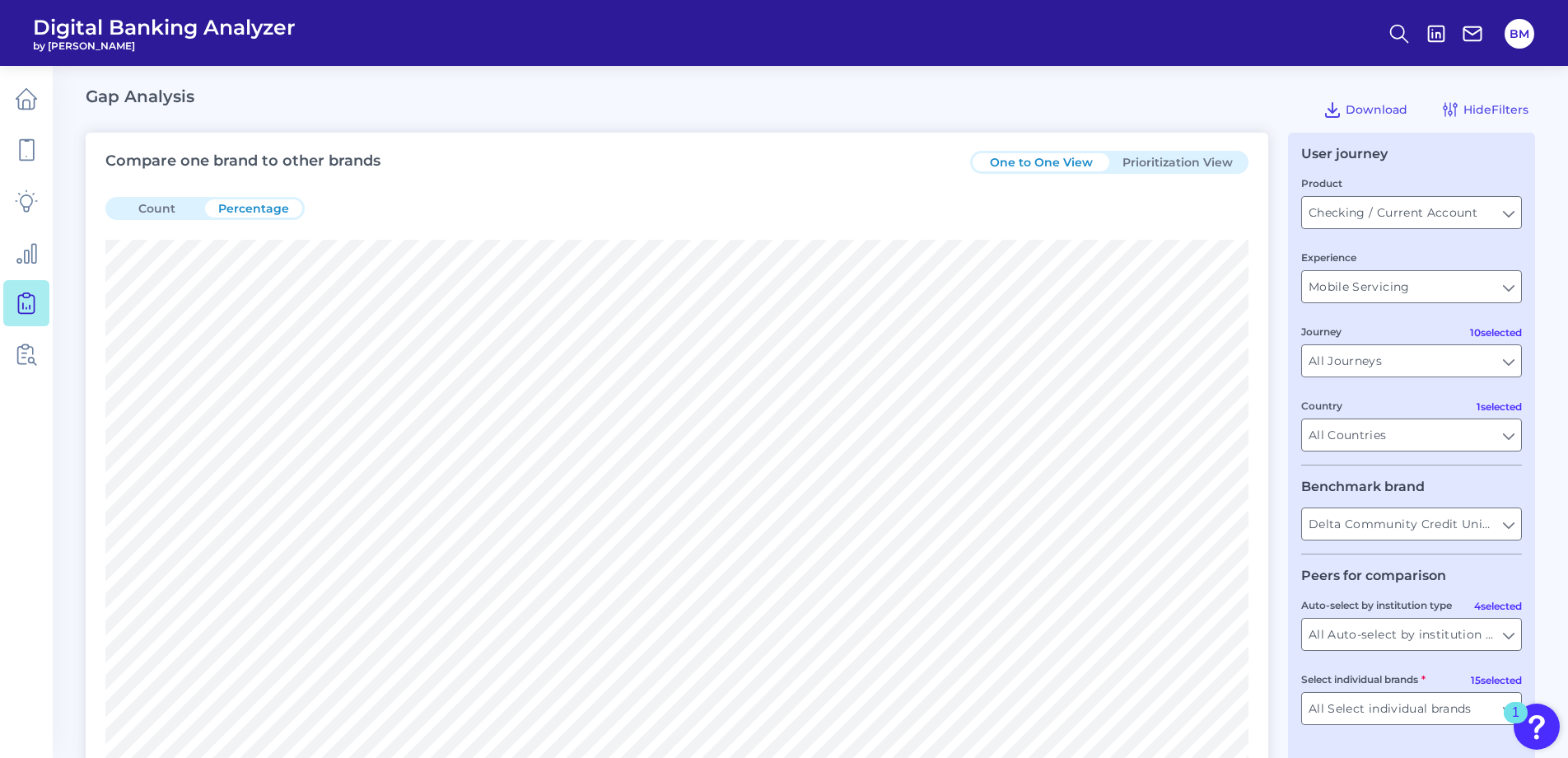 click on "Count" at bounding box center (156, 208) 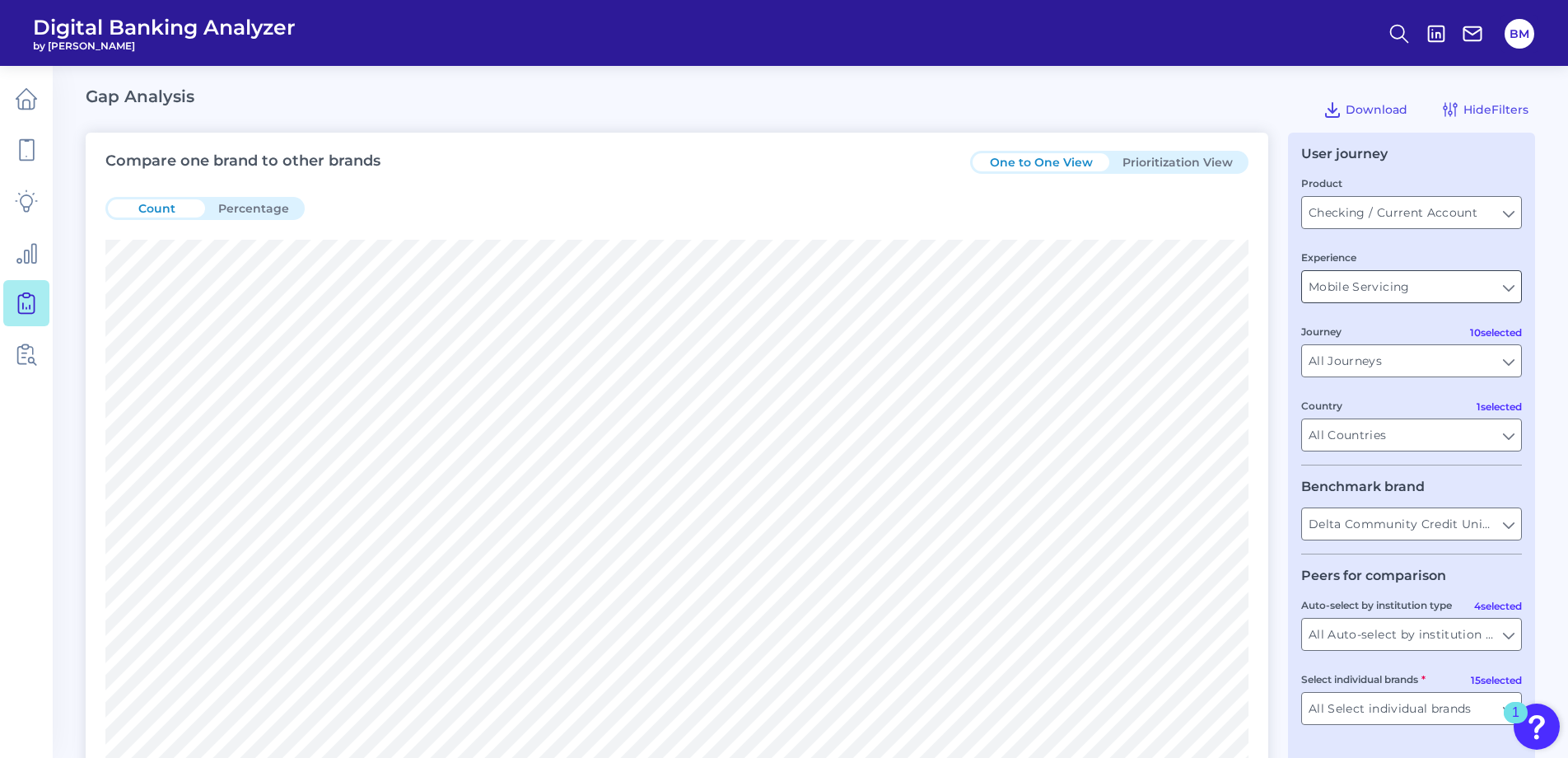 click on "Mobile Servicing" at bounding box center (1412, 287) 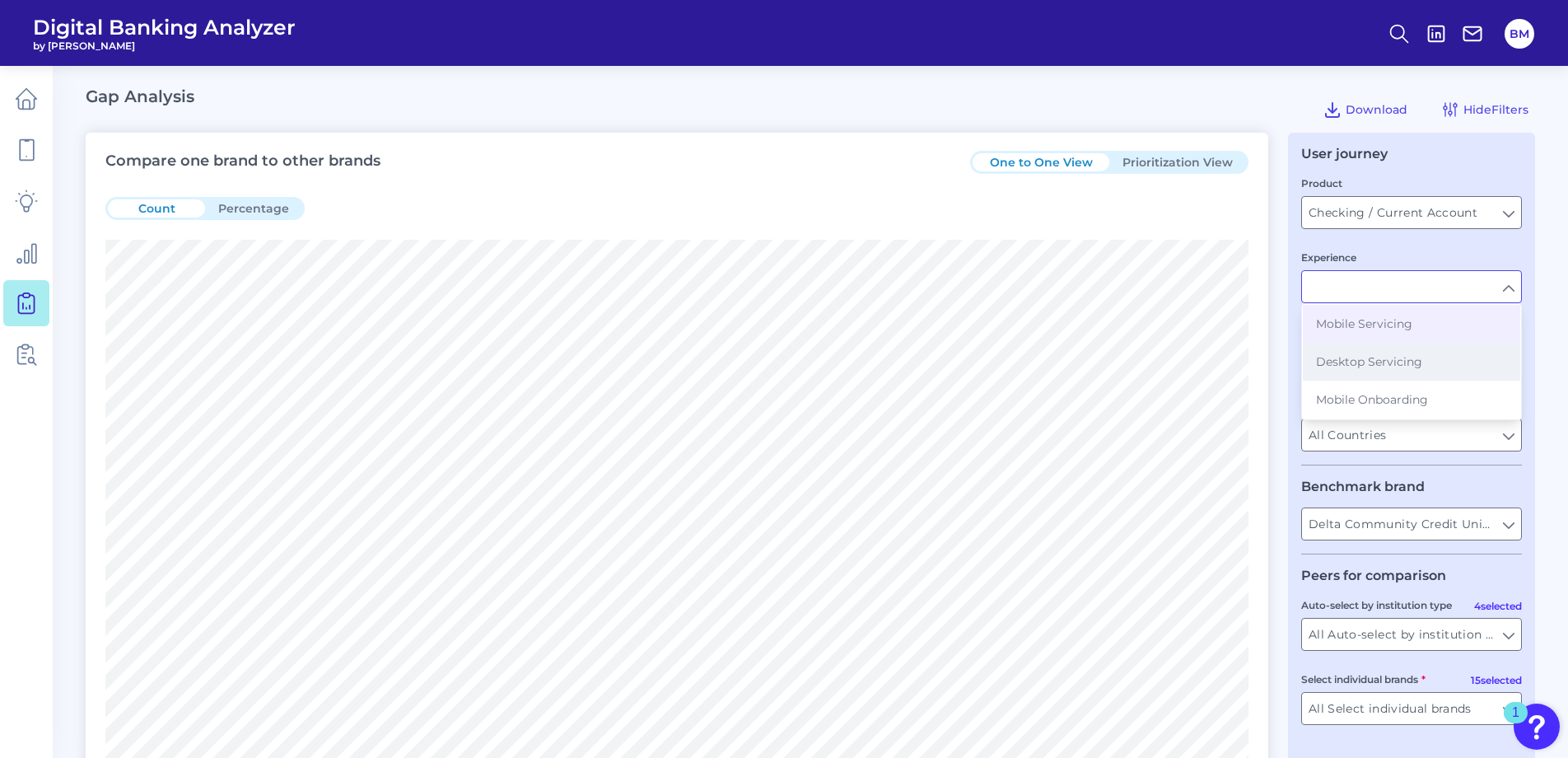 click on "Desktop Servicing" at bounding box center (1369, 362) 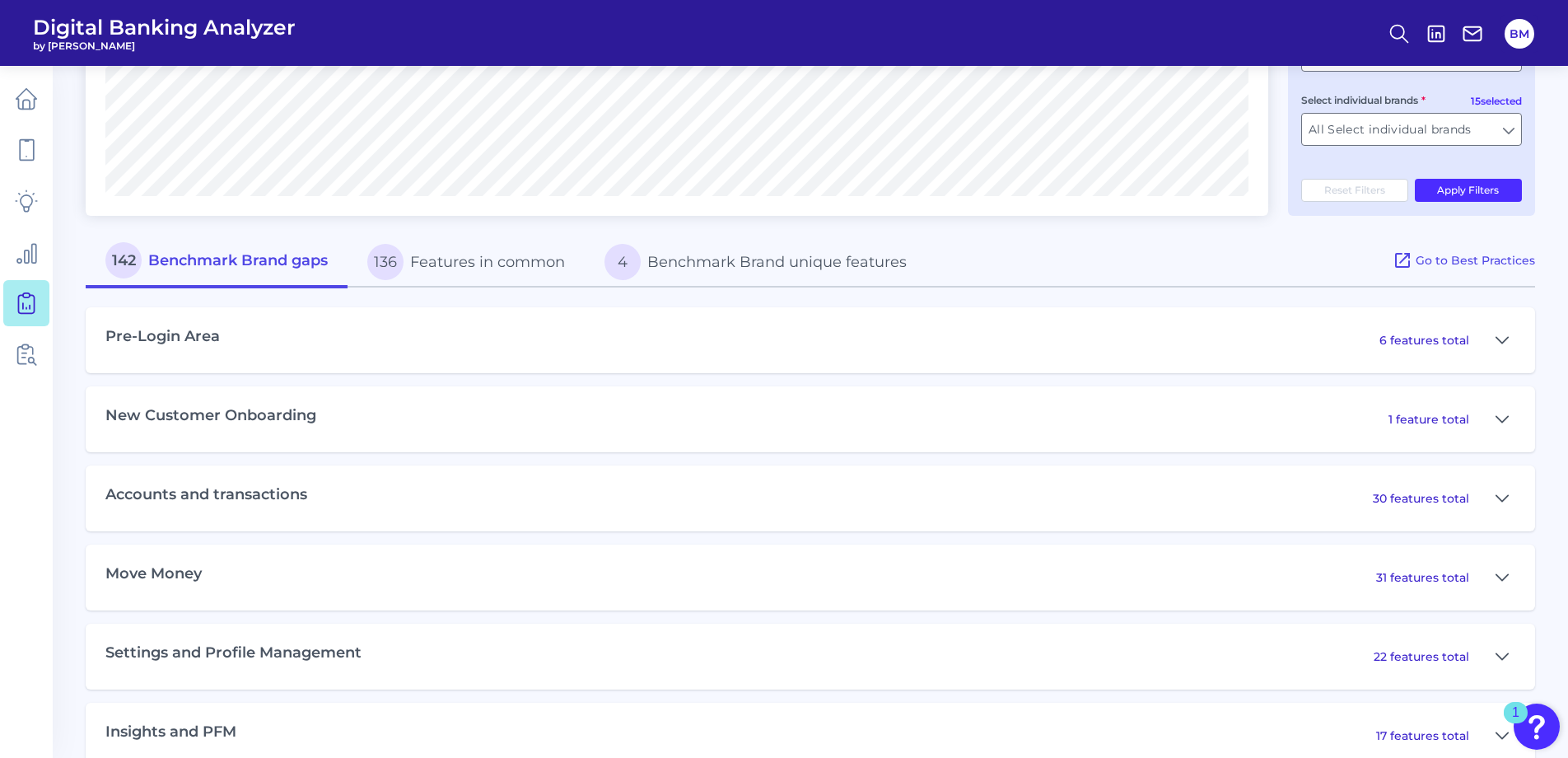 scroll, scrollTop: 659, scrollLeft: 0, axis: vertical 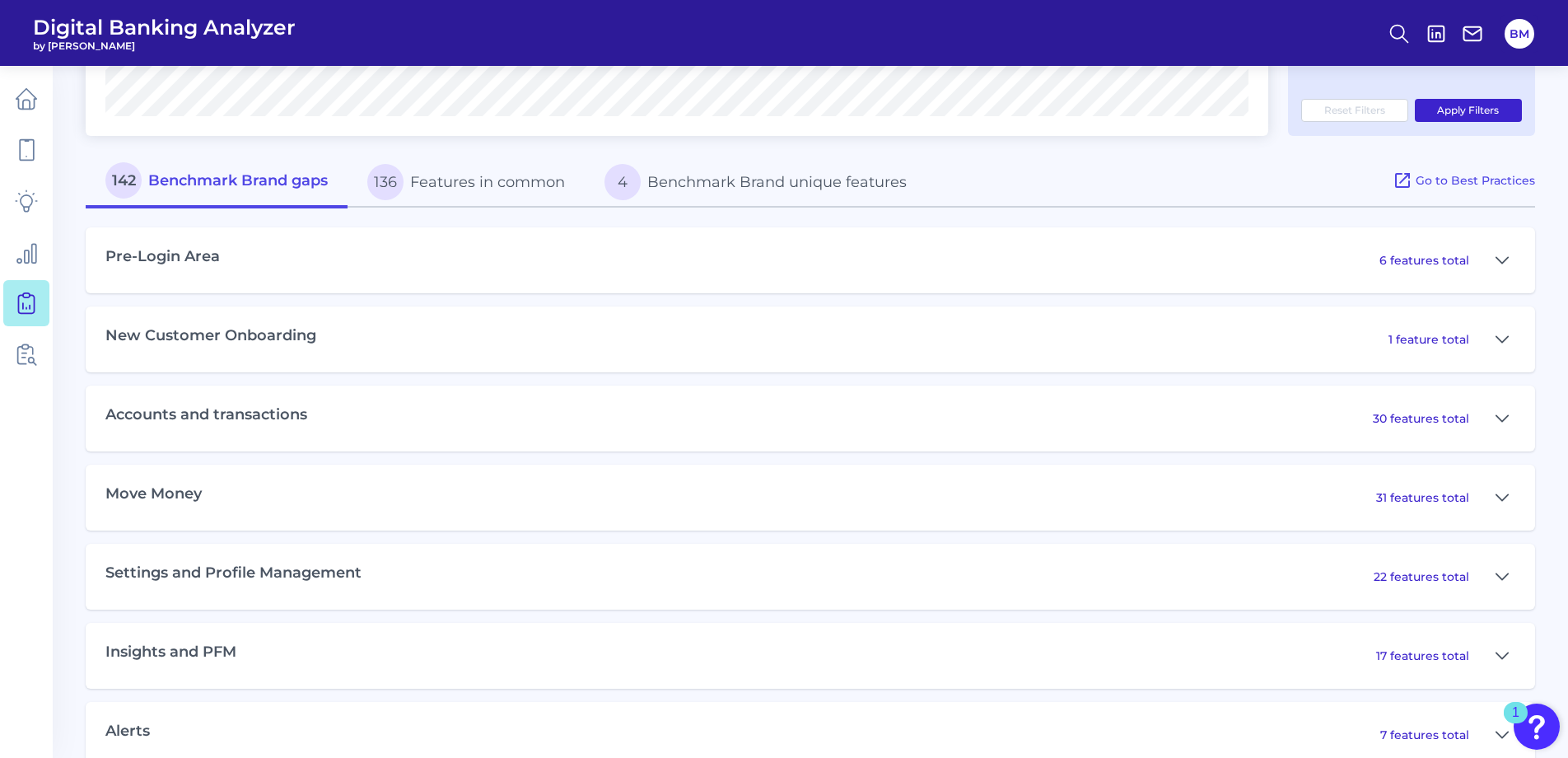 click on "Apply Filters" at bounding box center [1468, 110] 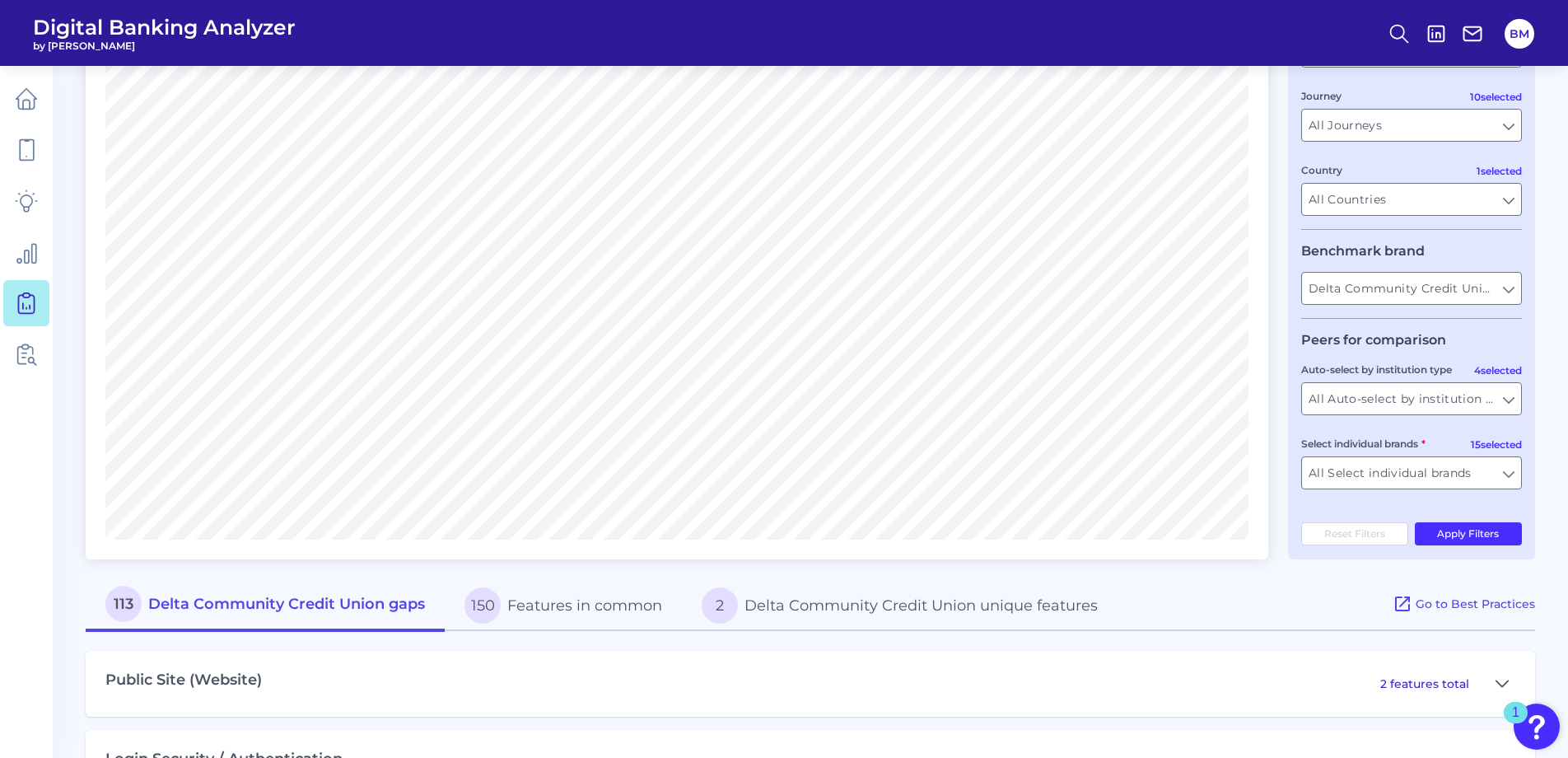 scroll, scrollTop: 412, scrollLeft: 0, axis: vertical 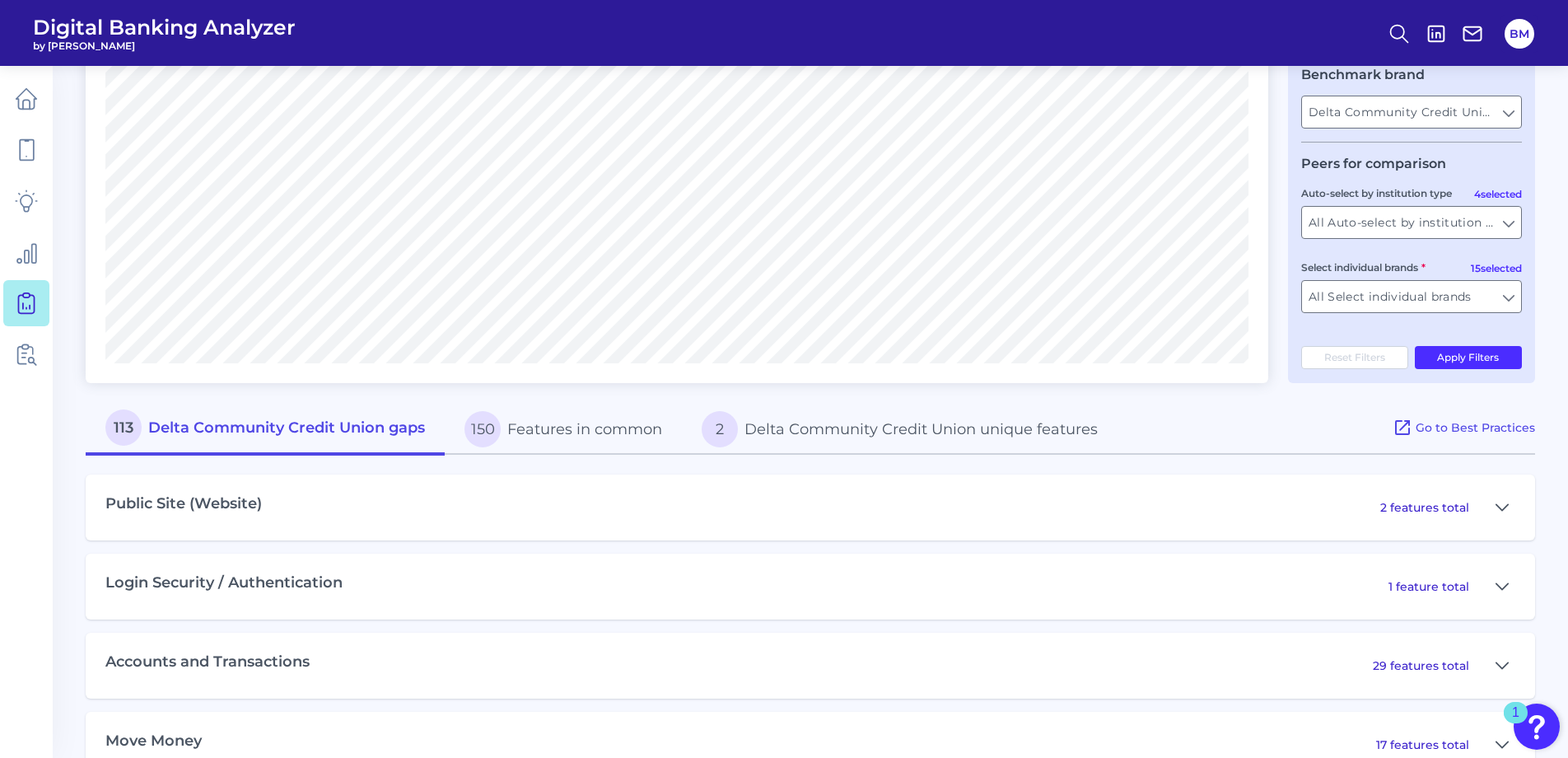 click on "113" at bounding box center (124, 428) 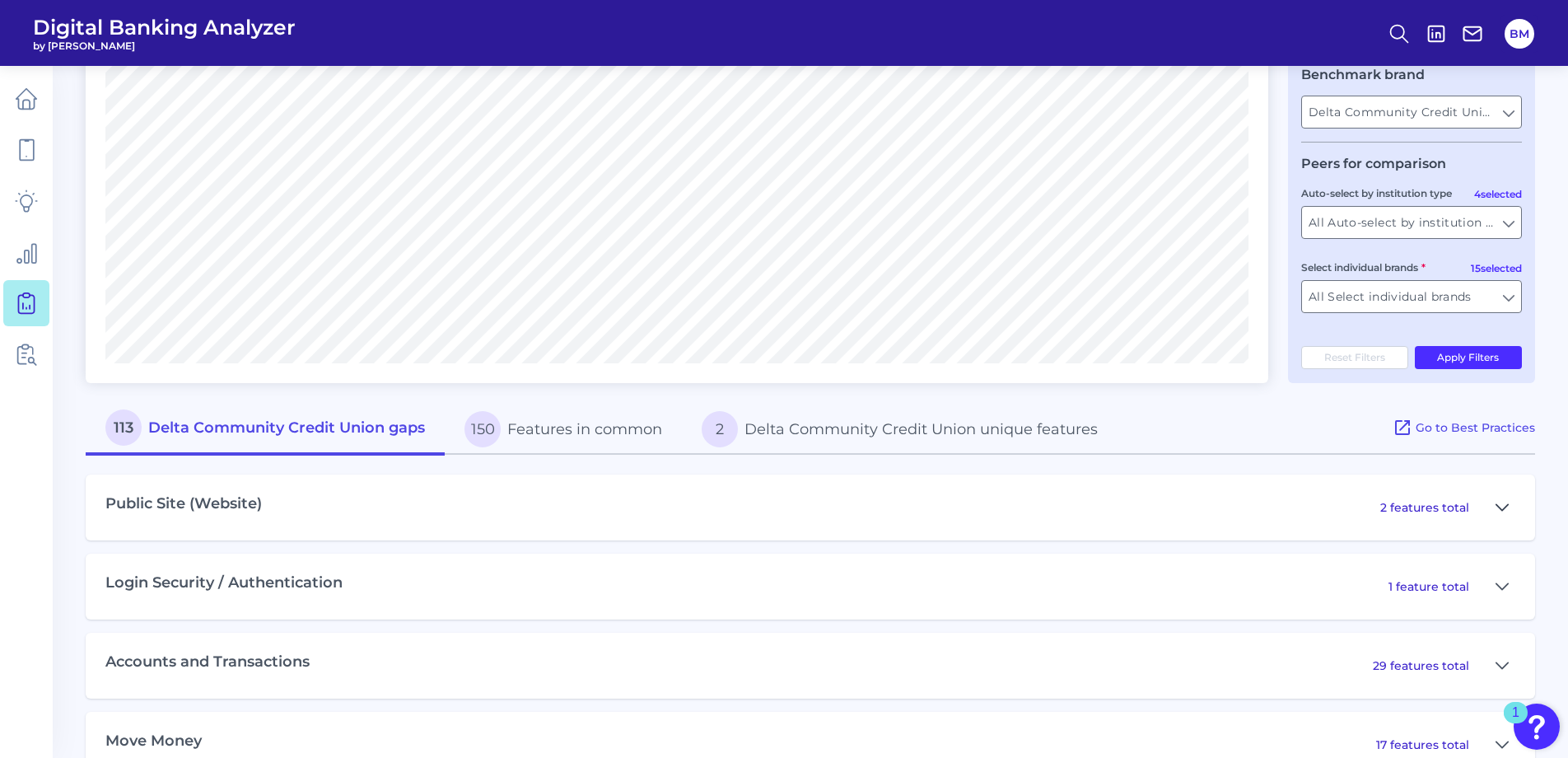 click 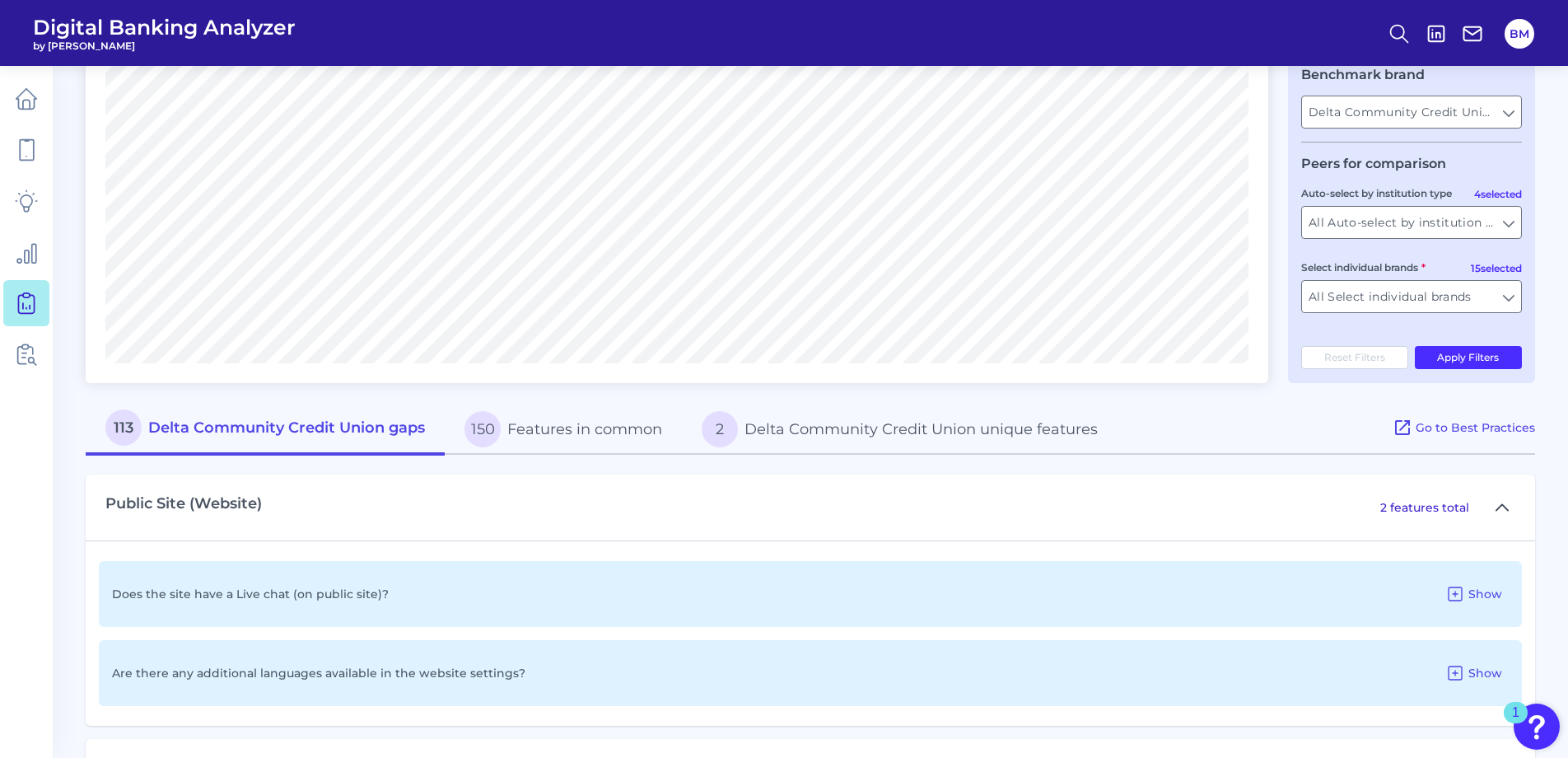 click 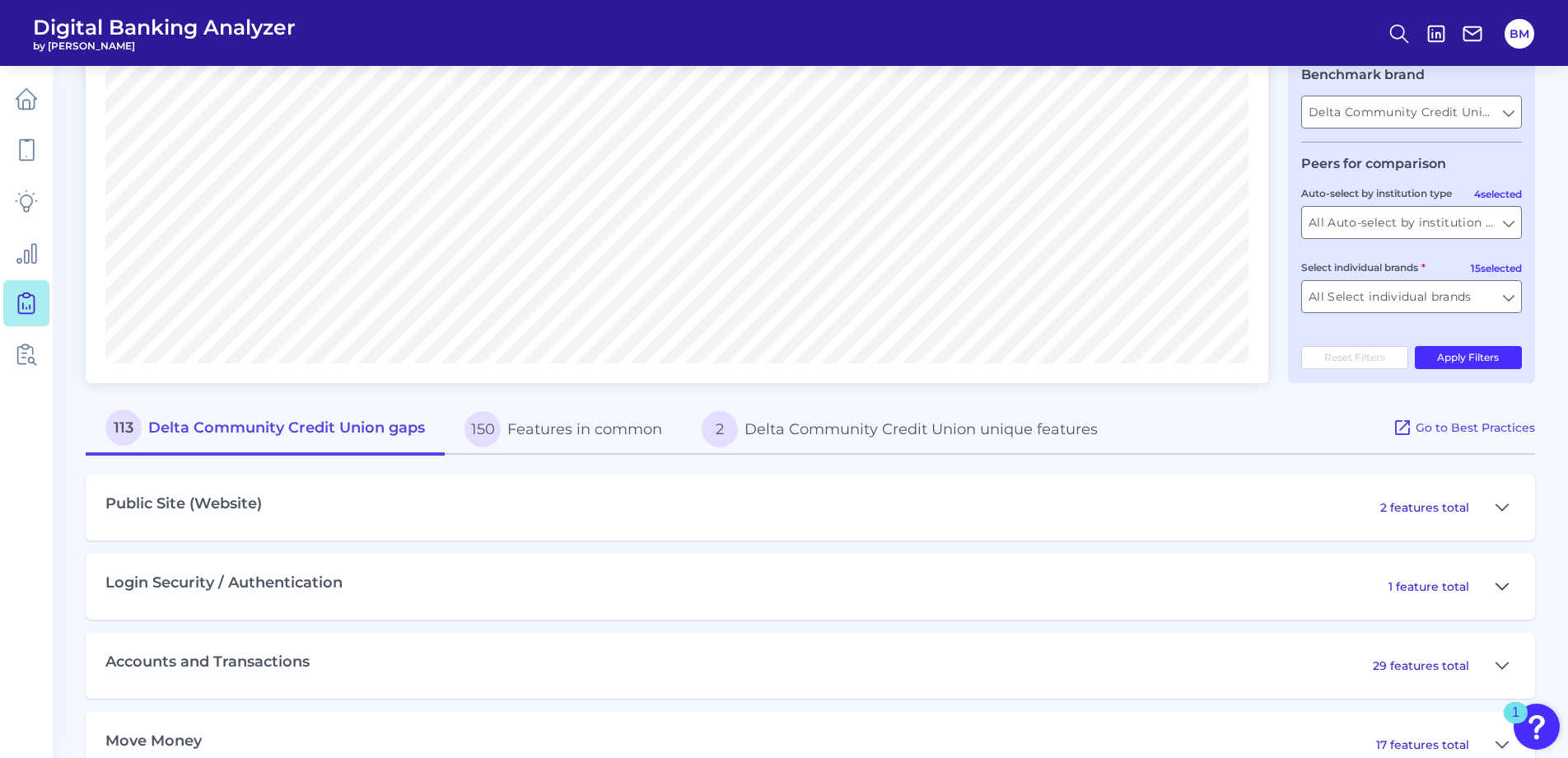 click 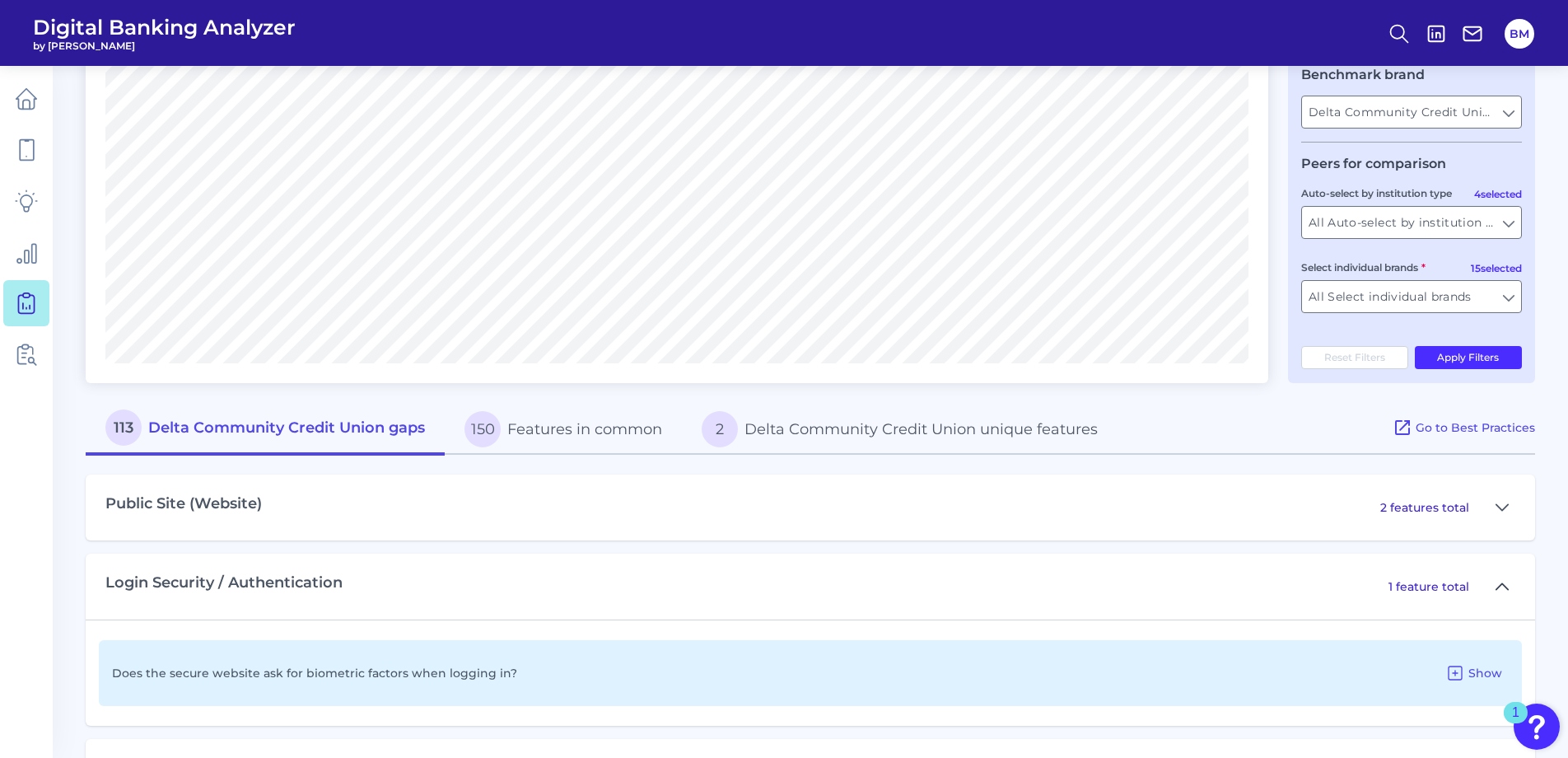 click 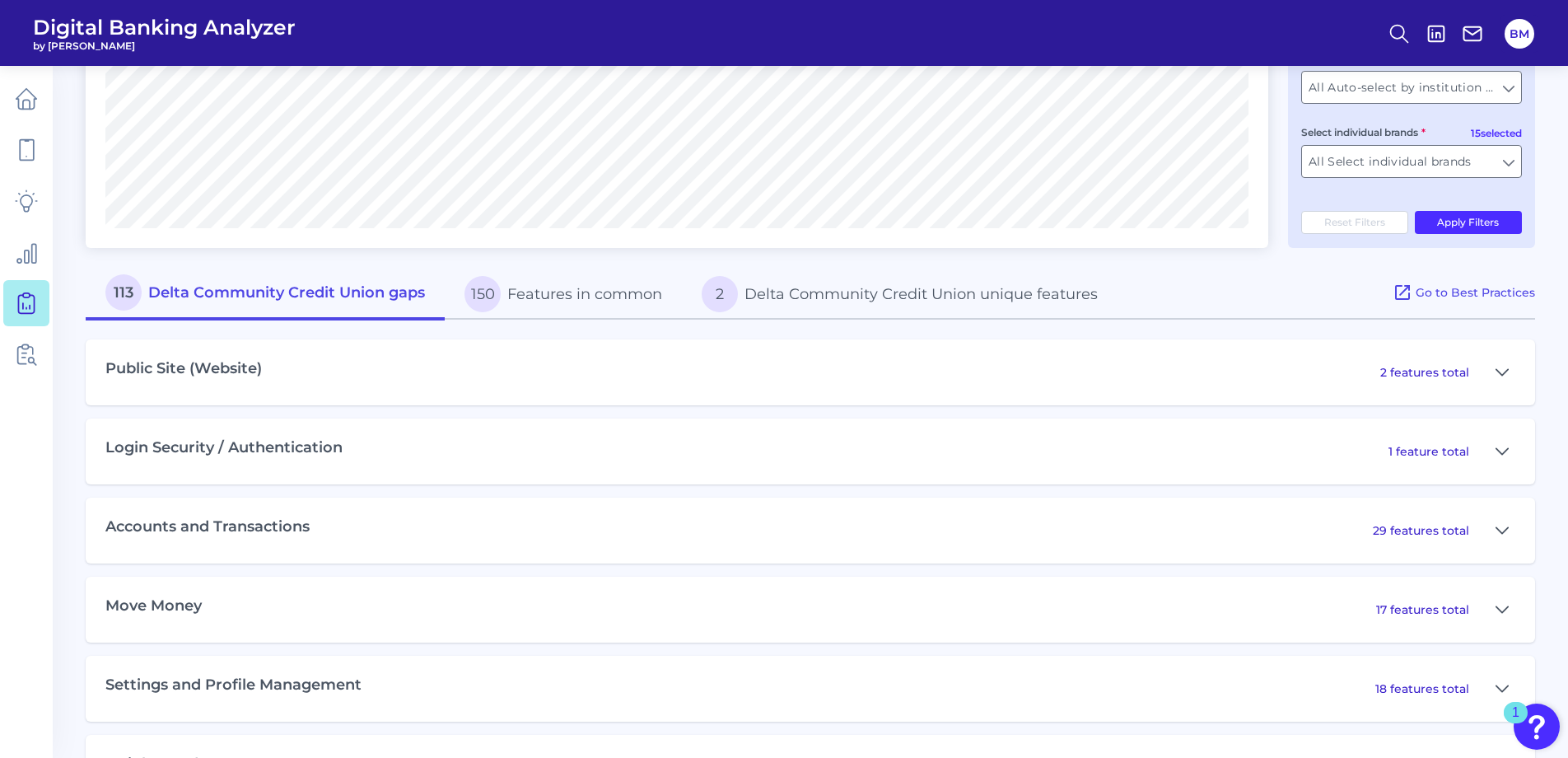 scroll, scrollTop: 577, scrollLeft: 0, axis: vertical 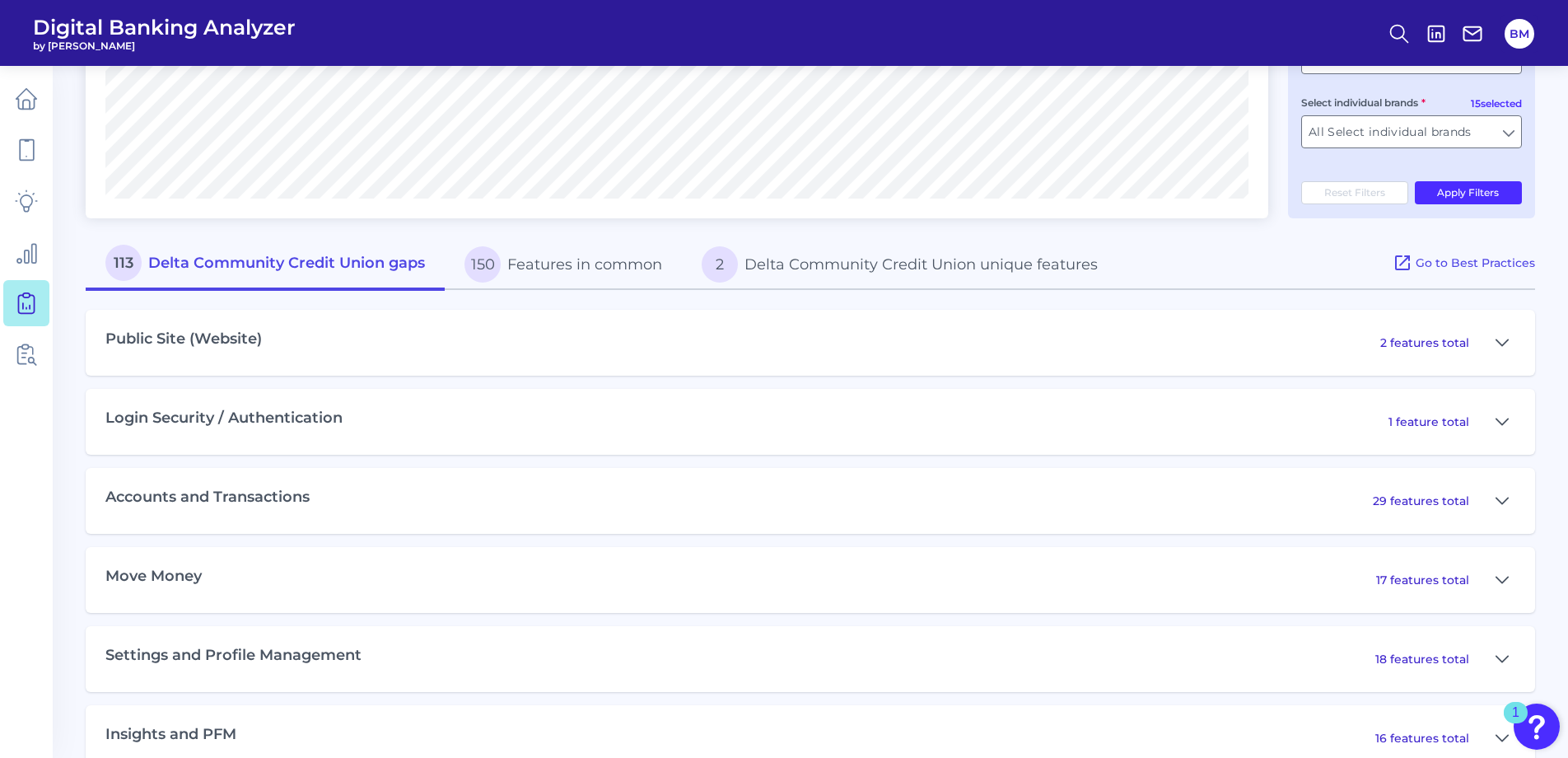 click on "150 Features in common" at bounding box center [563, 264] 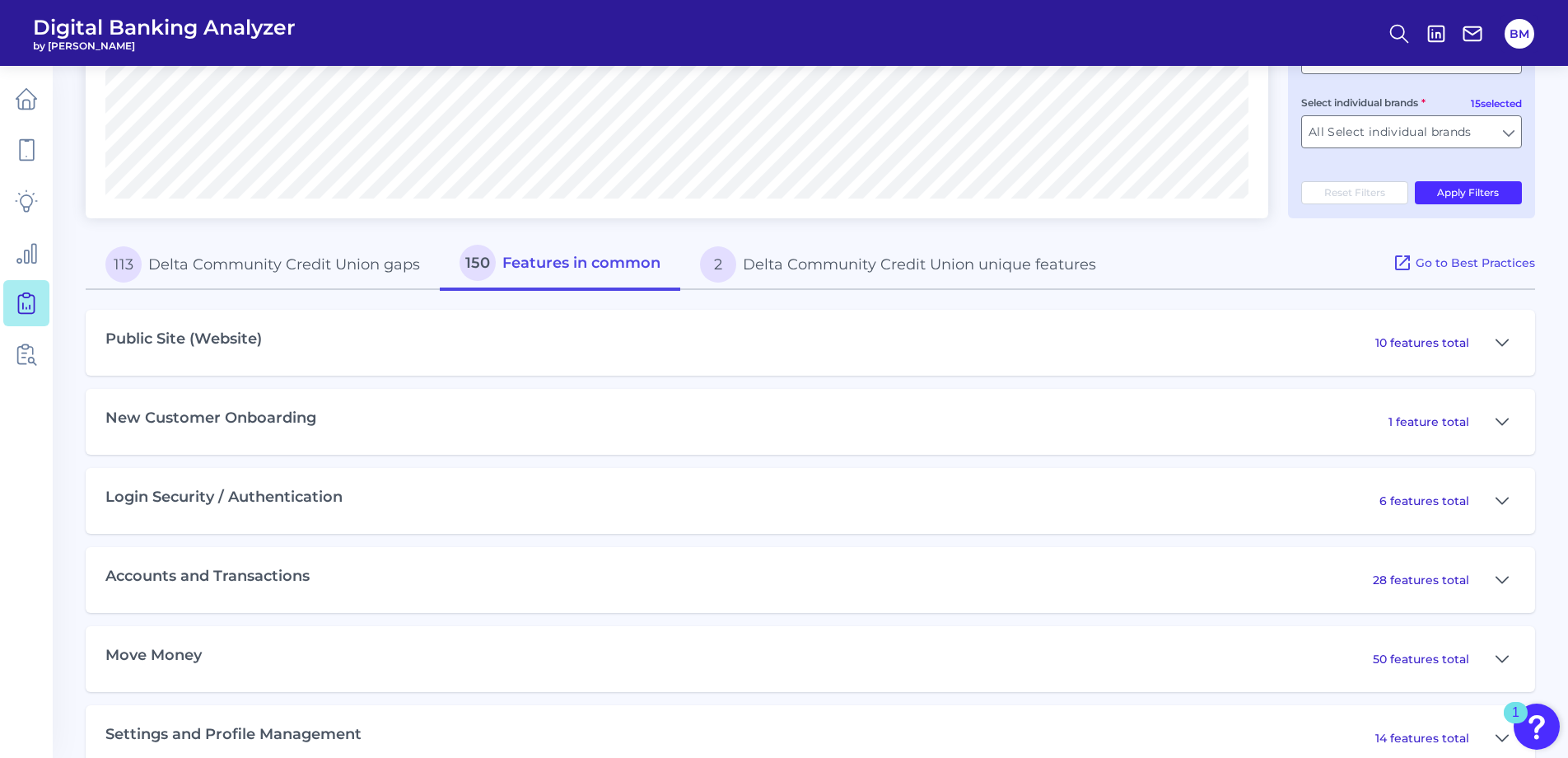click on "2 Delta Community Credit Union unique features" at bounding box center [898, 264] 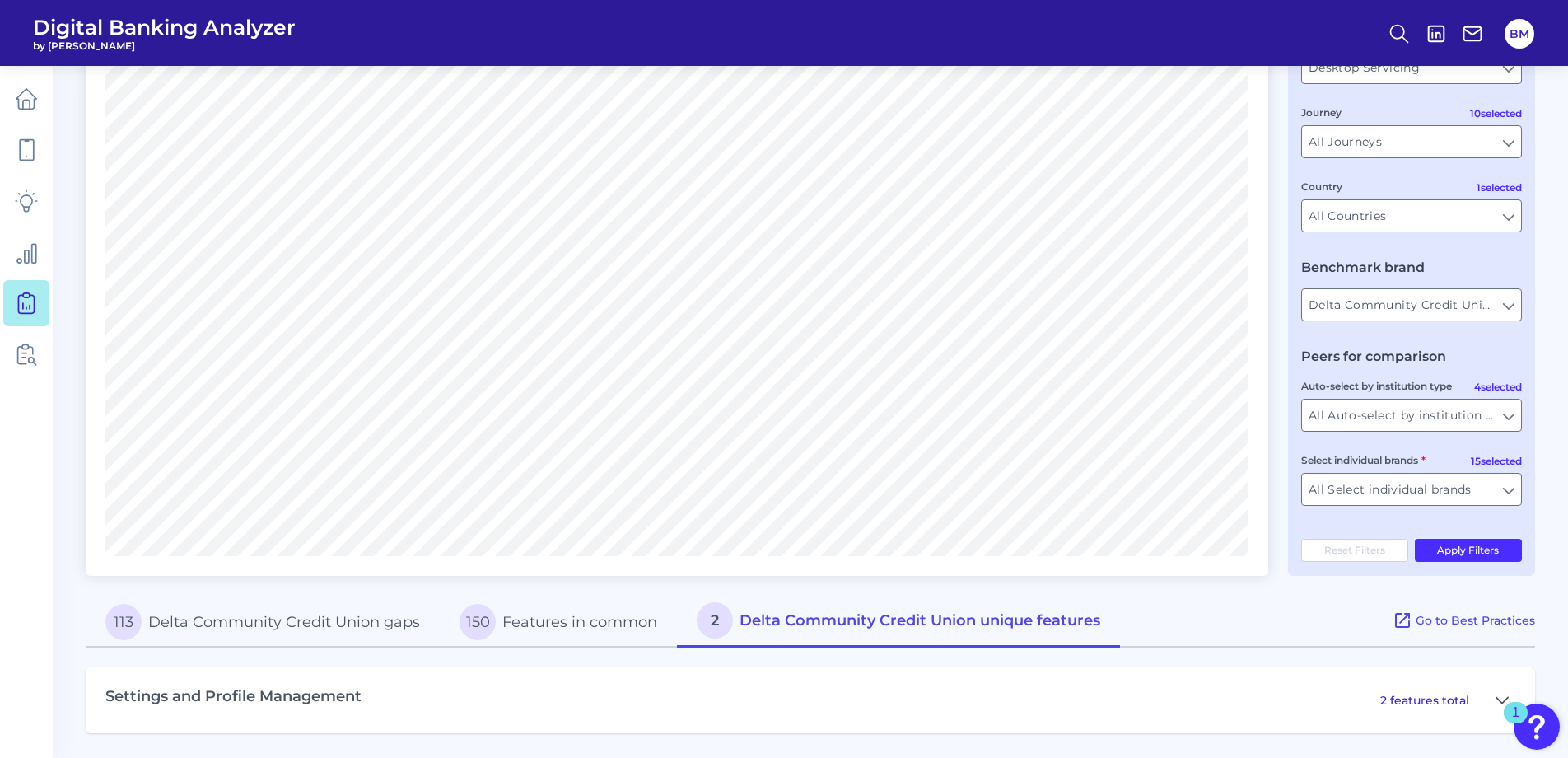 click on "2 features total" at bounding box center [1425, 700] 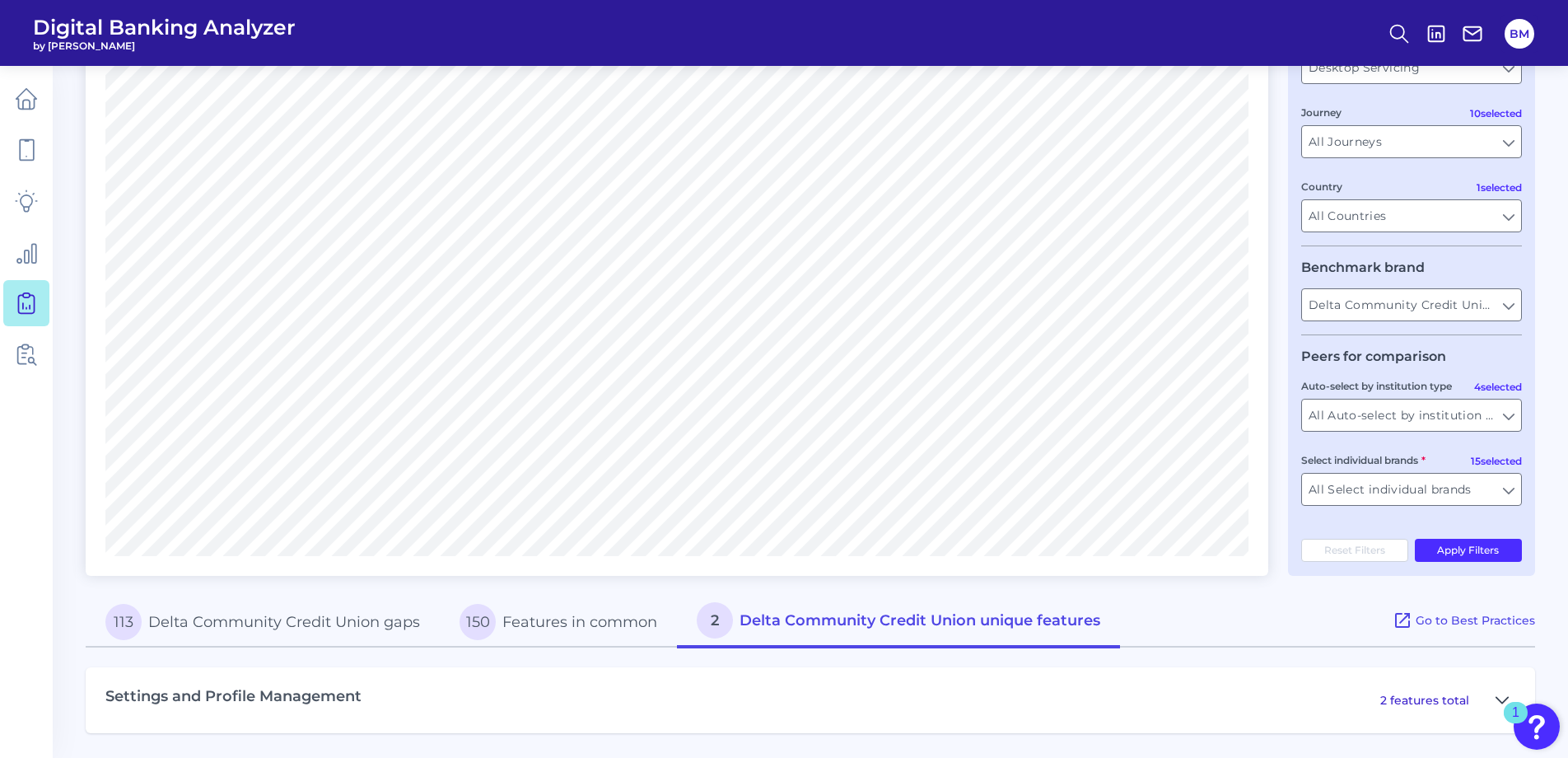 click at bounding box center [1502, 700] 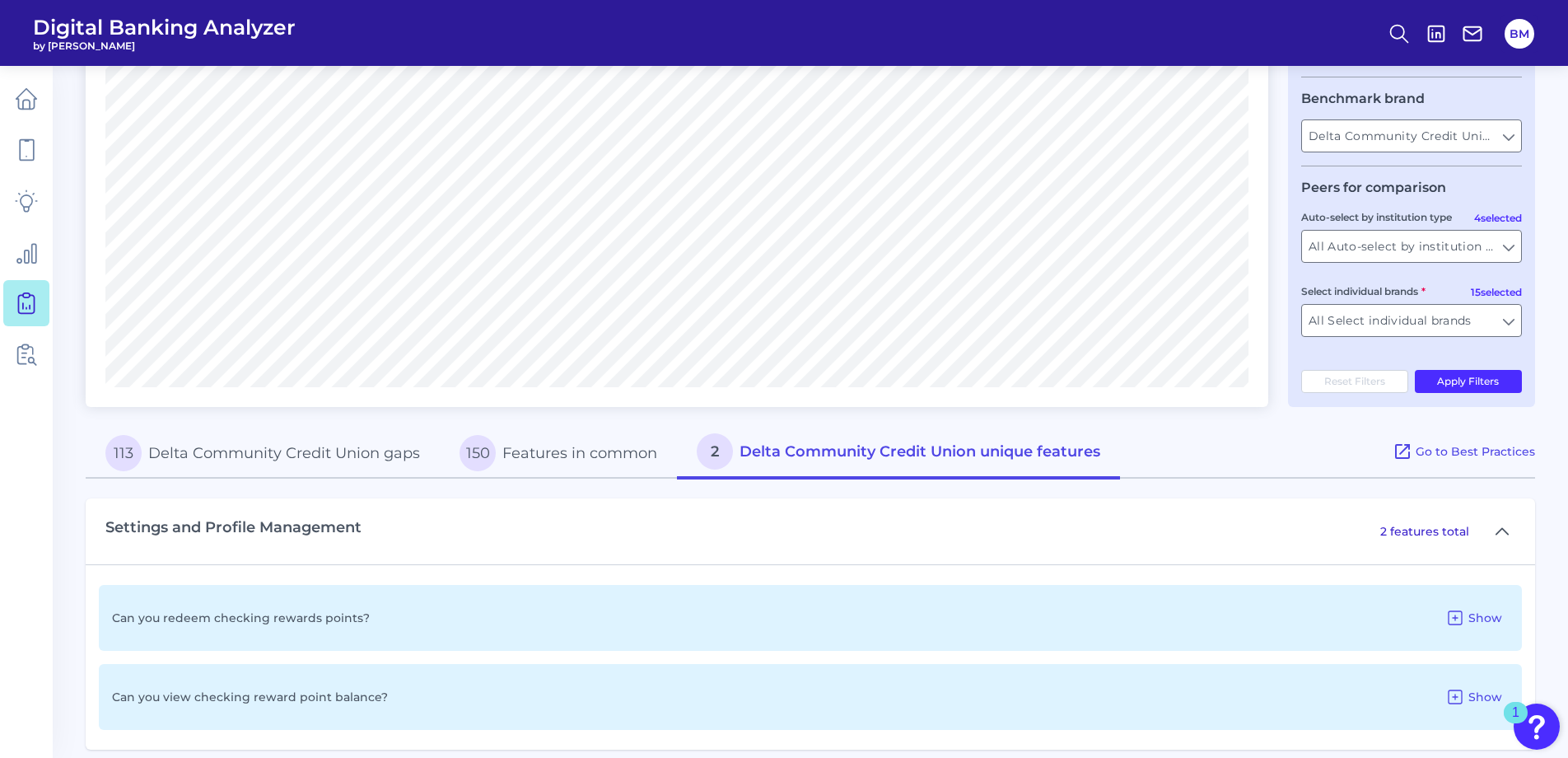 scroll, scrollTop: 405, scrollLeft: 0, axis: vertical 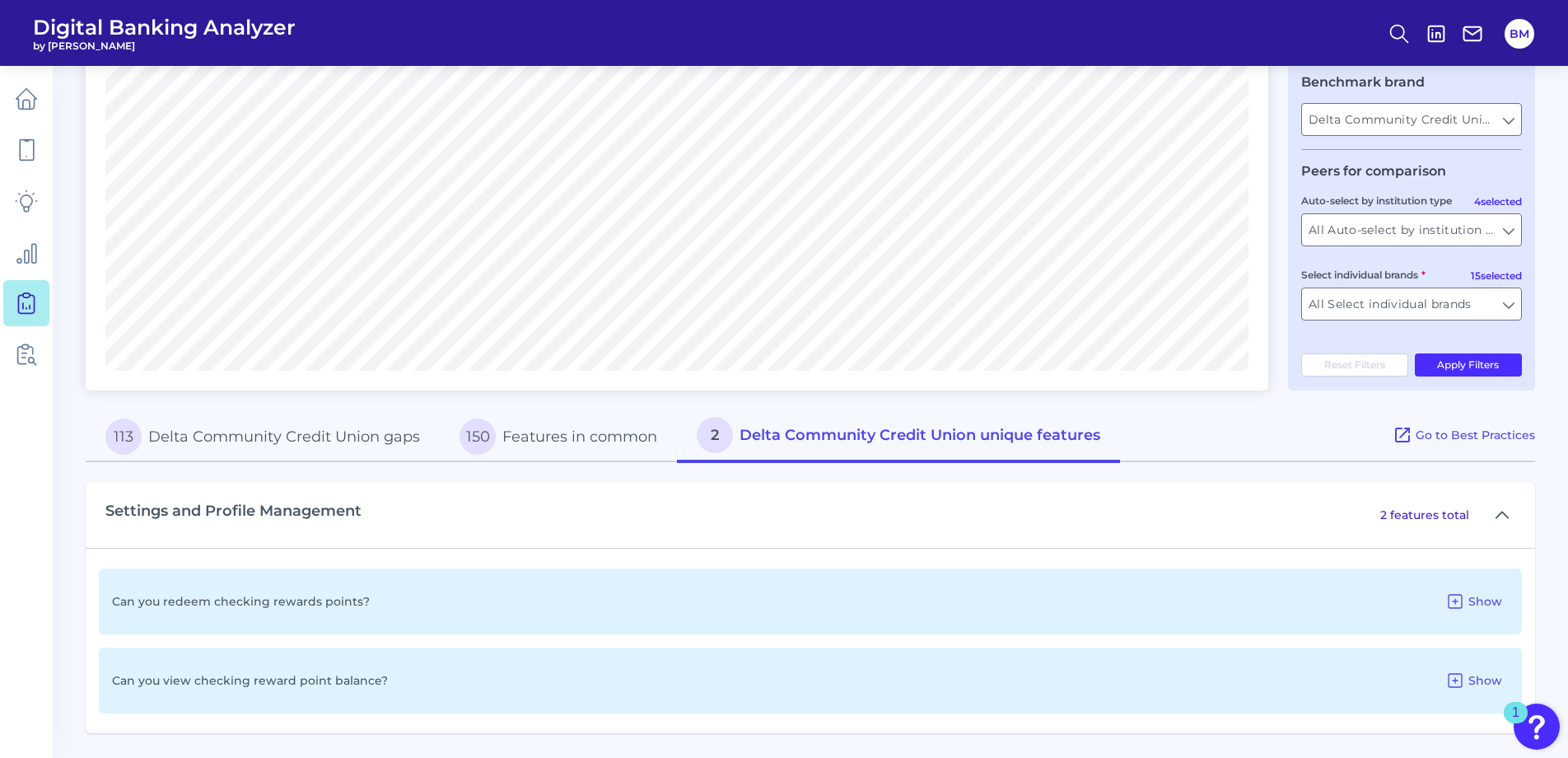 click on "113 Delta Community Credit Union gaps" at bounding box center [263, 437] 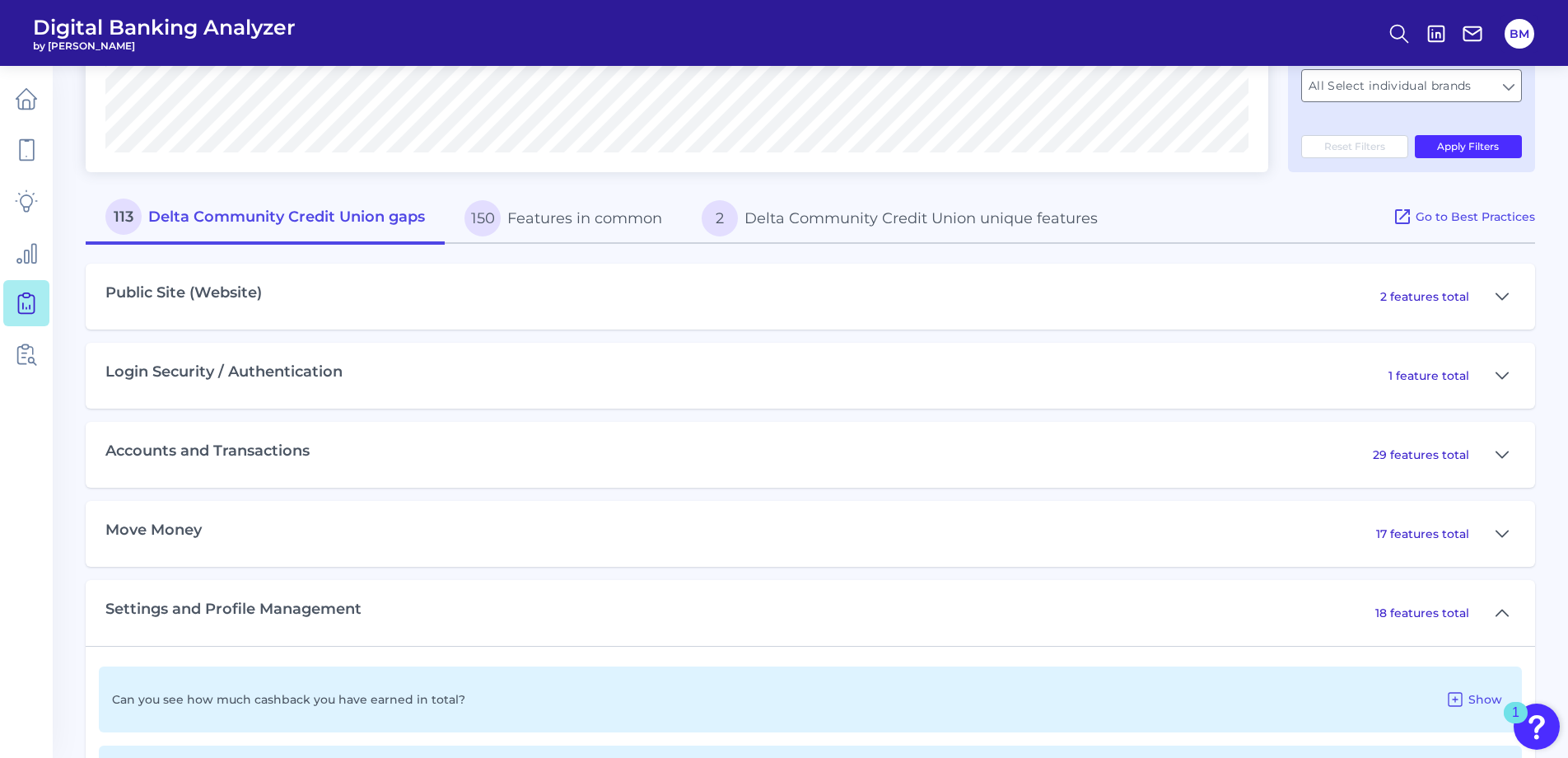 scroll, scrollTop: 652, scrollLeft: 0, axis: vertical 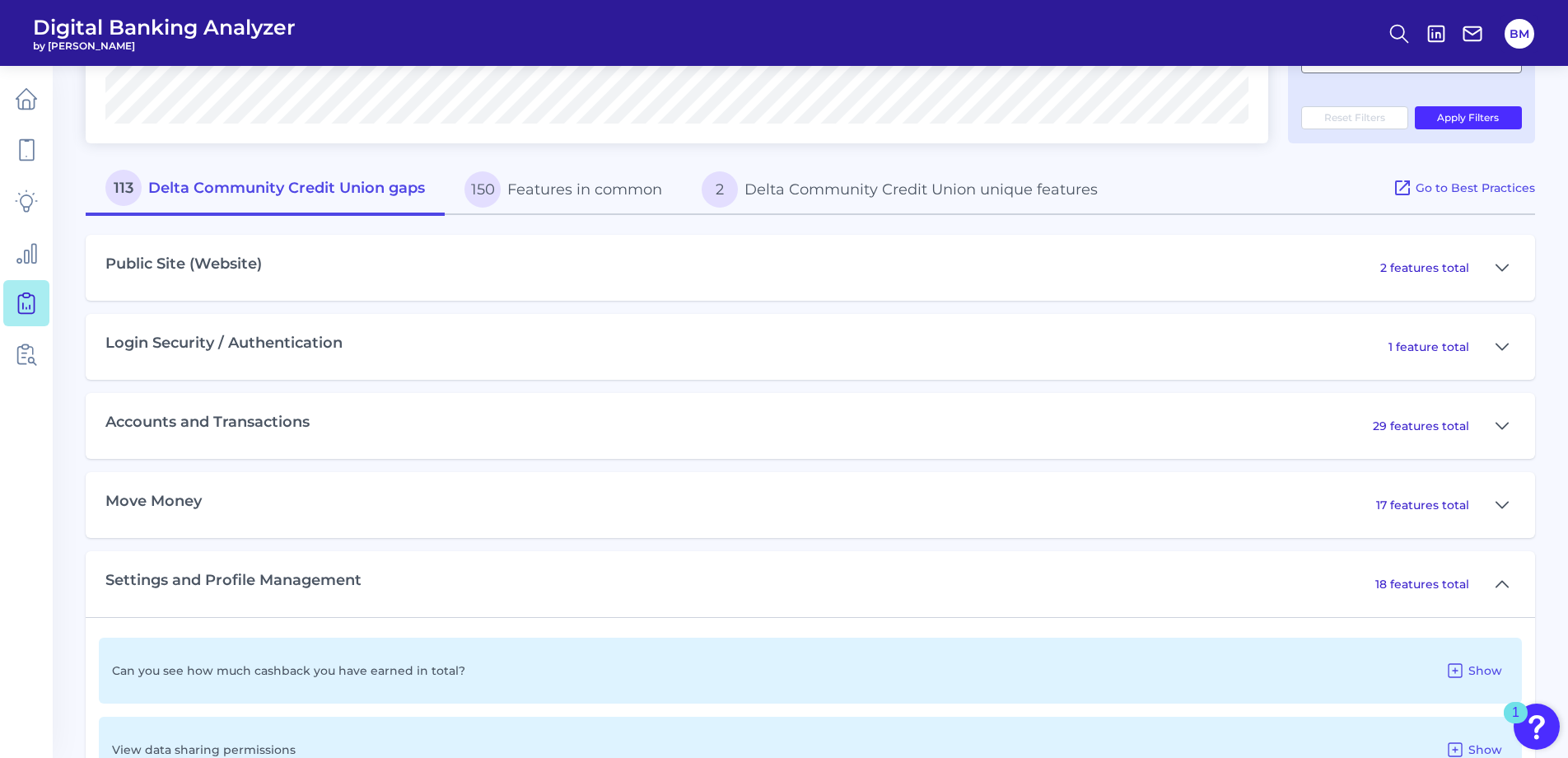 click on "29 features total" at bounding box center (1421, 426) 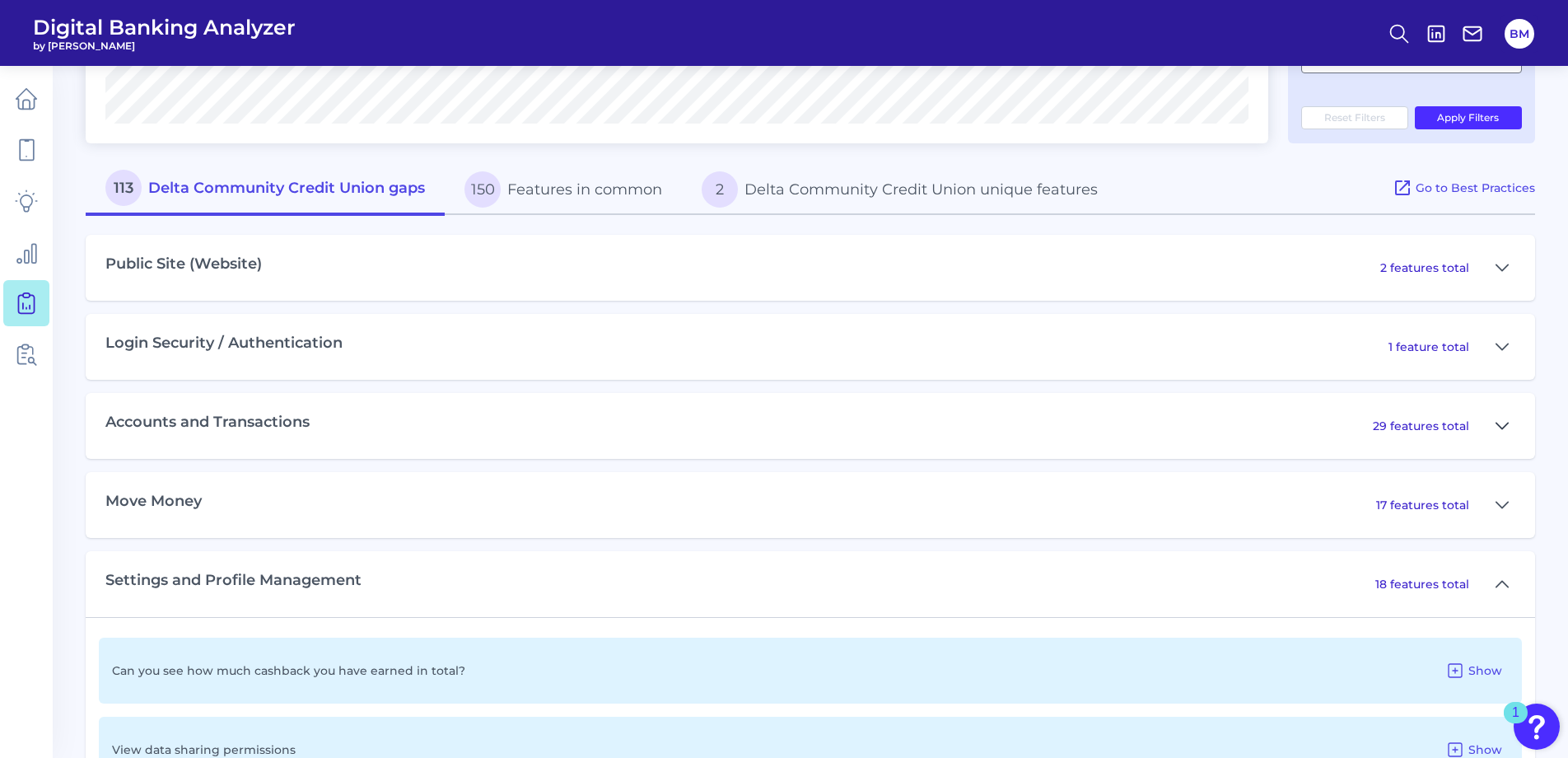 click 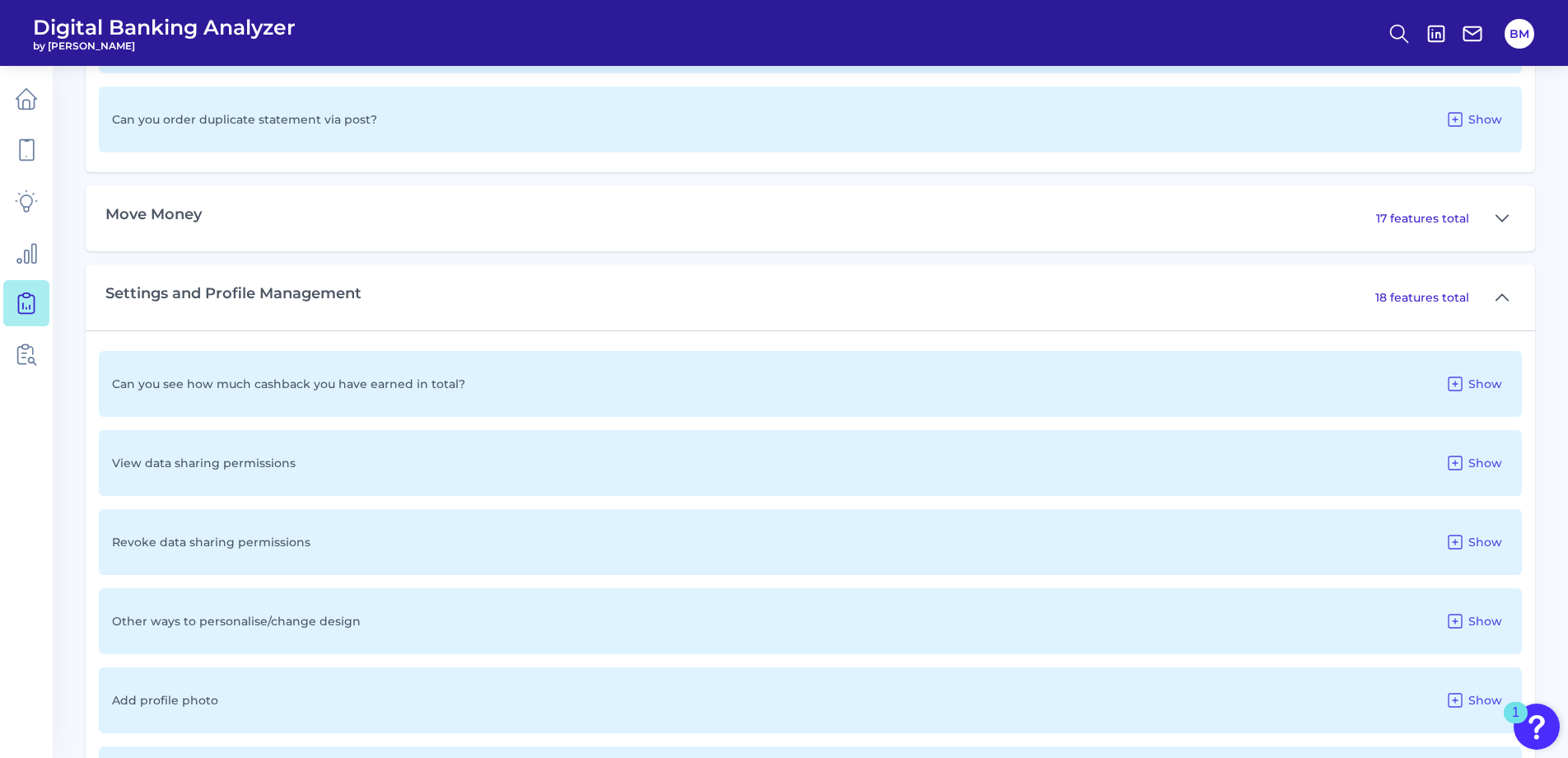 scroll, scrollTop: 3288, scrollLeft: 0, axis: vertical 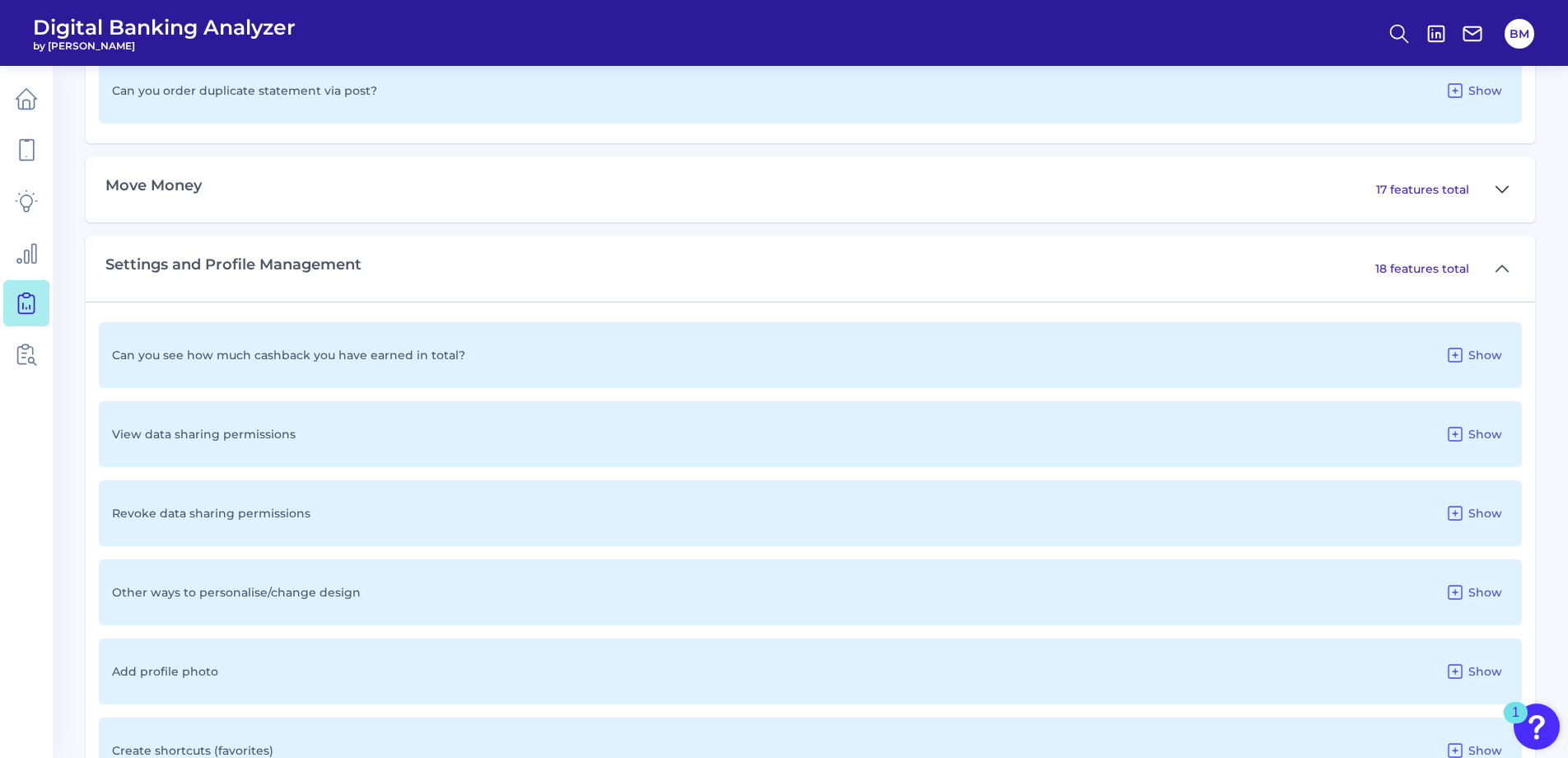 click 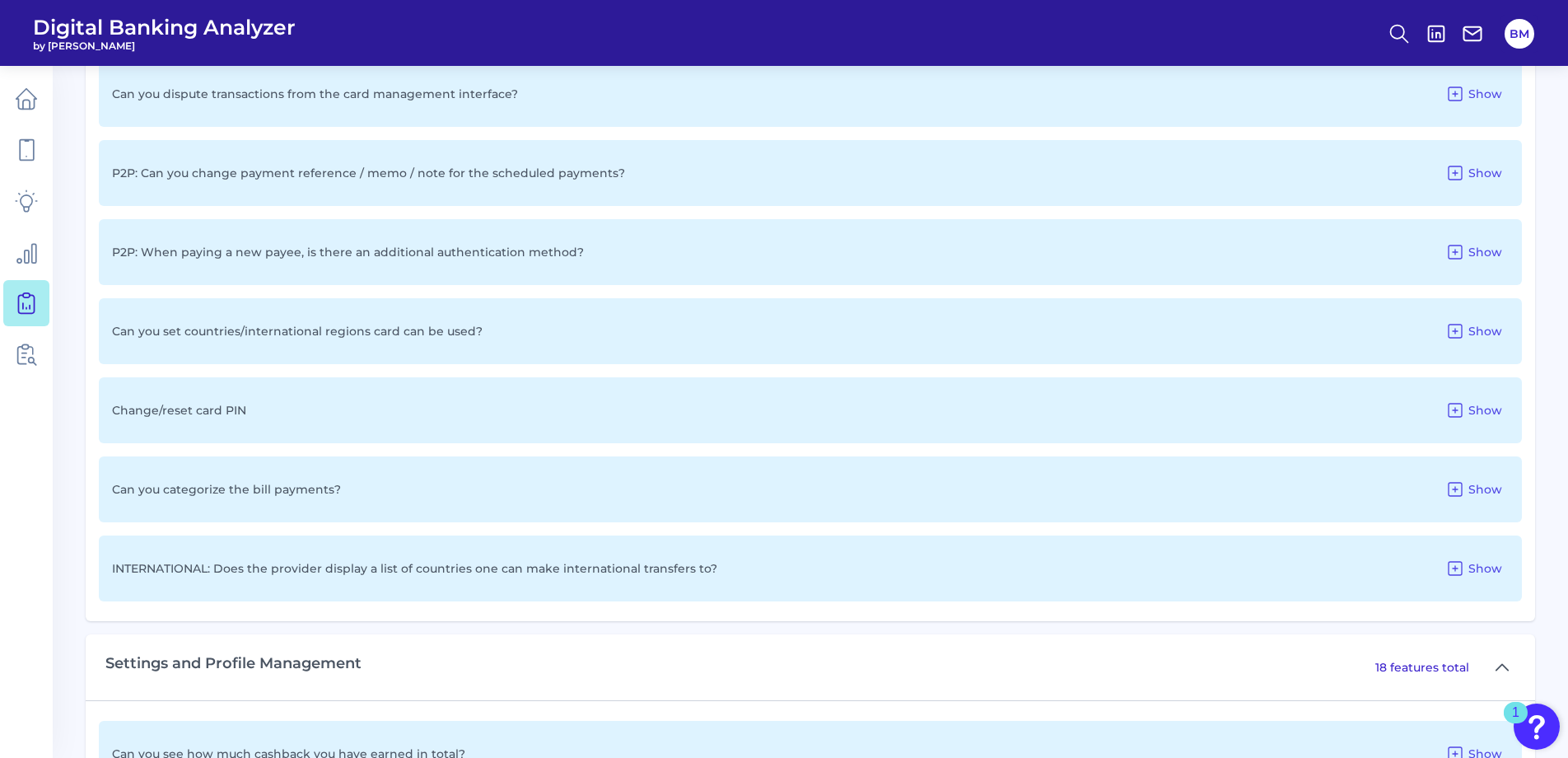 scroll, scrollTop: 4277, scrollLeft: 0, axis: vertical 